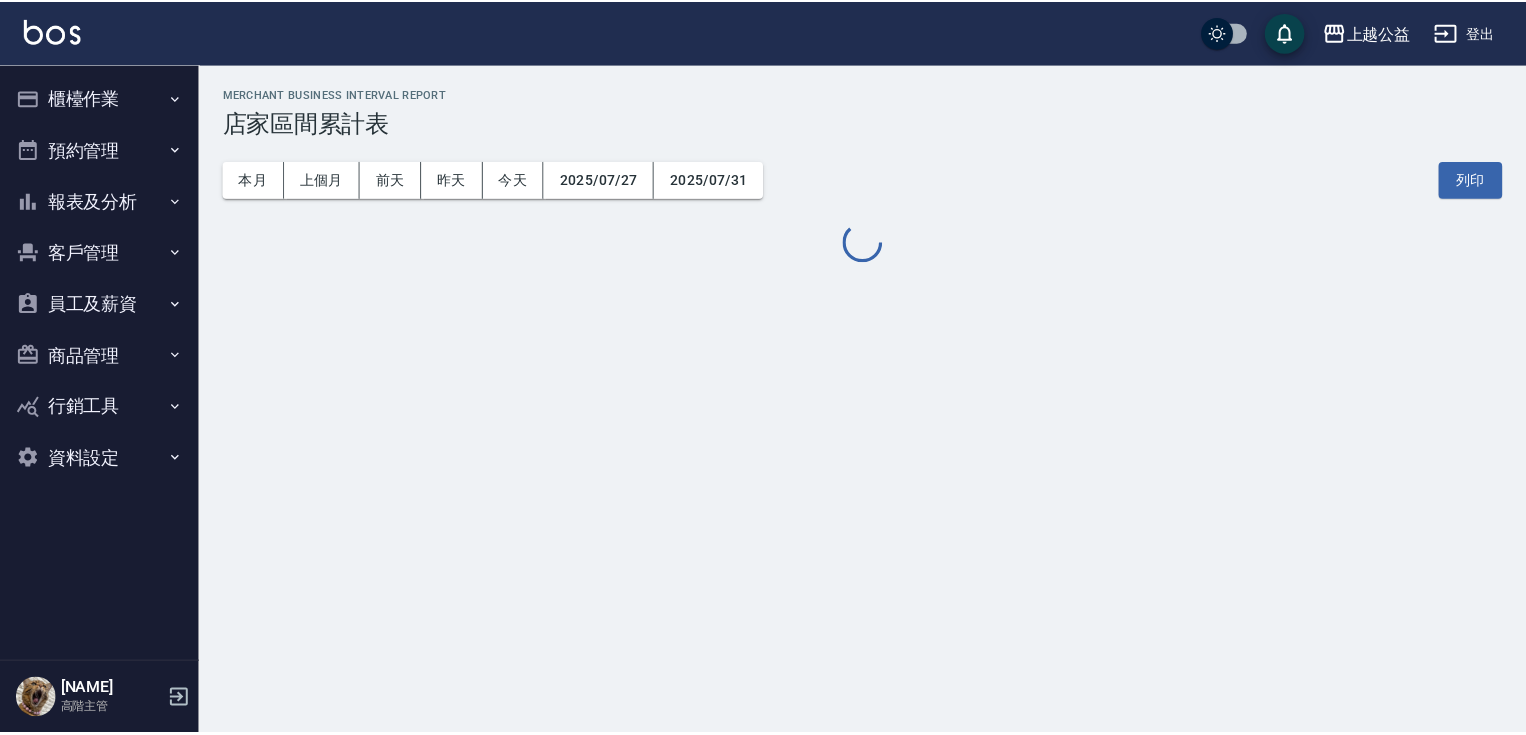 scroll, scrollTop: 0, scrollLeft: 0, axis: both 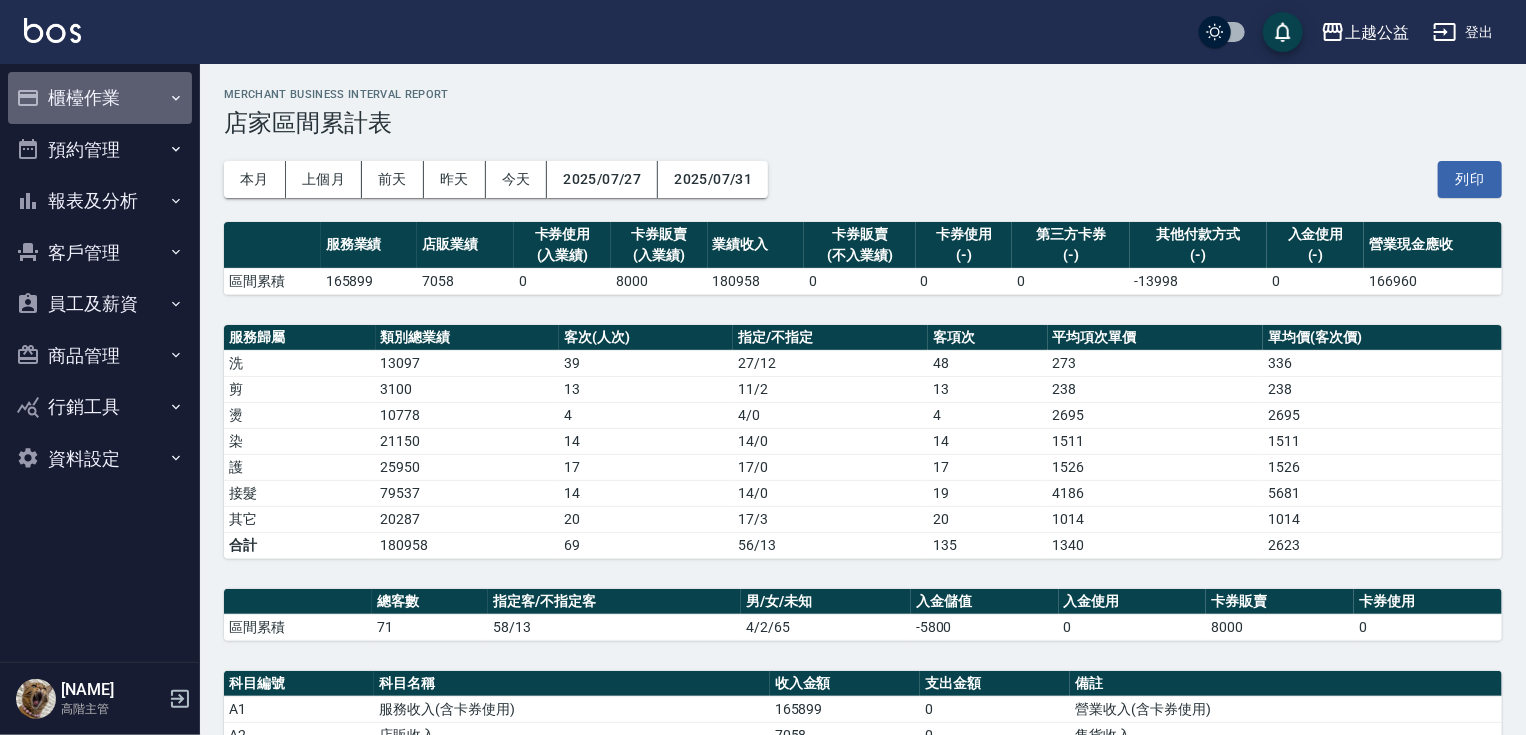 click on "櫃檯作業" at bounding box center (100, 98) 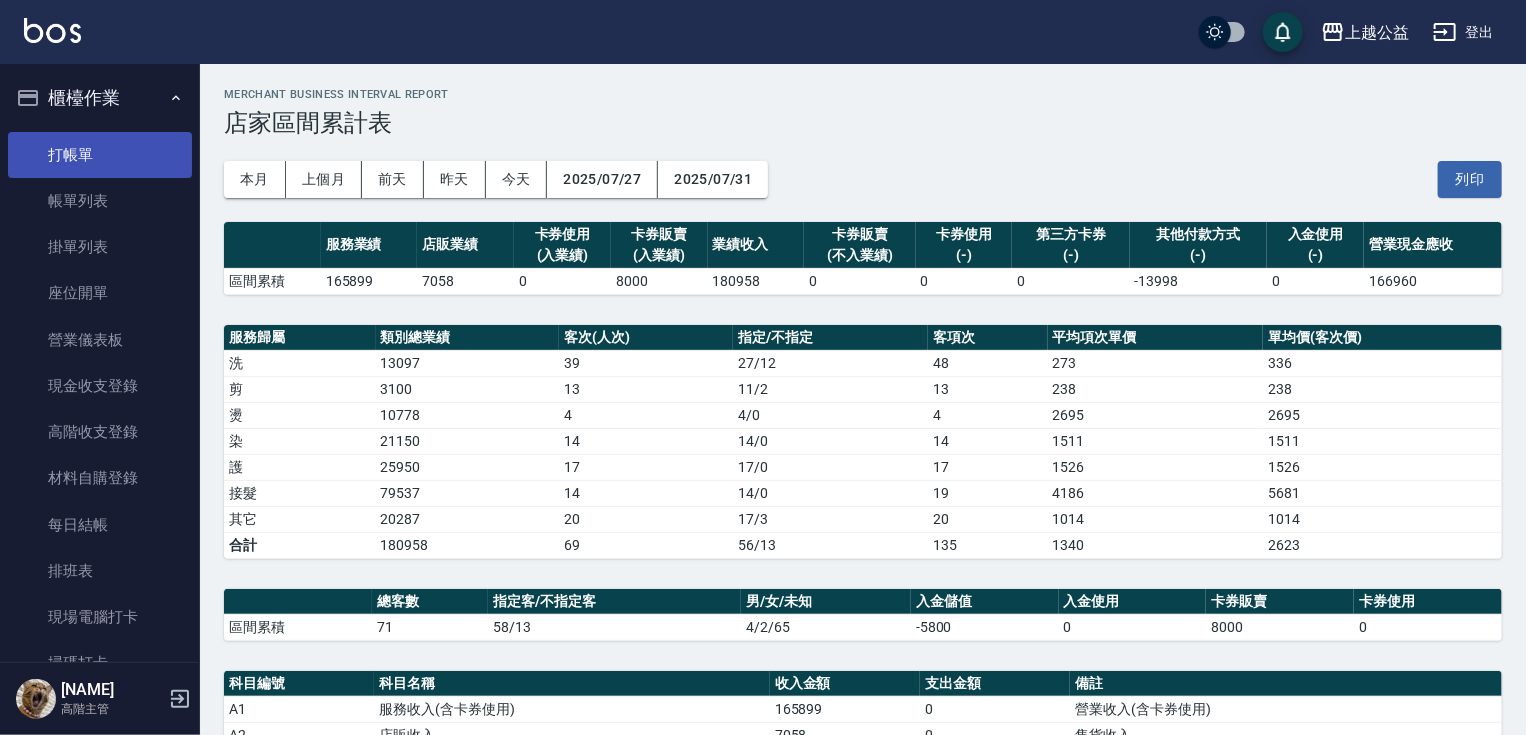 click on "打帳單" at bounding box center [100, 155] 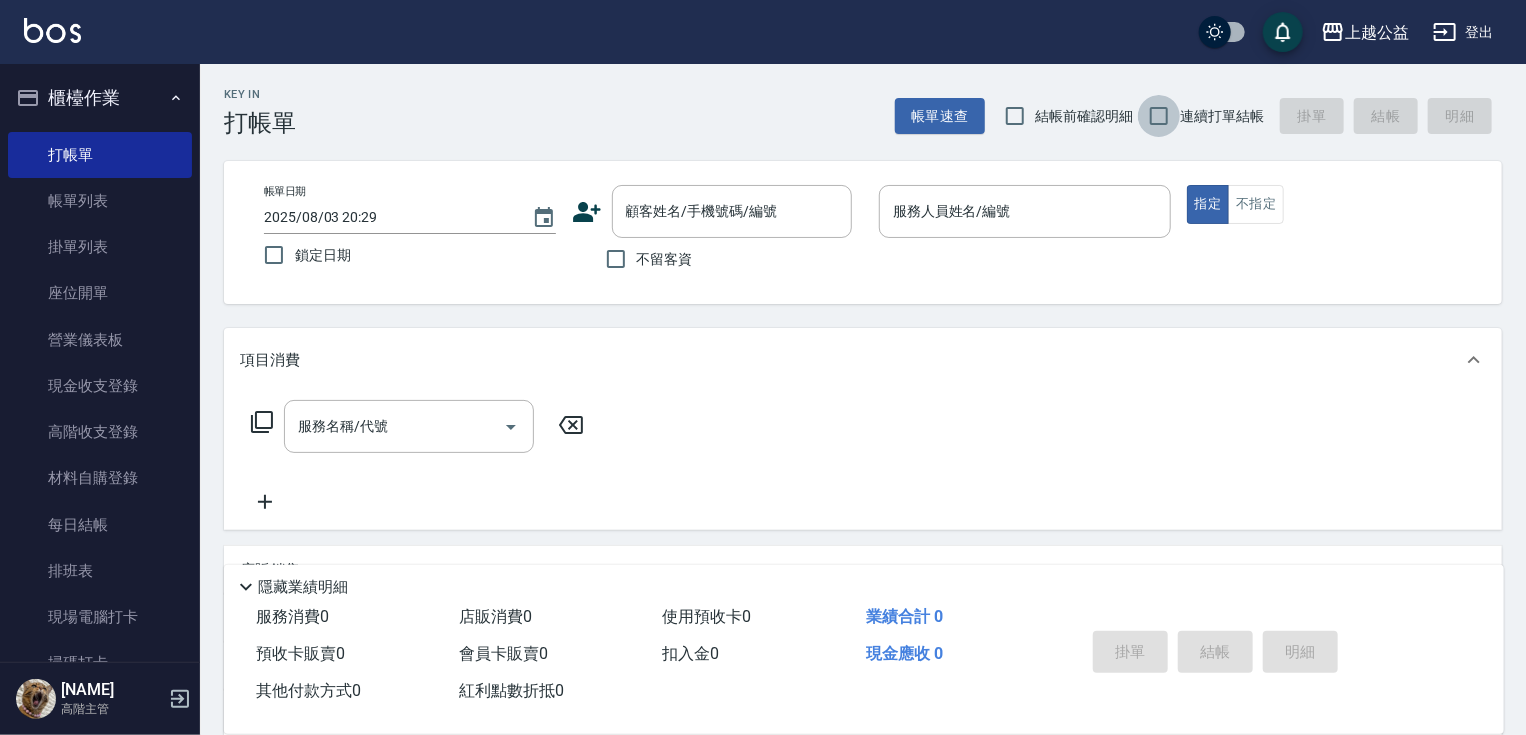 click on "連續打單結帳" at bounding box center (1159, 116) 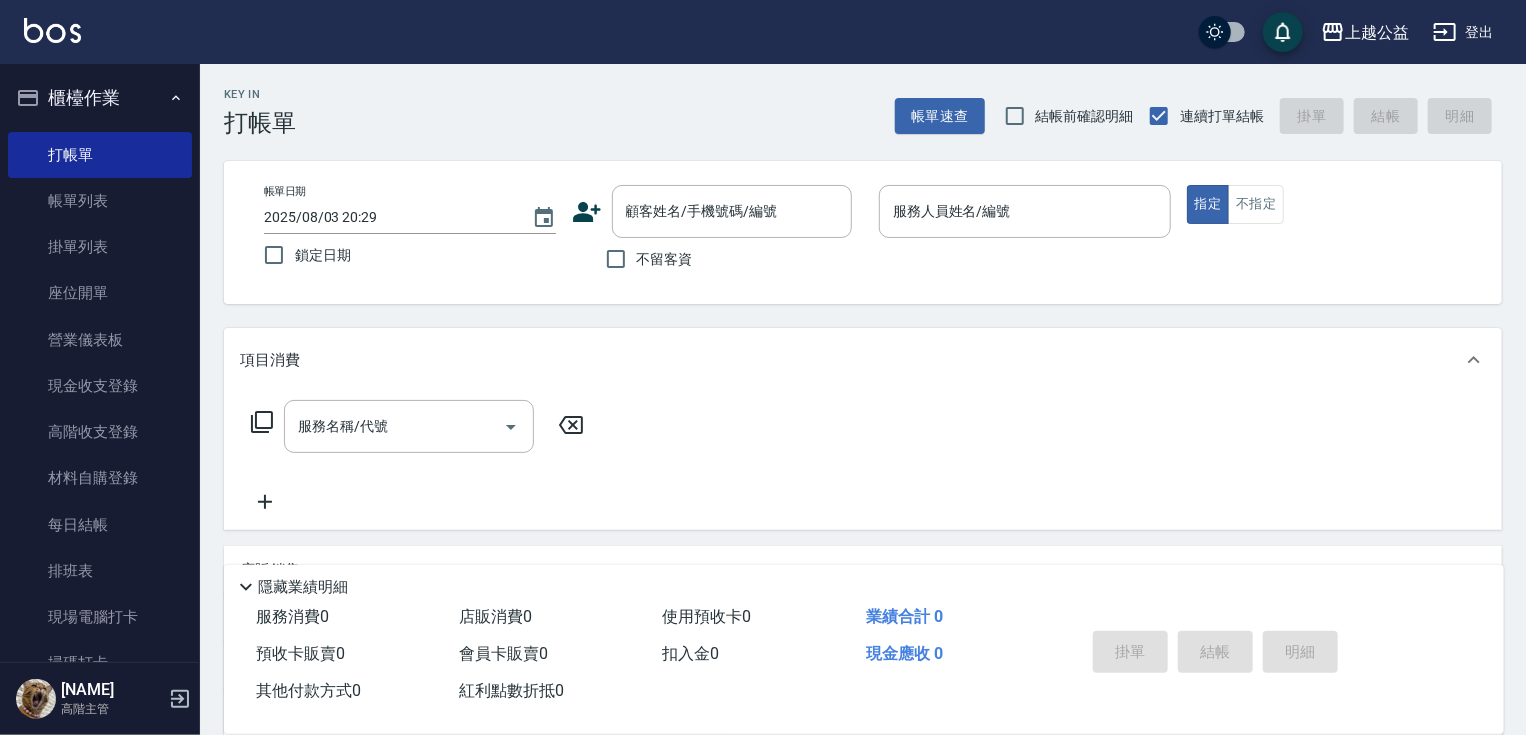 click on "不留客資" at bounding box center [665, 259] 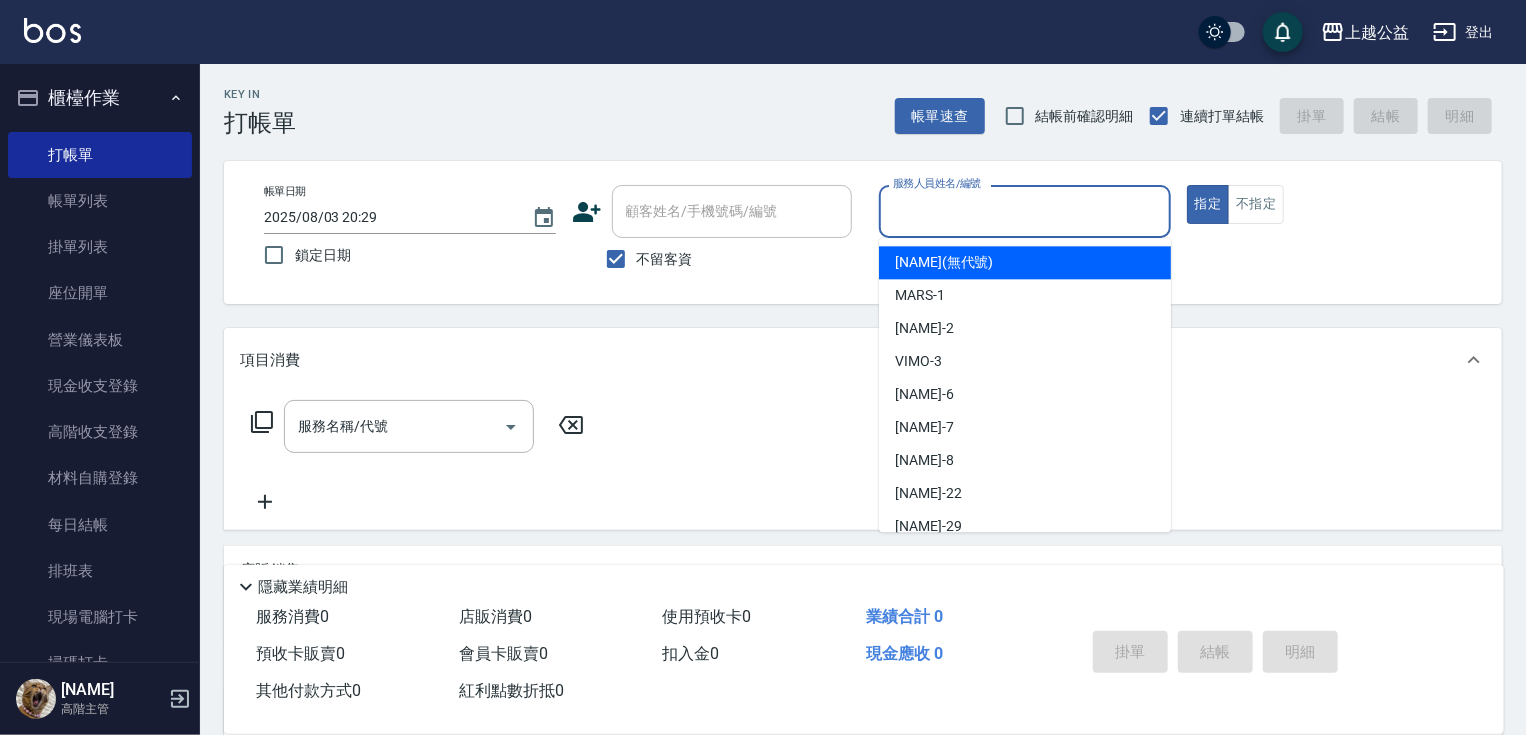 click on "服務人員姓名/編號" at bounding box center [1025, 211] 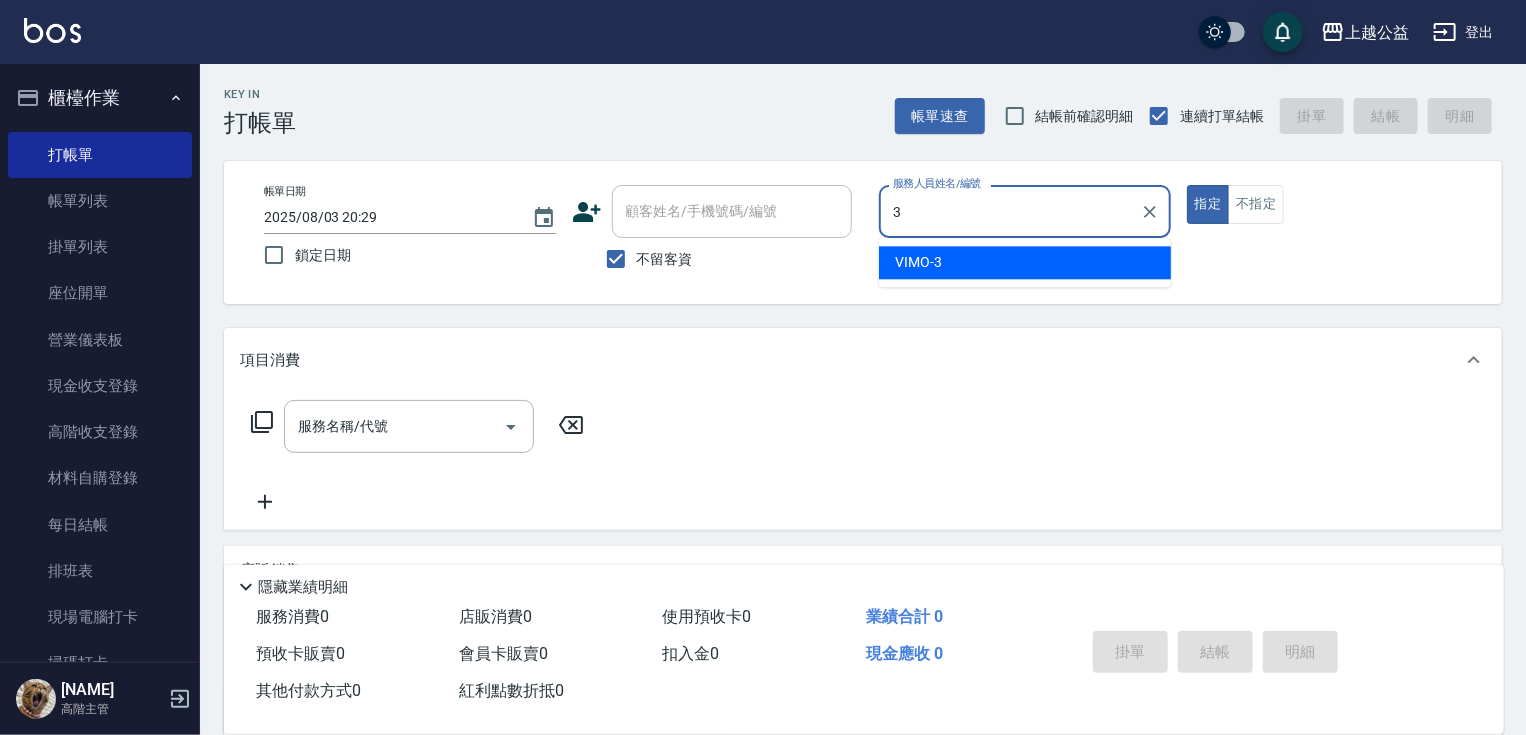 type on "VIMO-3" 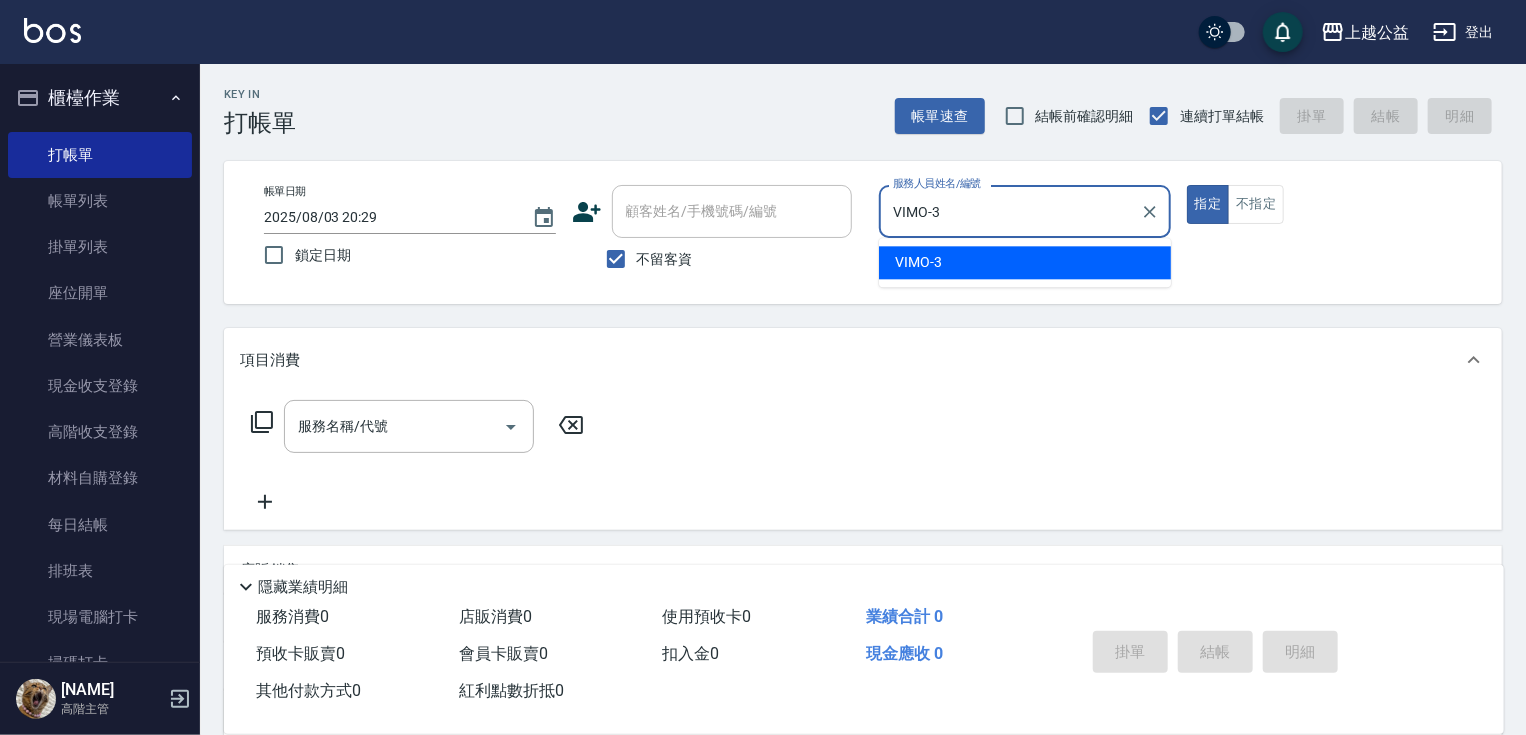 type on "true" 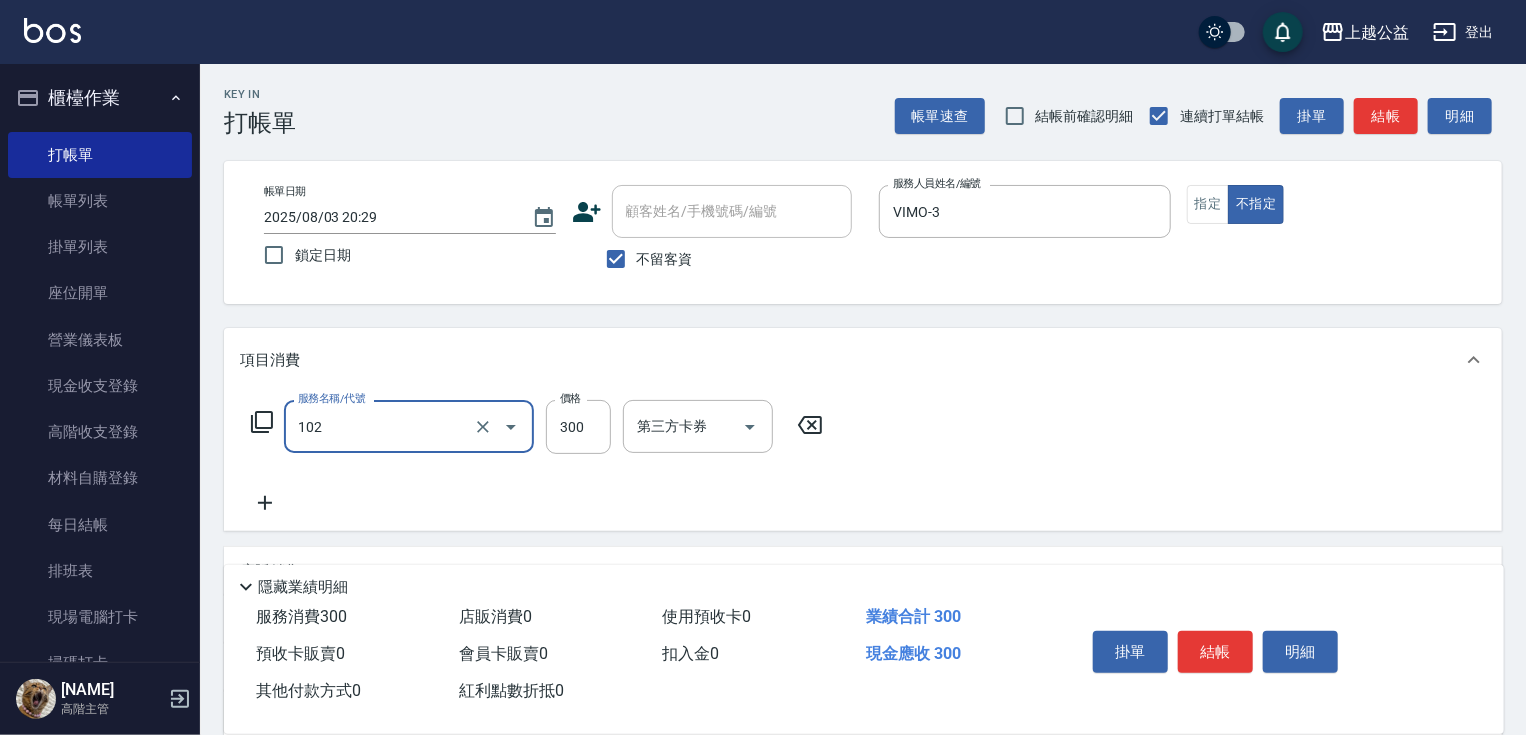type on "活氧舒壓洗300(102)" 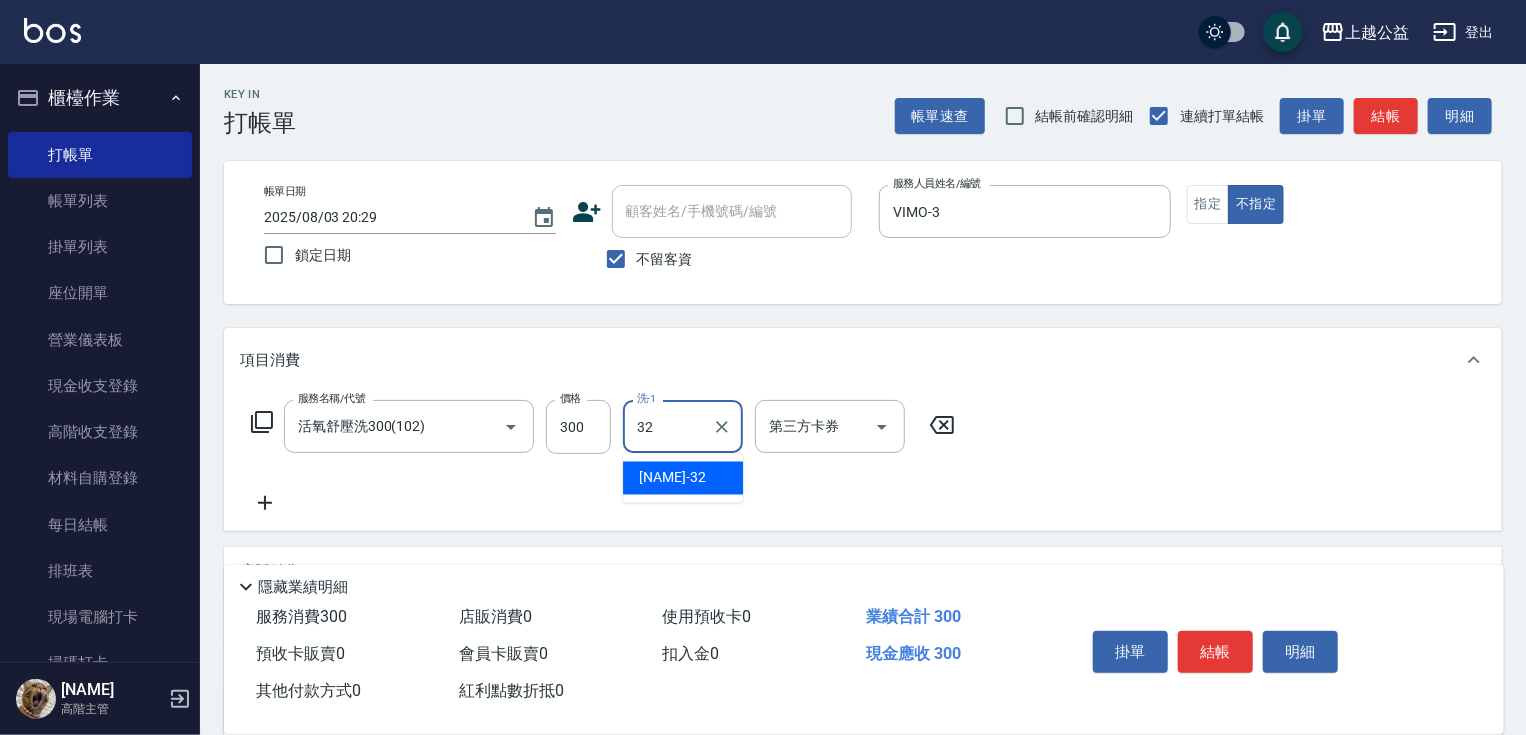 type on "[NAME]-32" 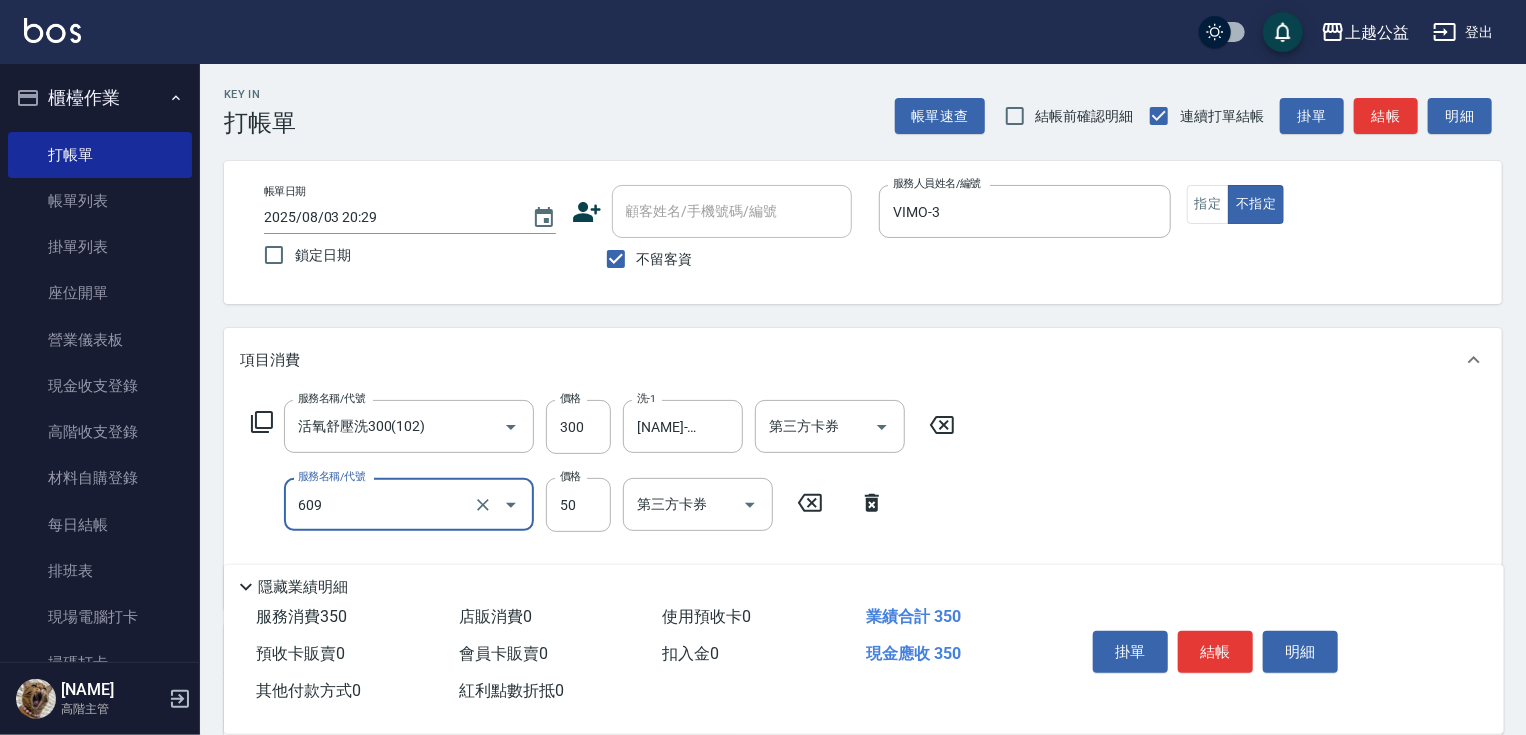 type on "精油(609)" 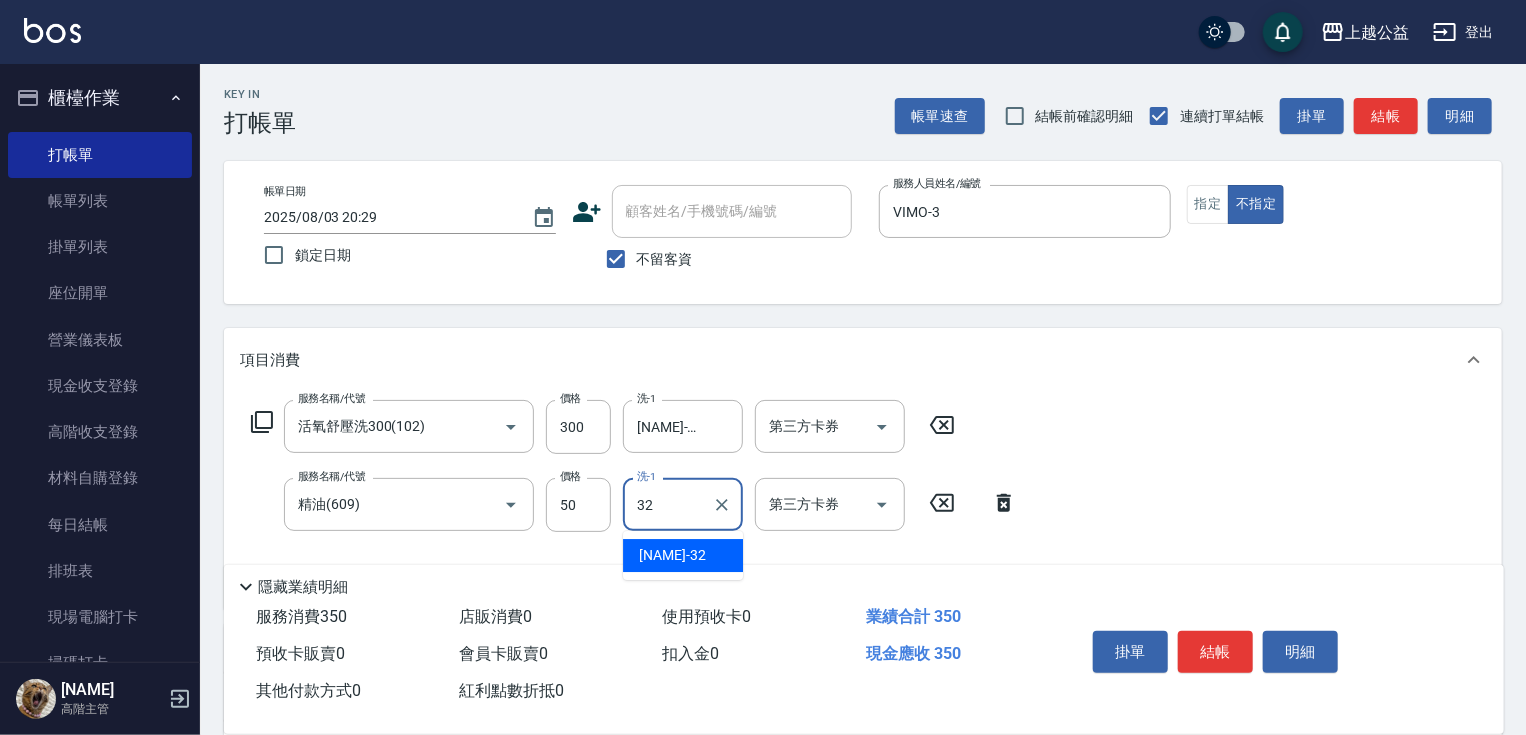 type on "[NAME]-32" 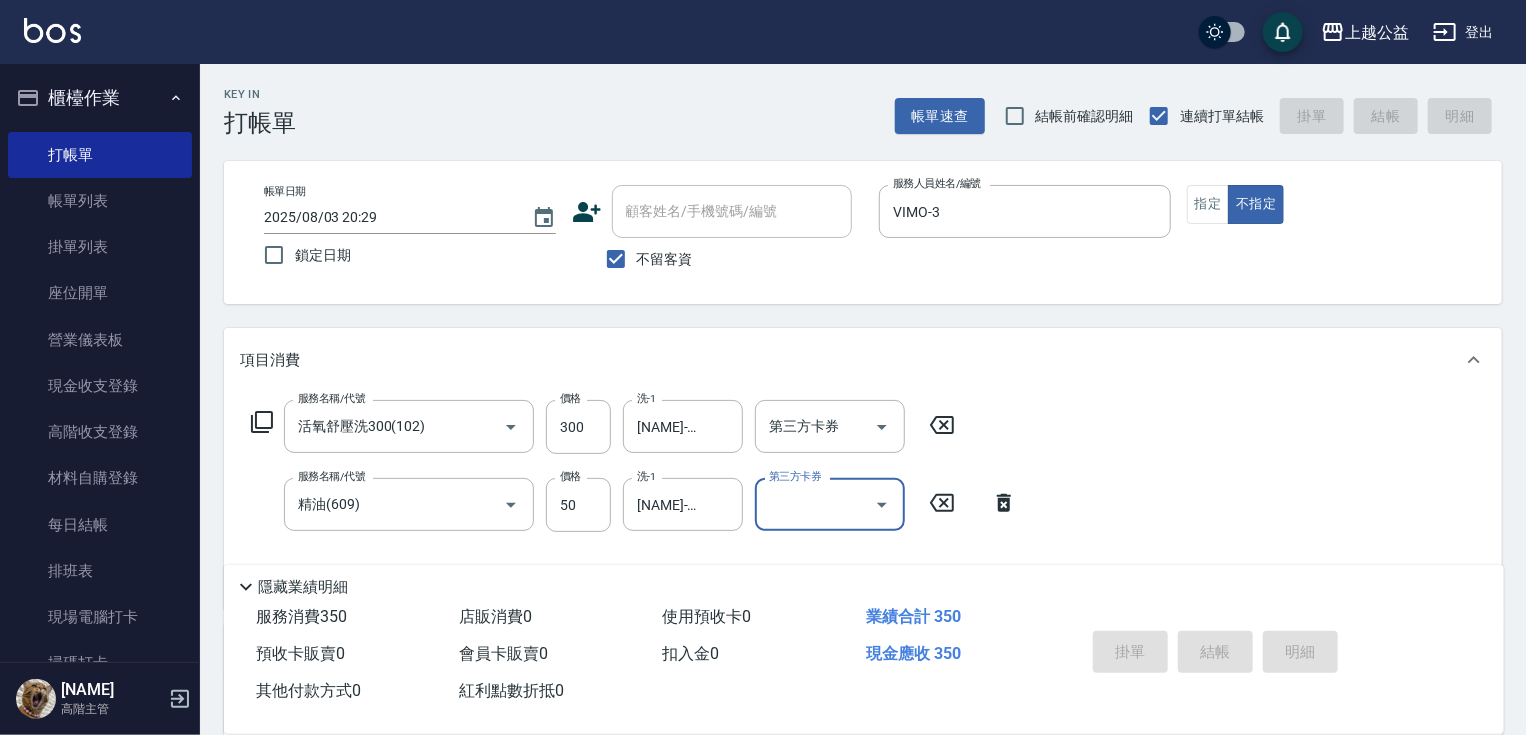 type 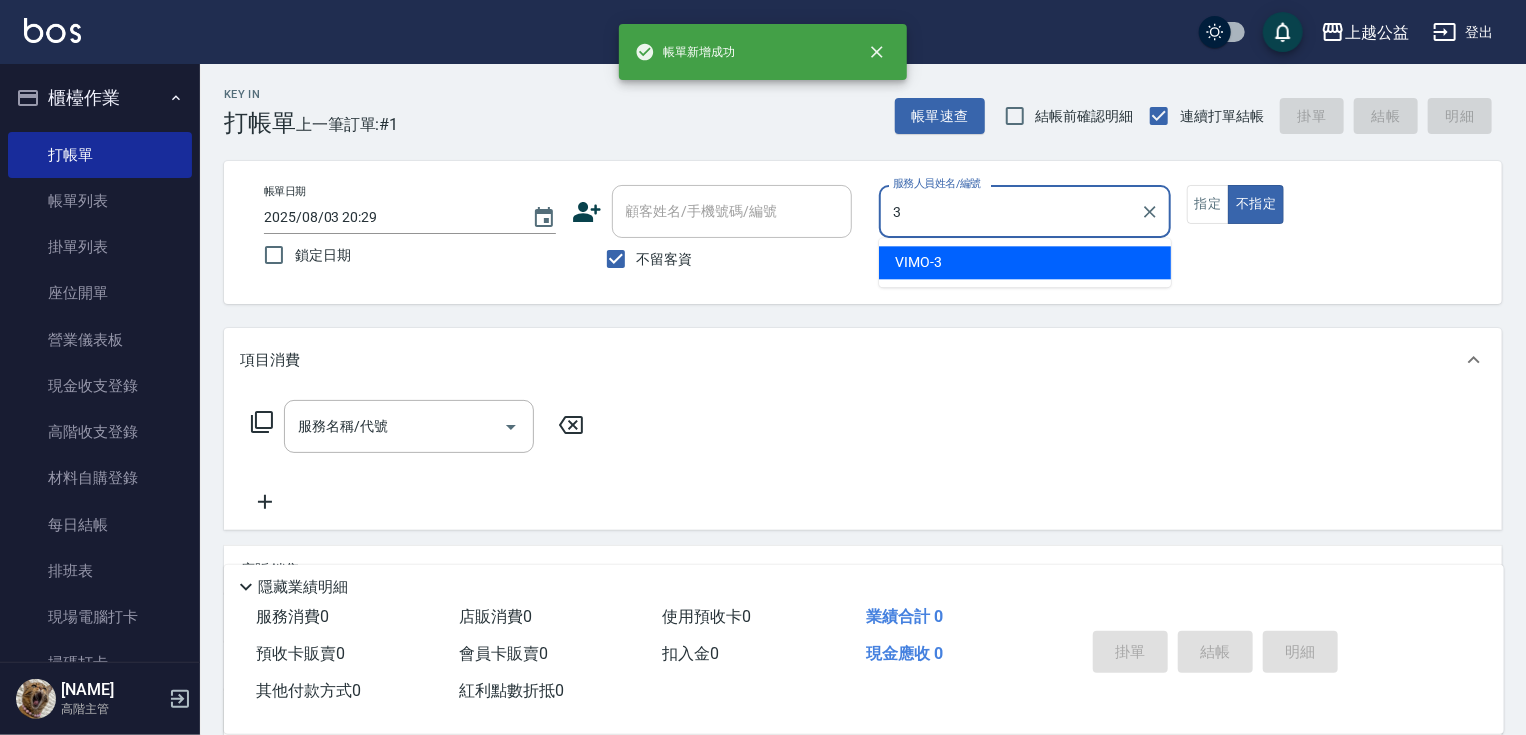 type on "VIMO-3" 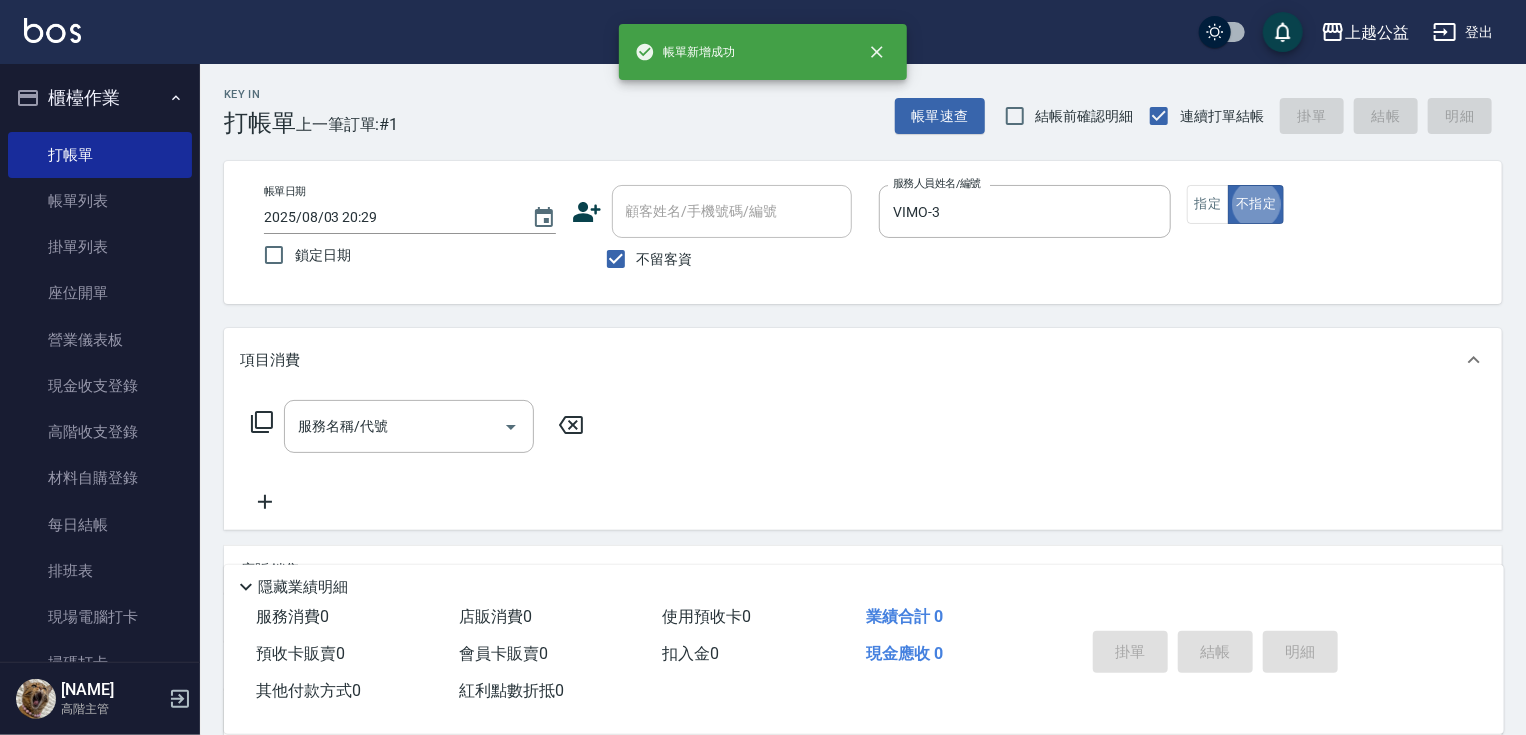 type on "false" 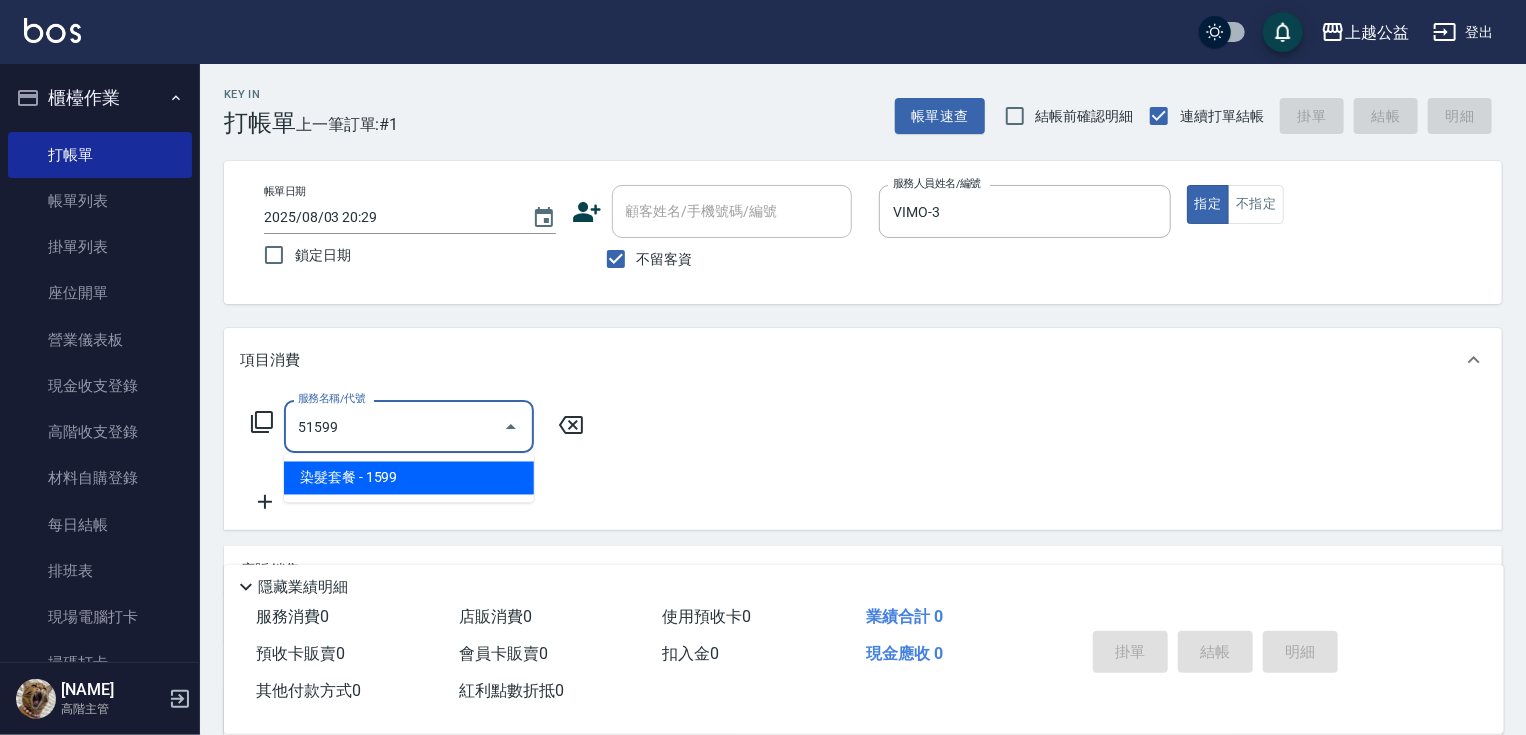 type on "染髮套餐(51599)" 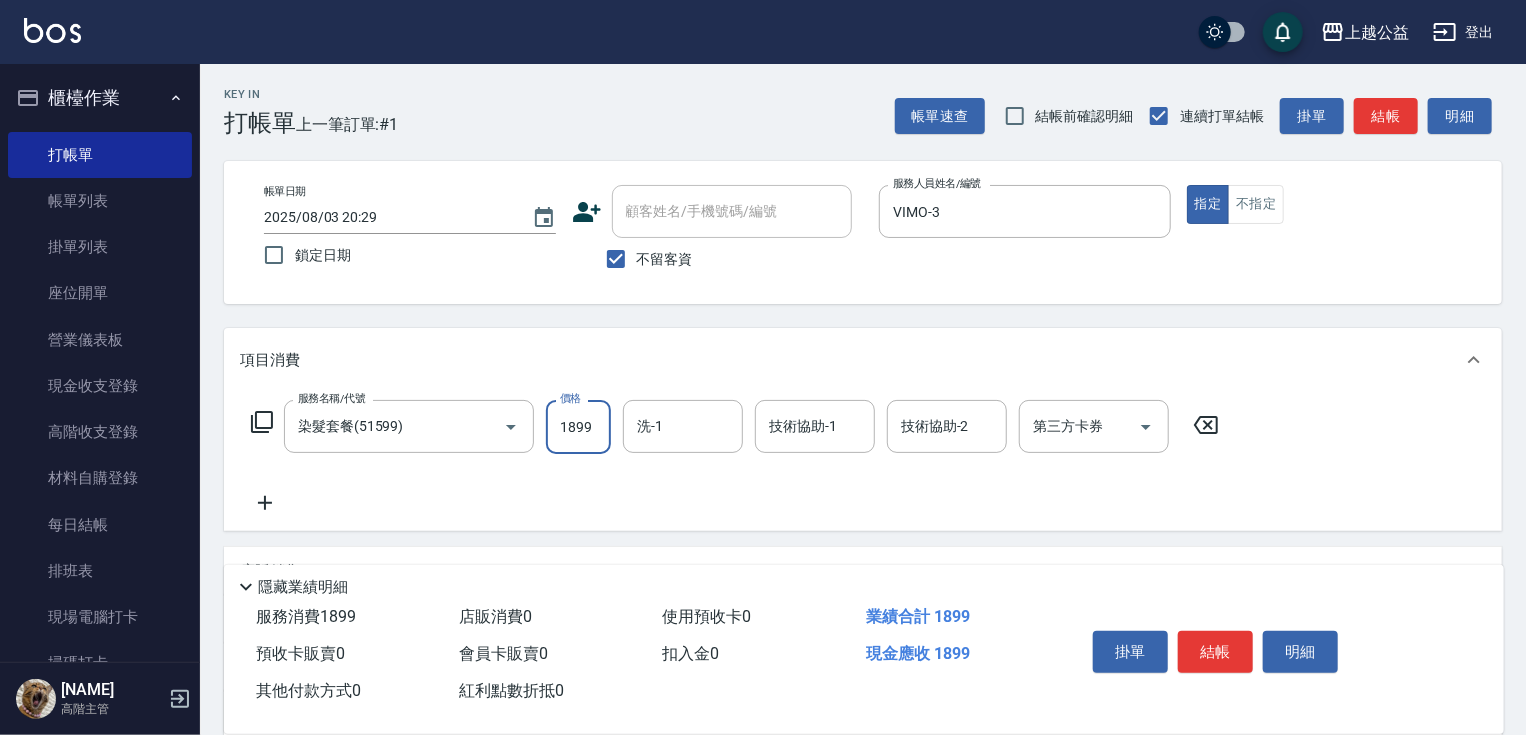 type on "1899" 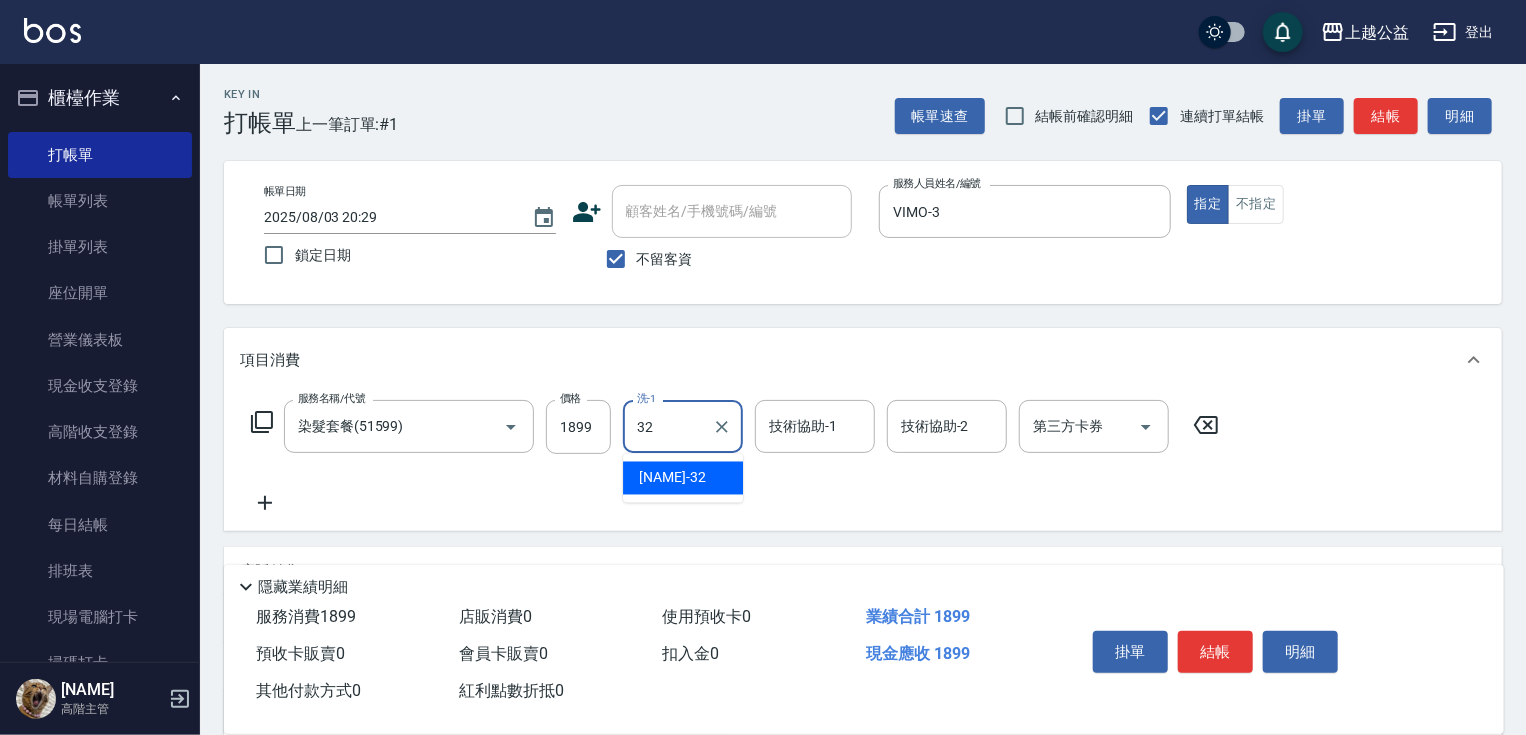 type on "[NAME]-32" 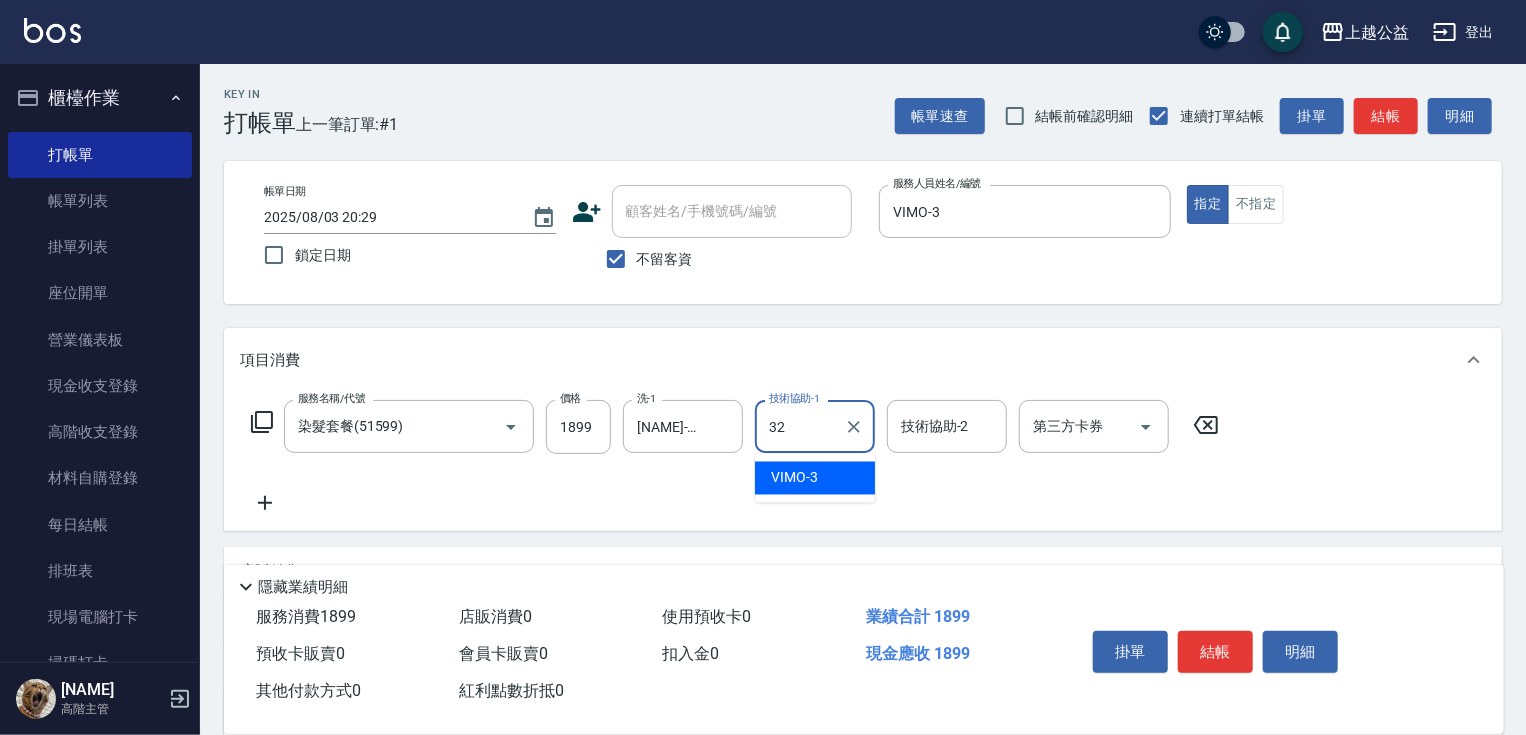 type on "[NAME]-32" 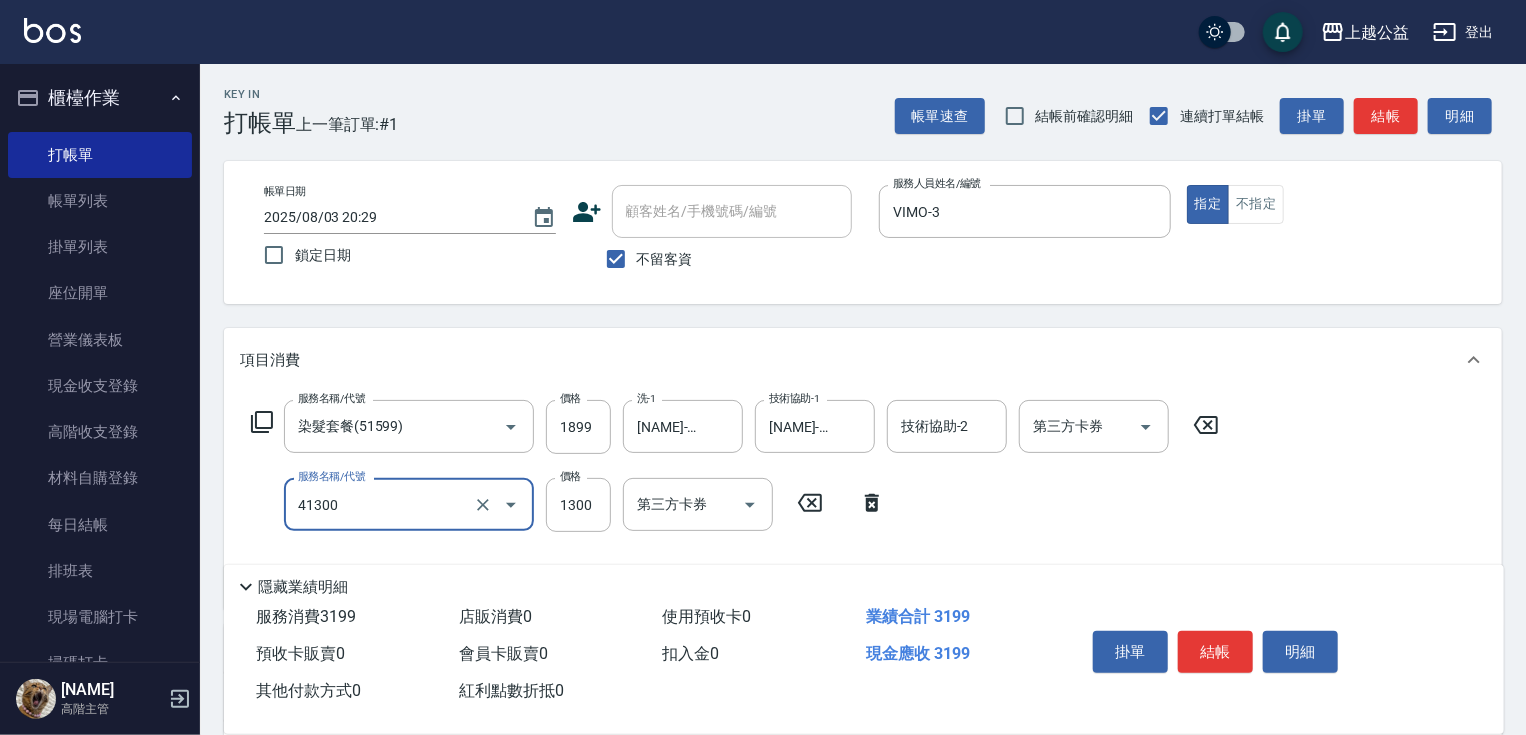 type on "鏡面1300(41300)" 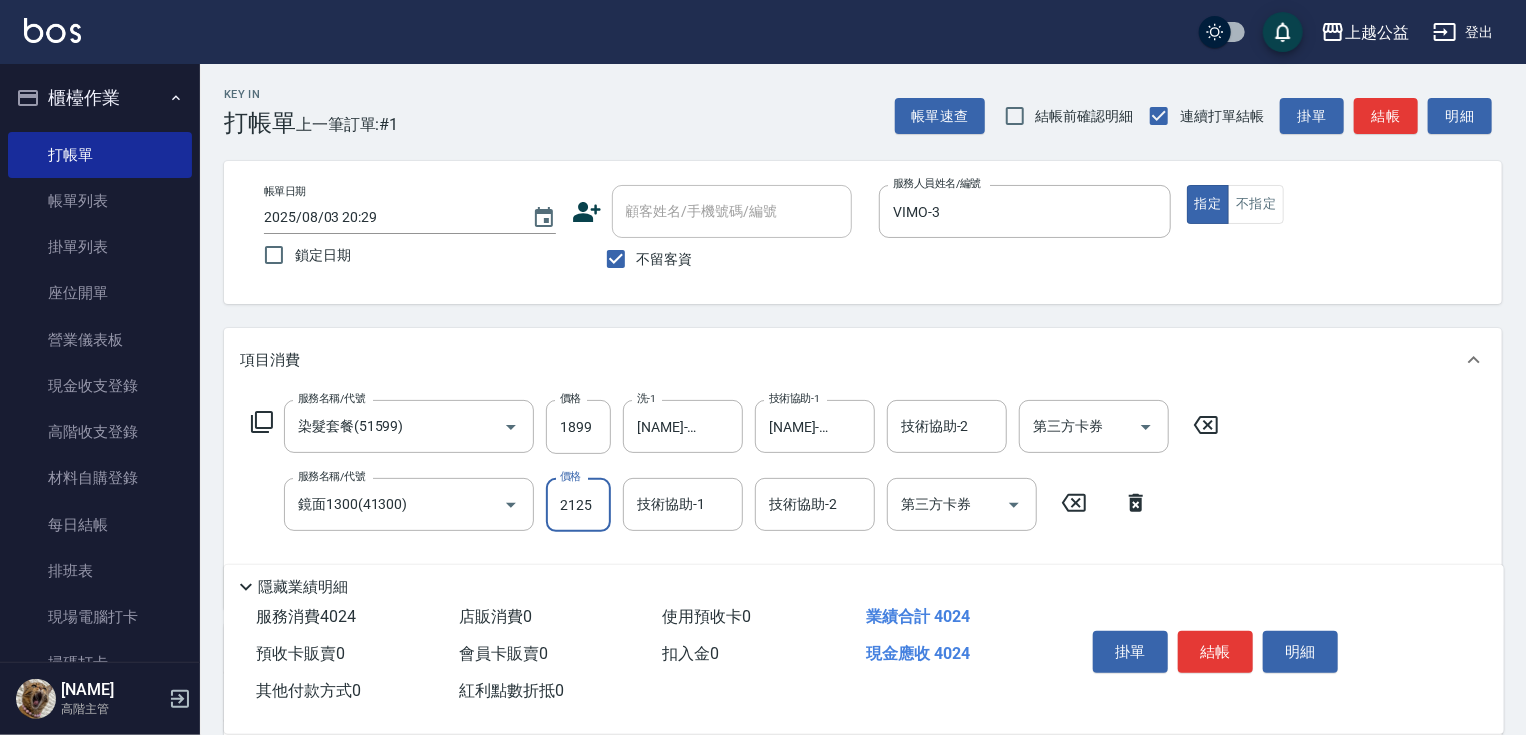type on "2125" 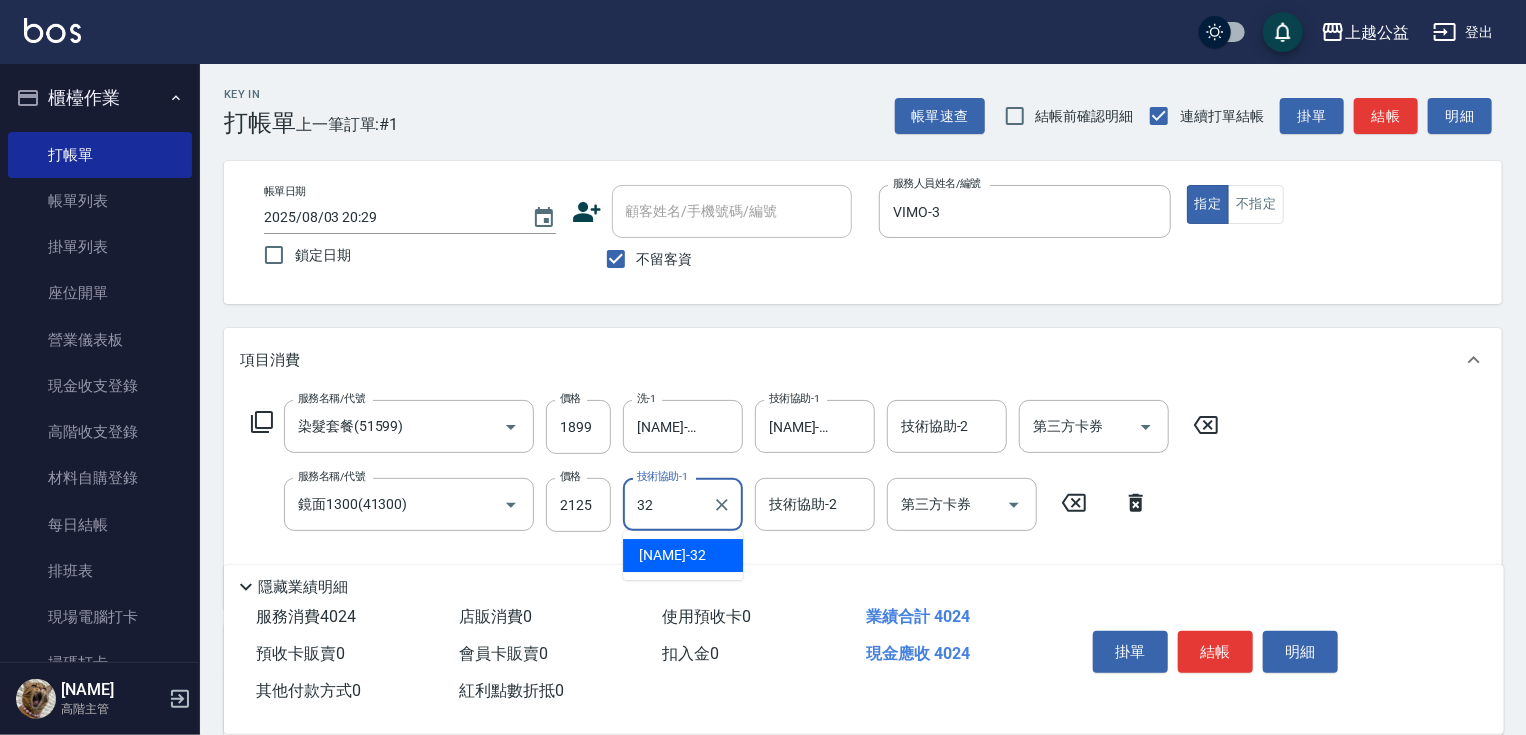 type on "[NAME]-32" 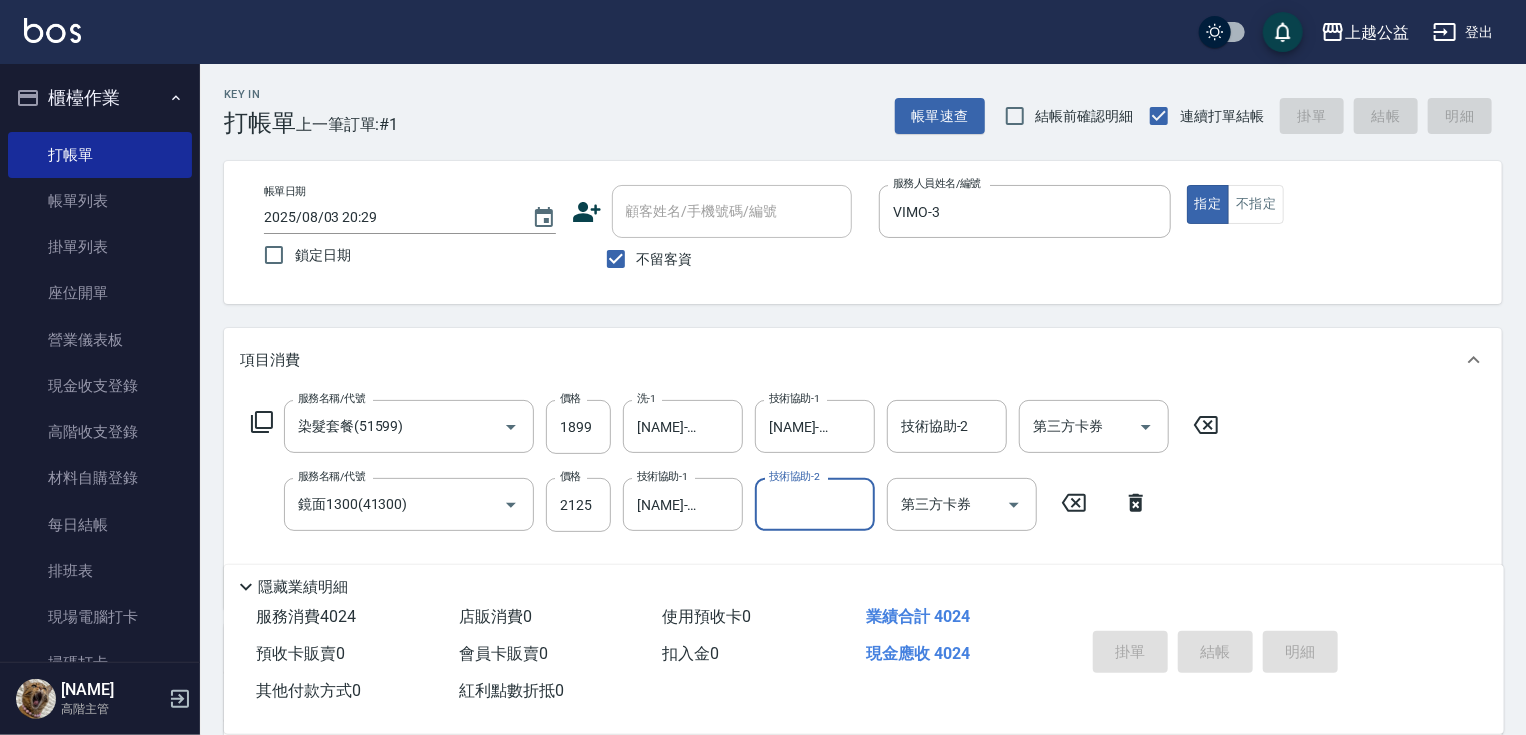 type on "2025/08/03 20:30" 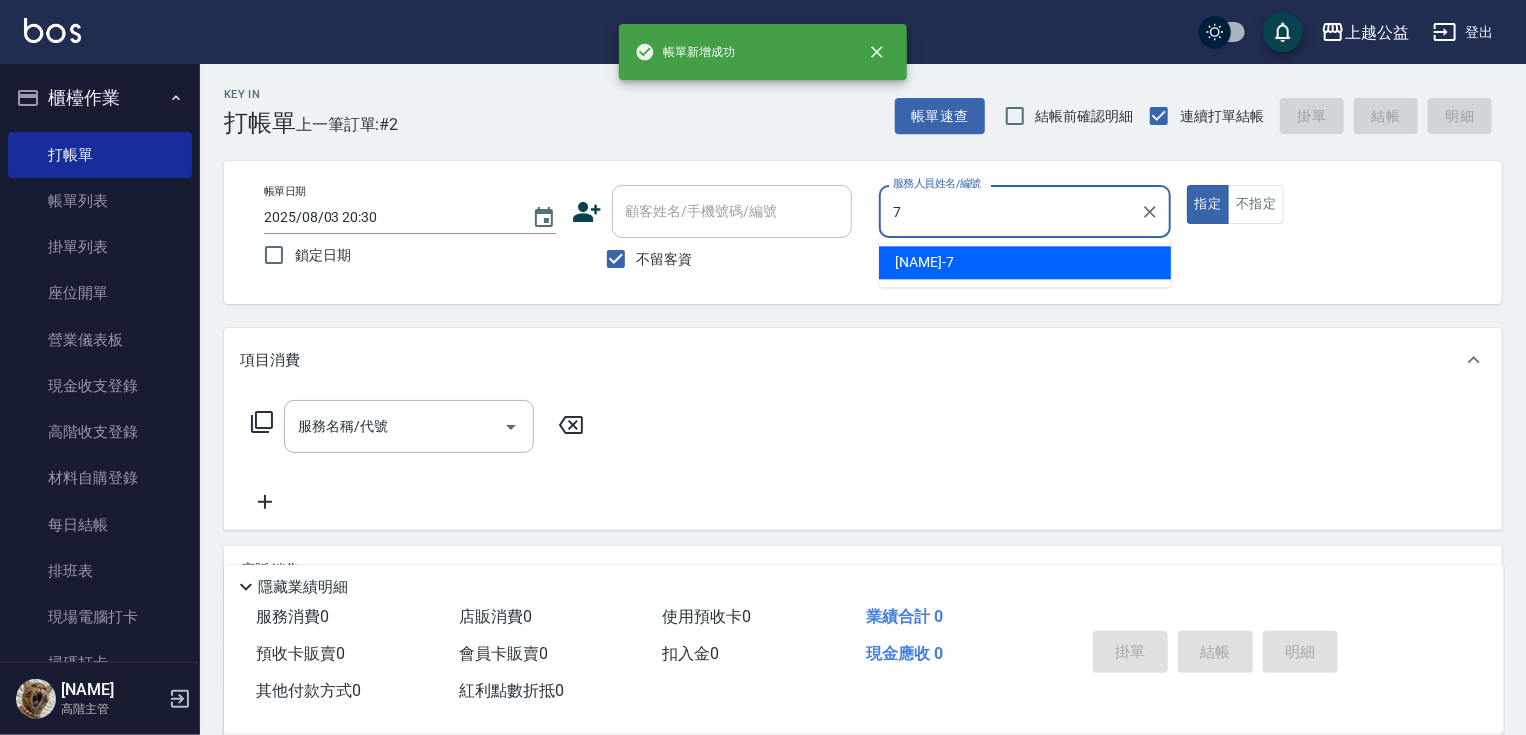 type on "[NAME]-7" 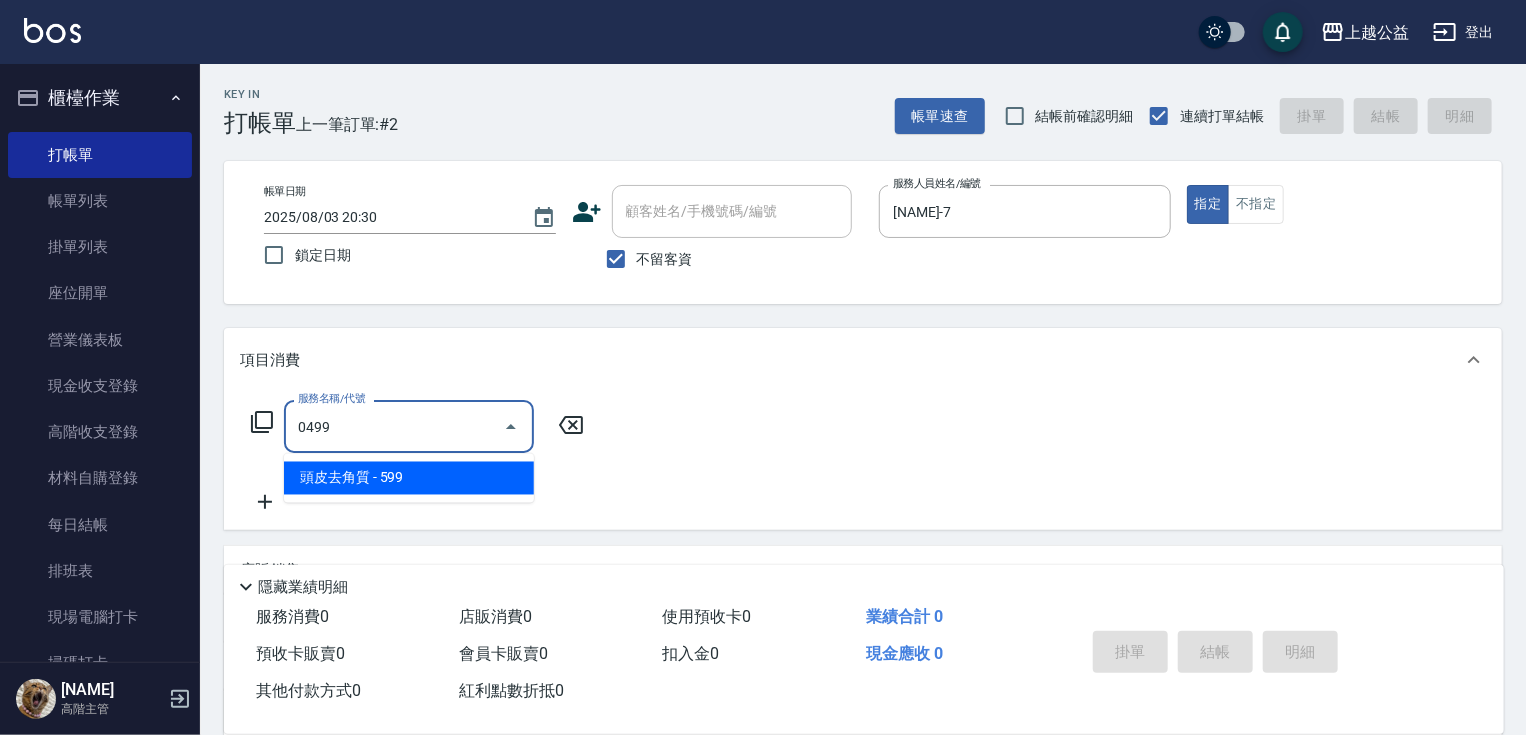 type on "頭皮去角質(0499)" 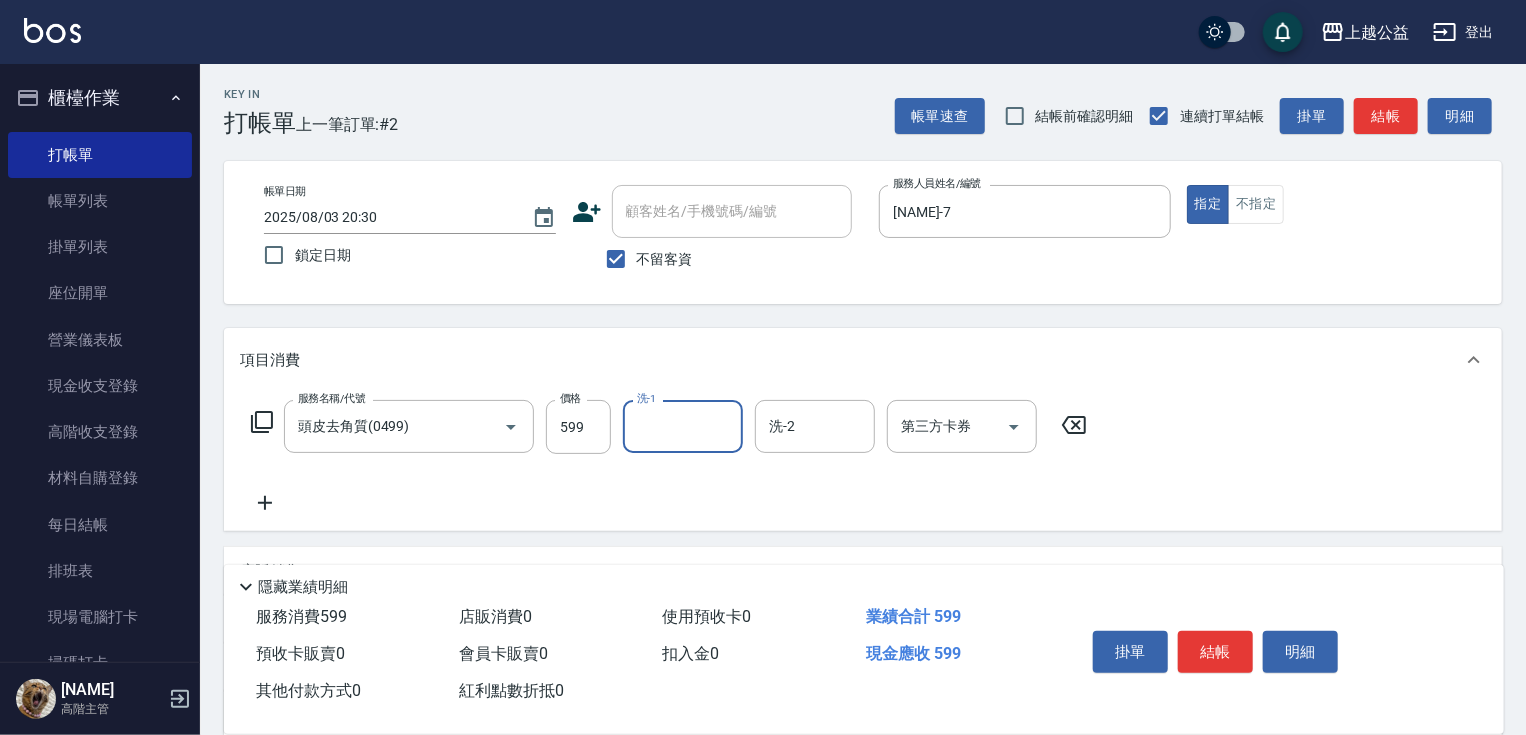 type on "3" 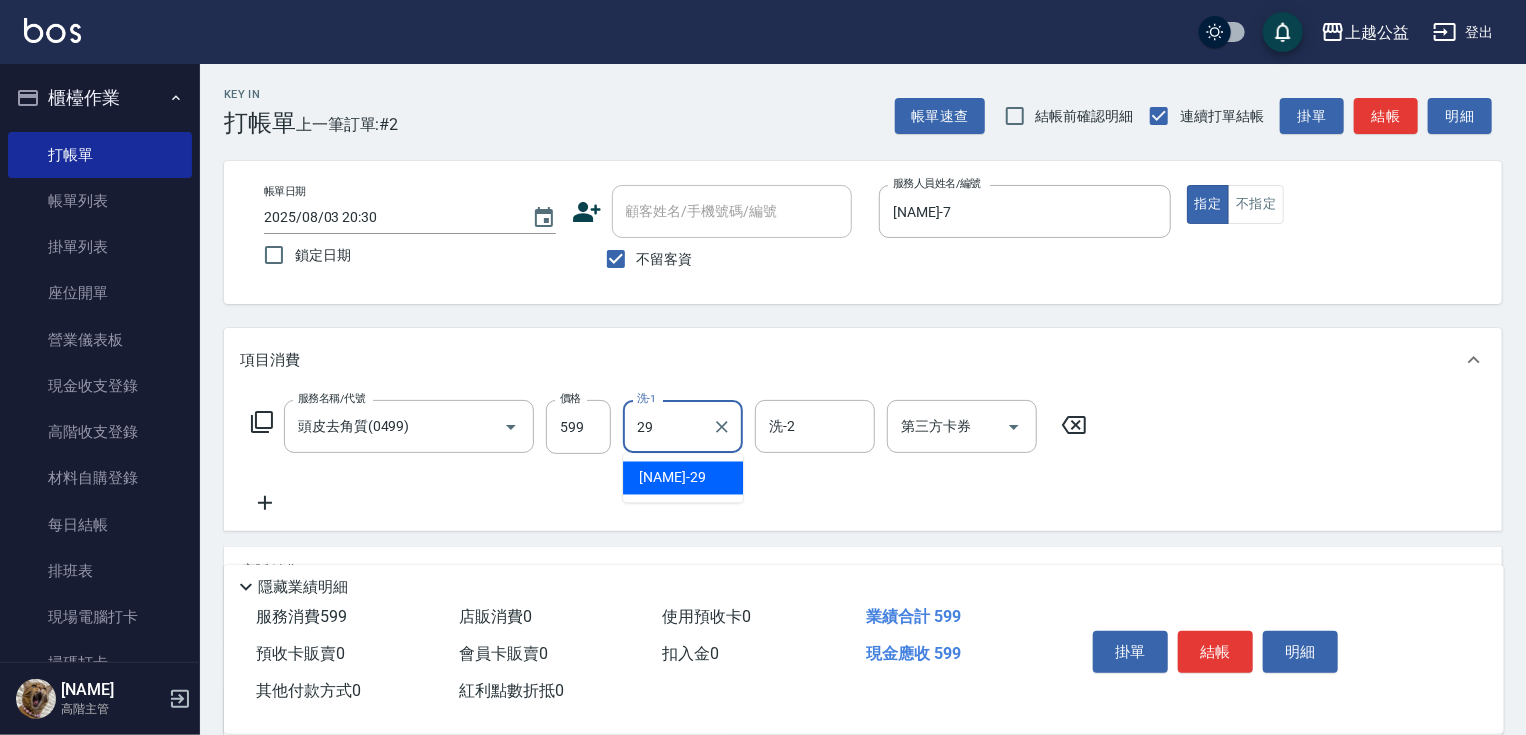 type on "[NAME]-29" 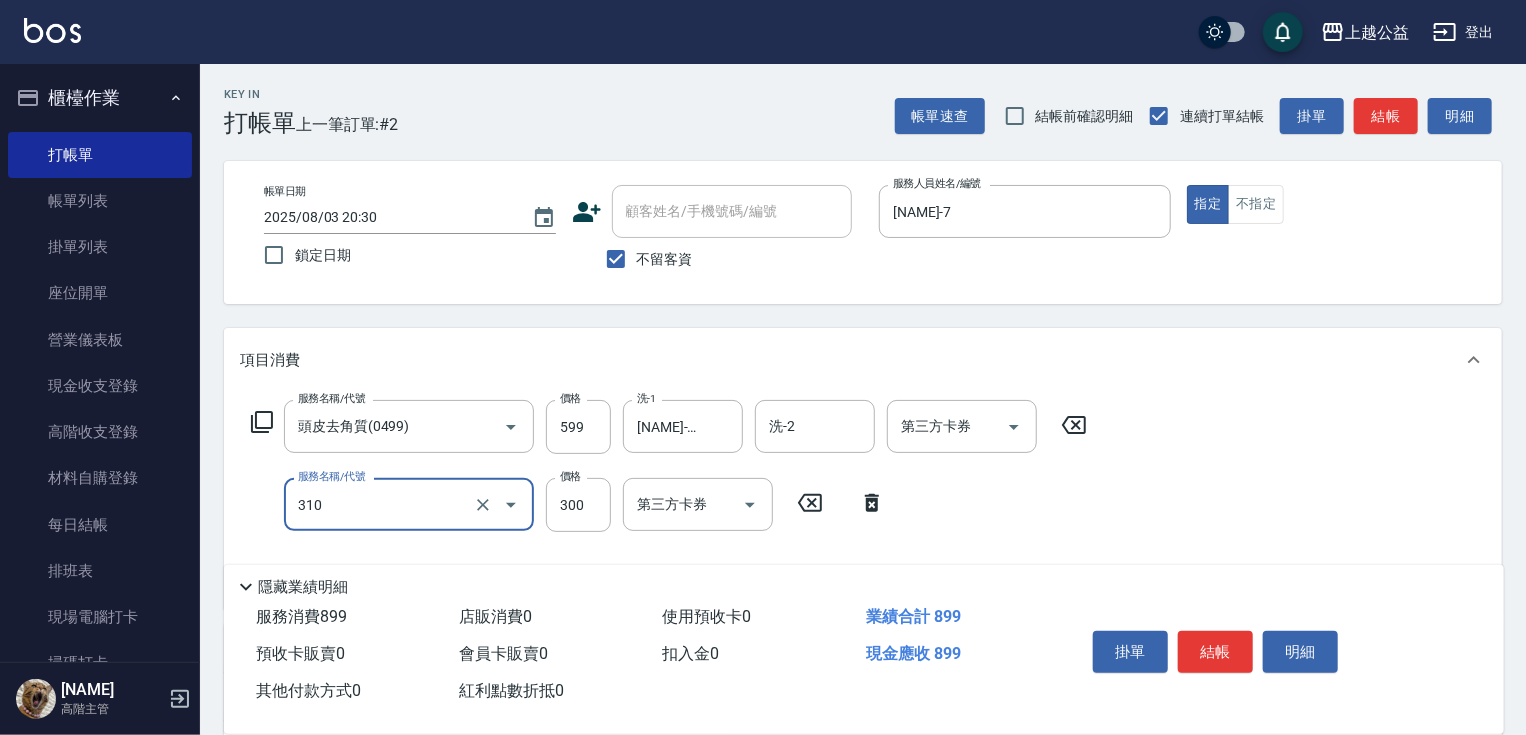 type on "剪髮(310)" 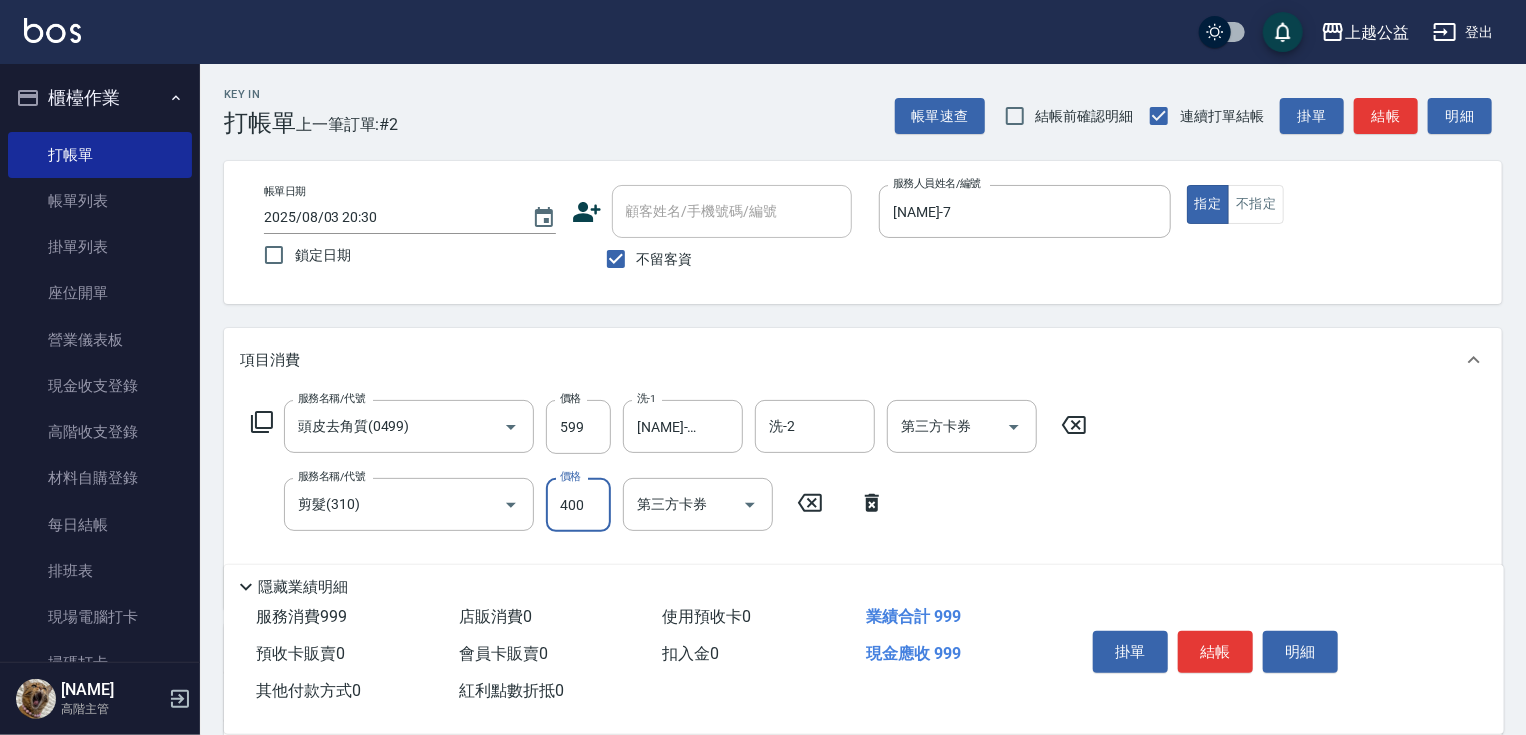 type on "400" 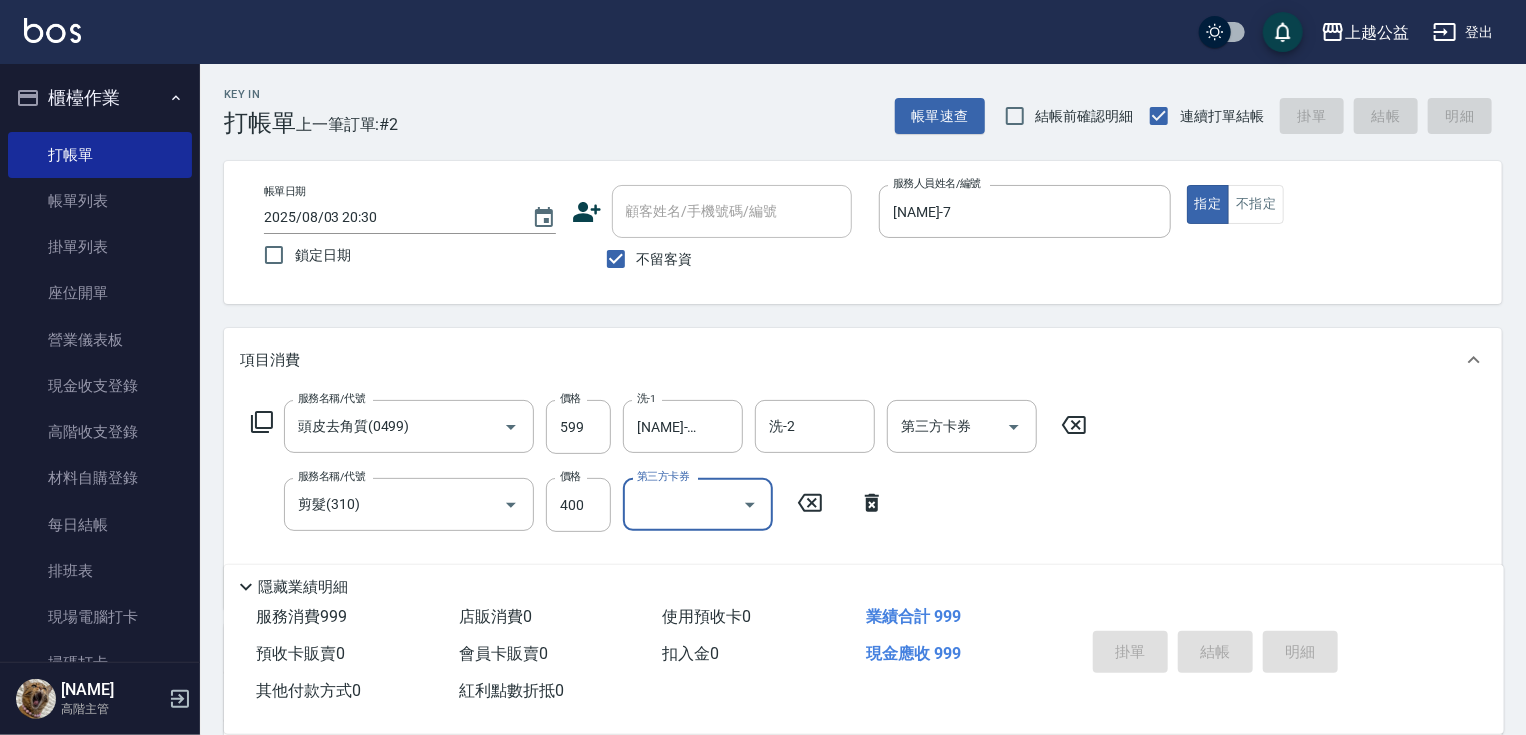 type 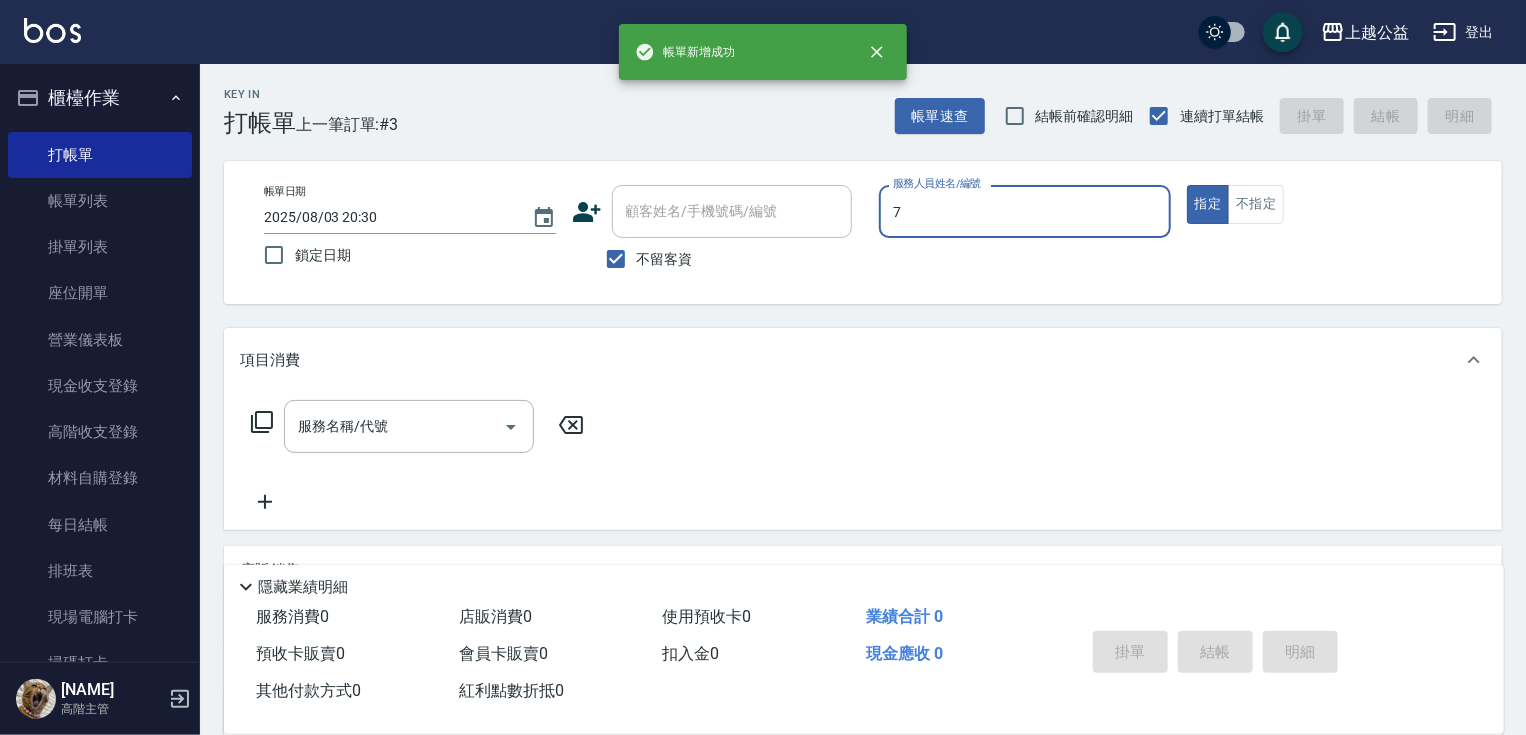 type on "[NAME]-7" 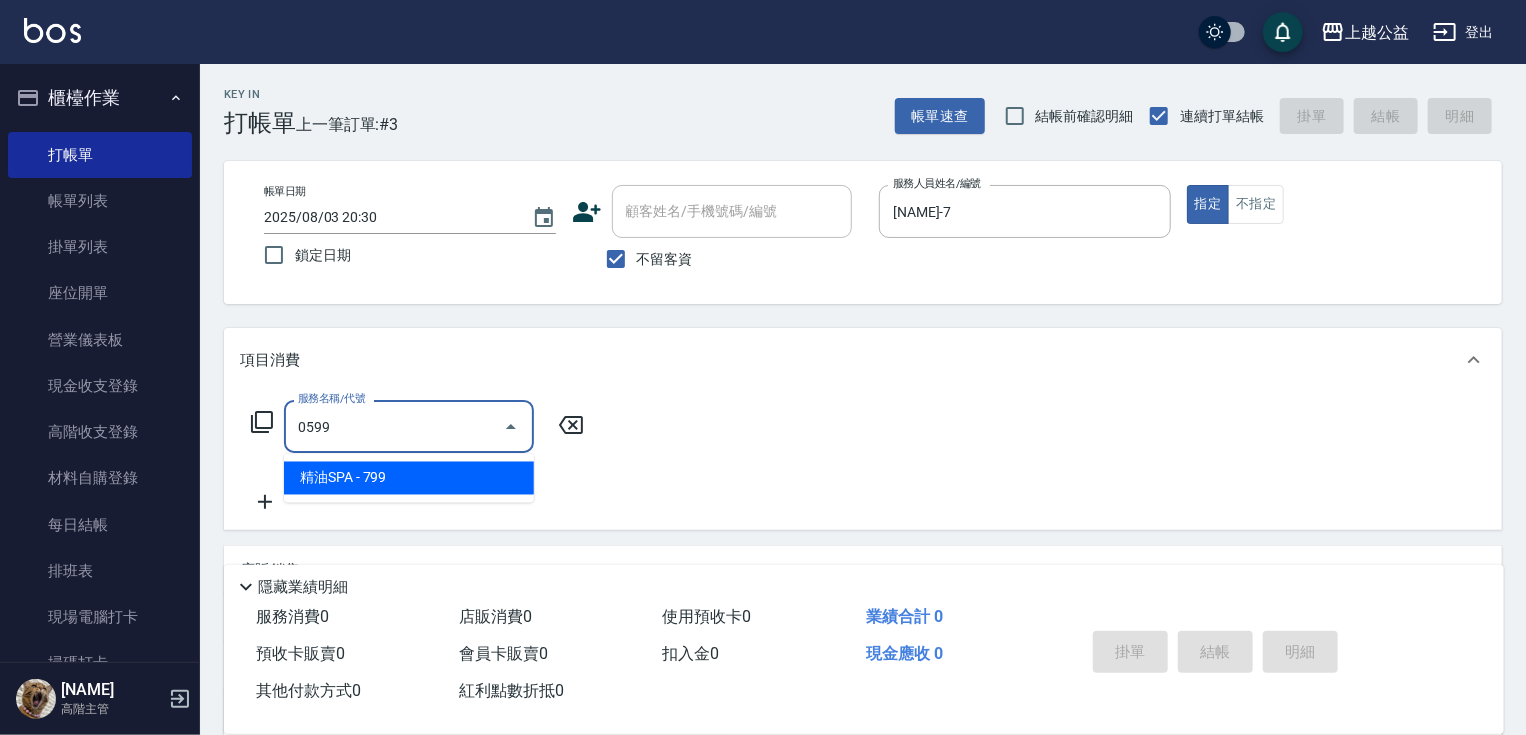 type on "精油SPA(0599)" 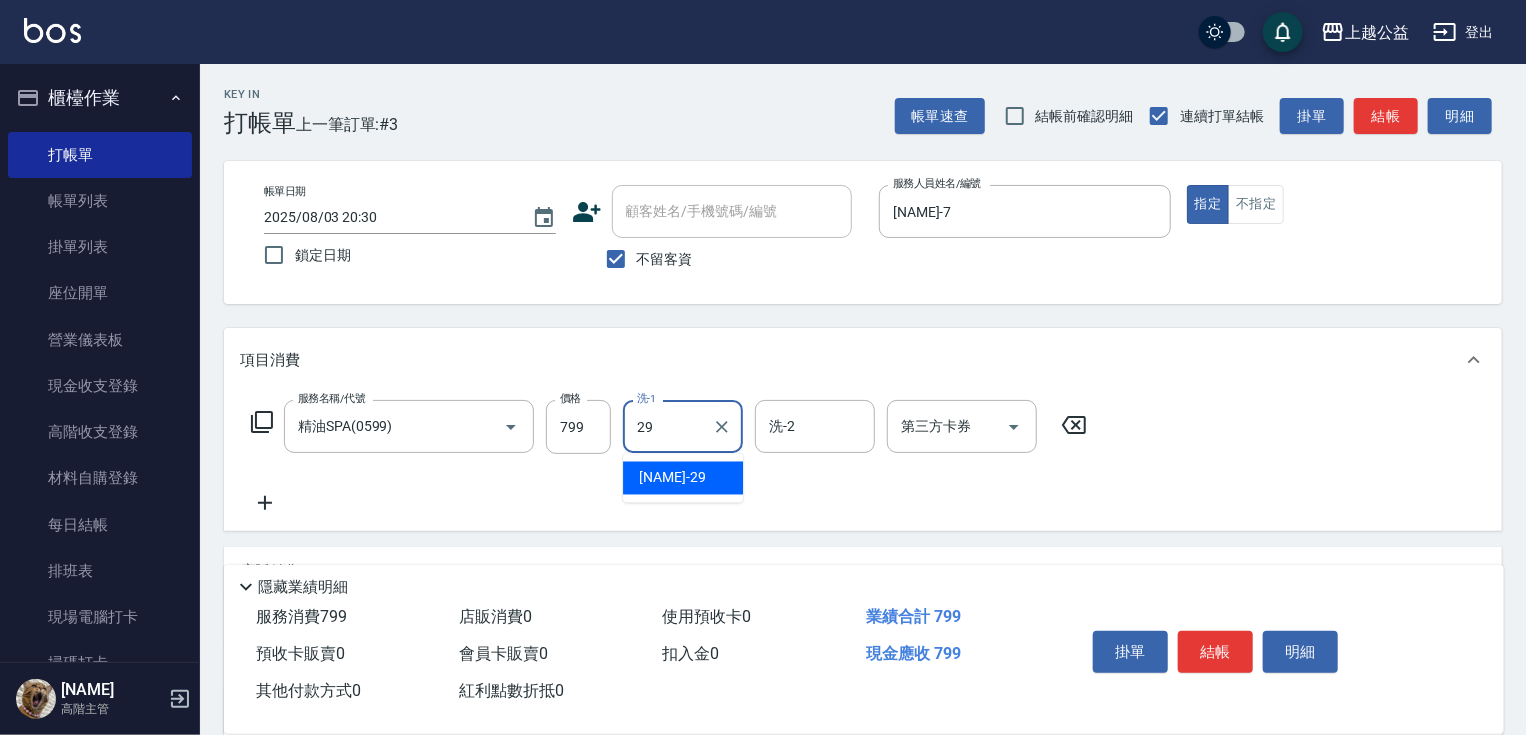 type on "[NAME]-29" 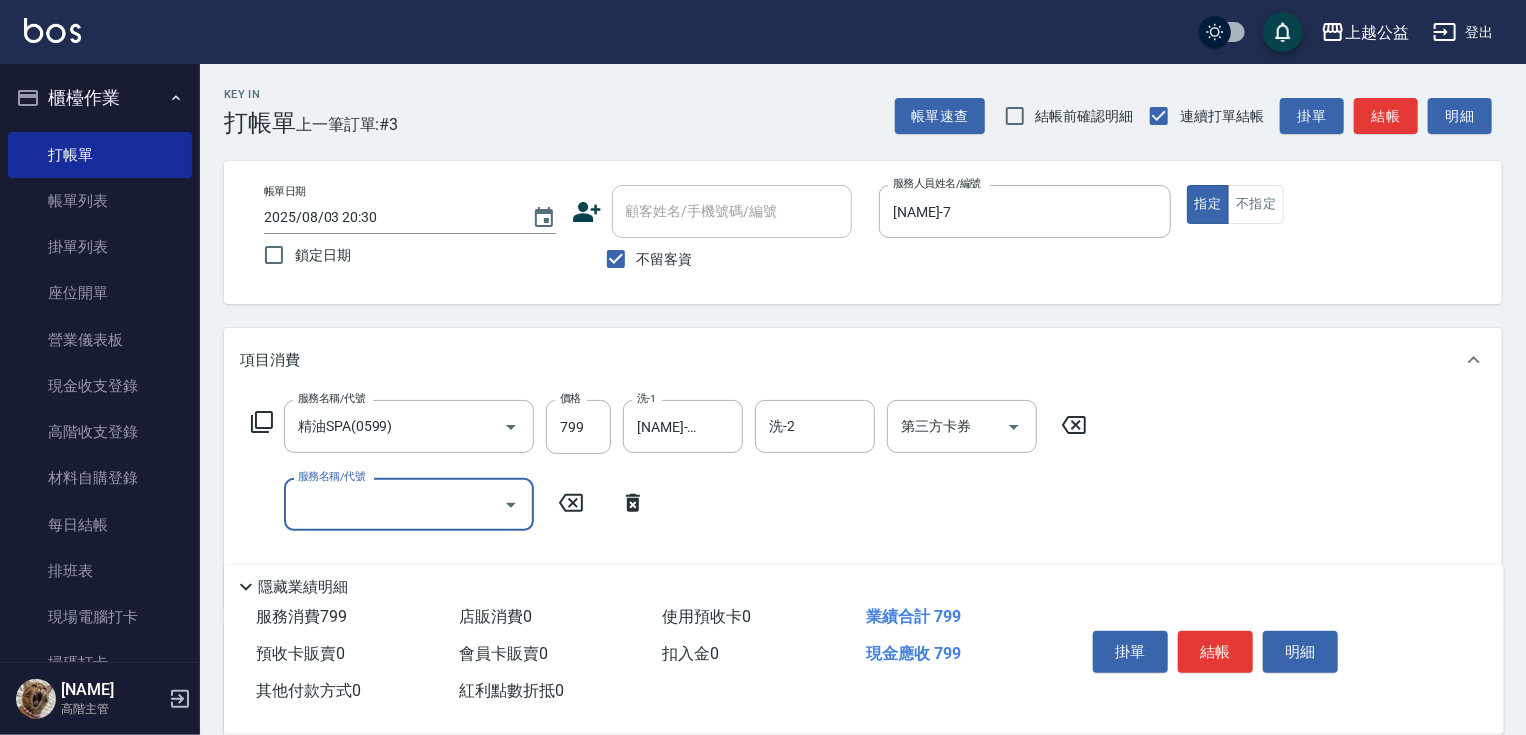 type on "6" 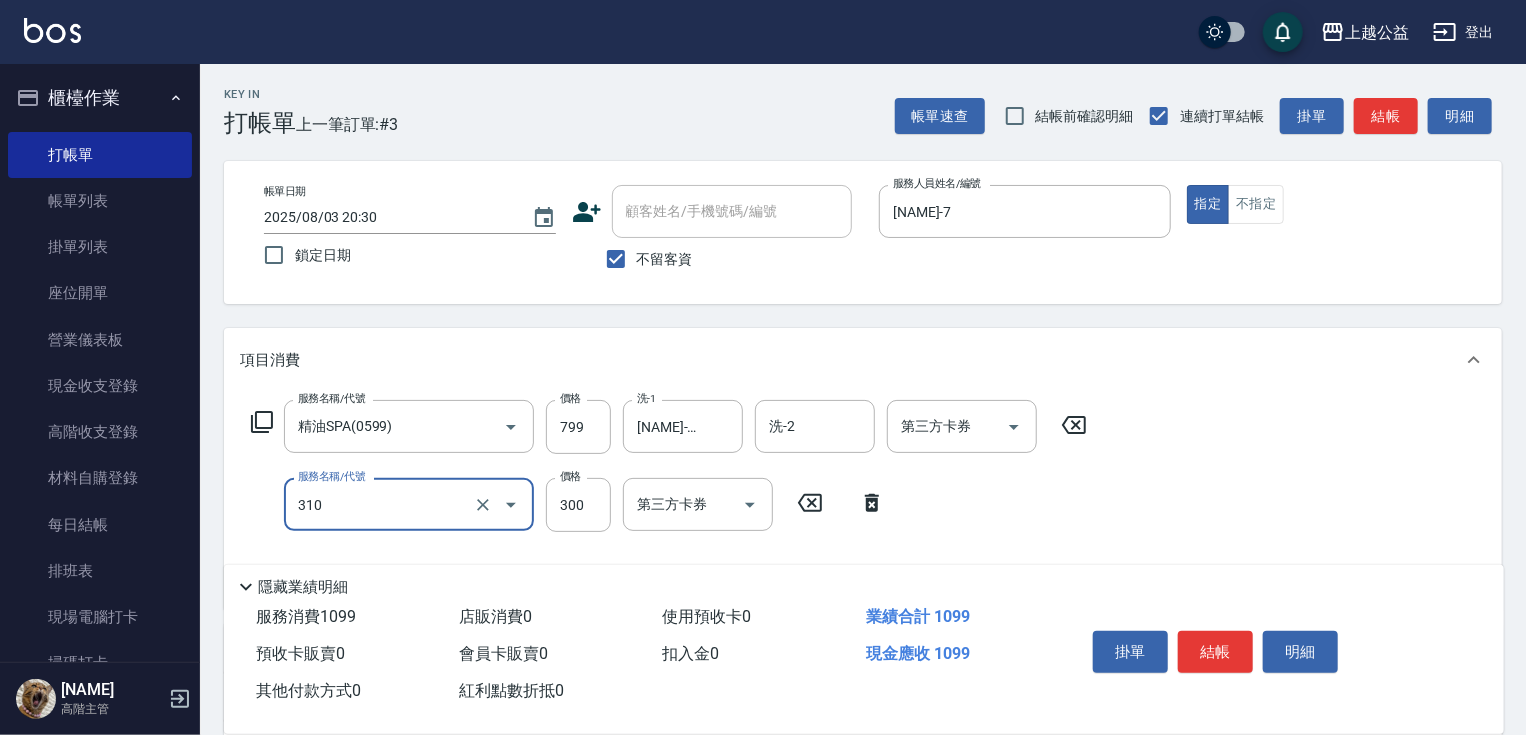 type on "剪髮(310)" 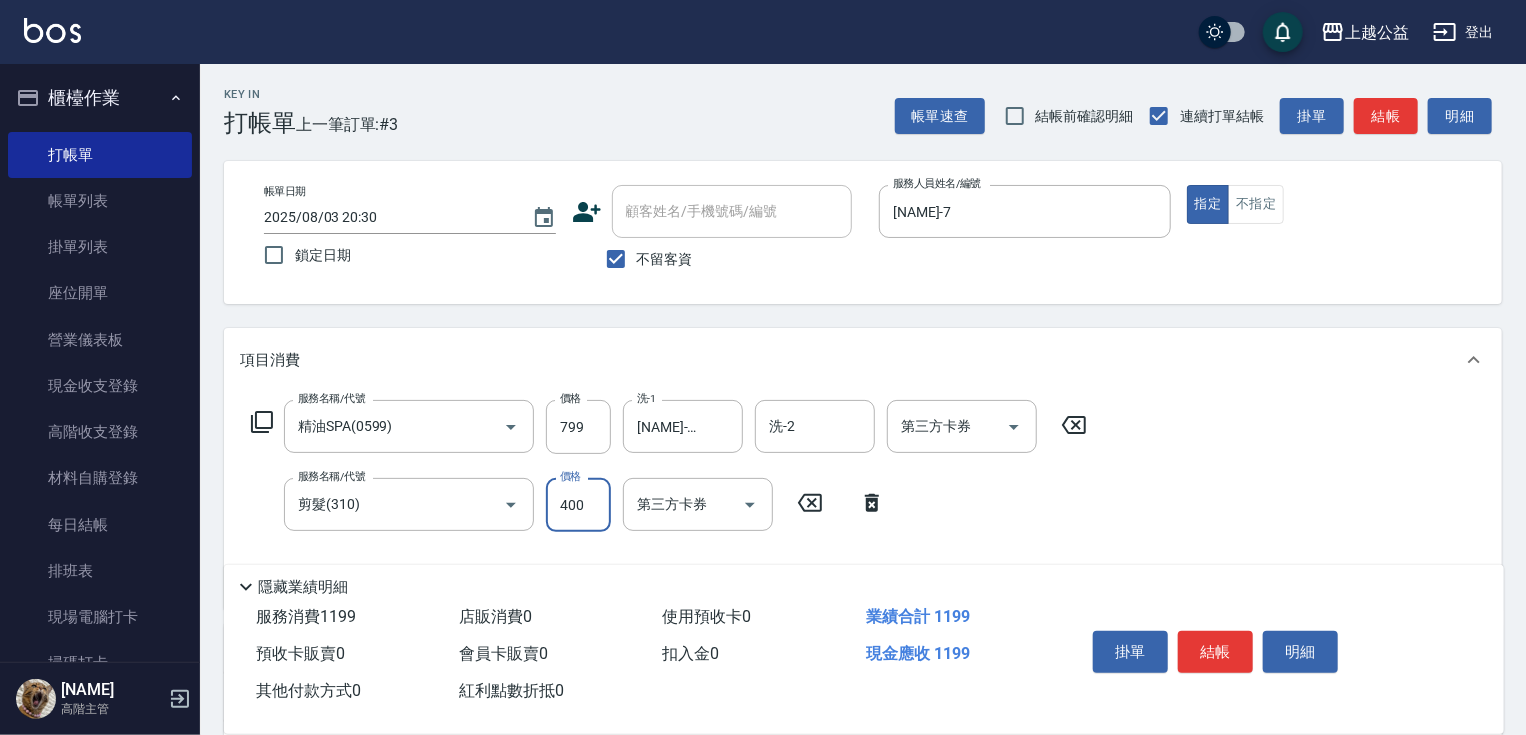 type on "400" 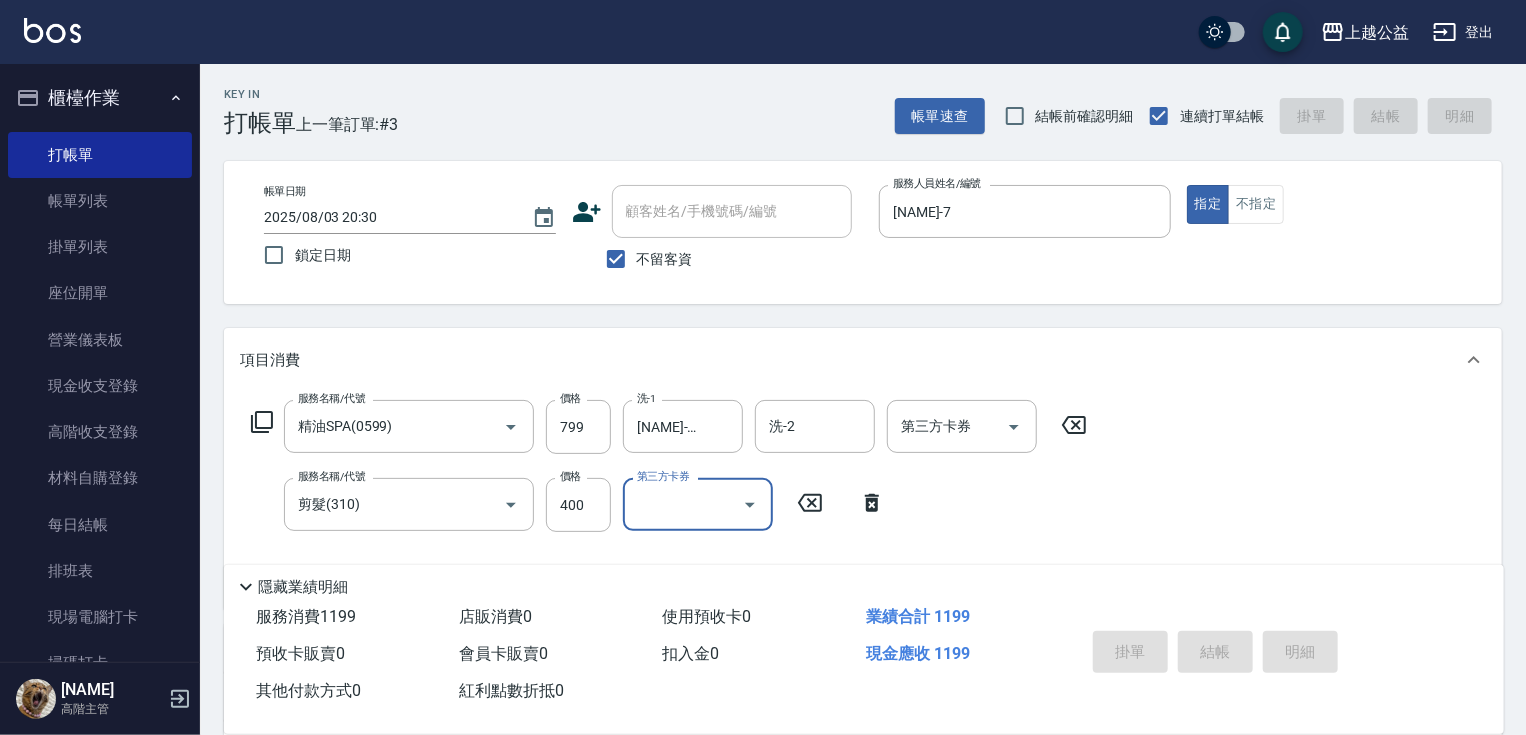 type 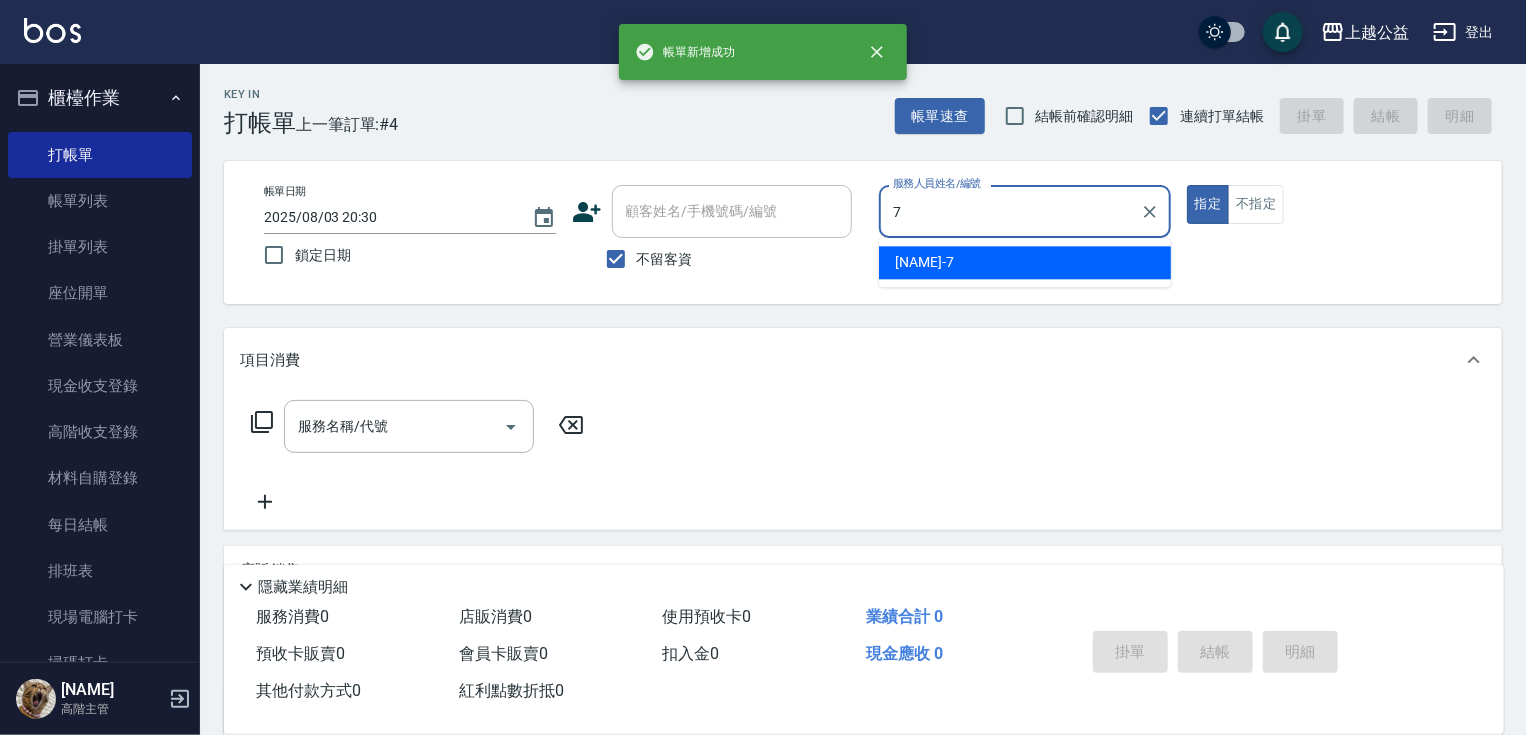 type on "[NAME]-7" 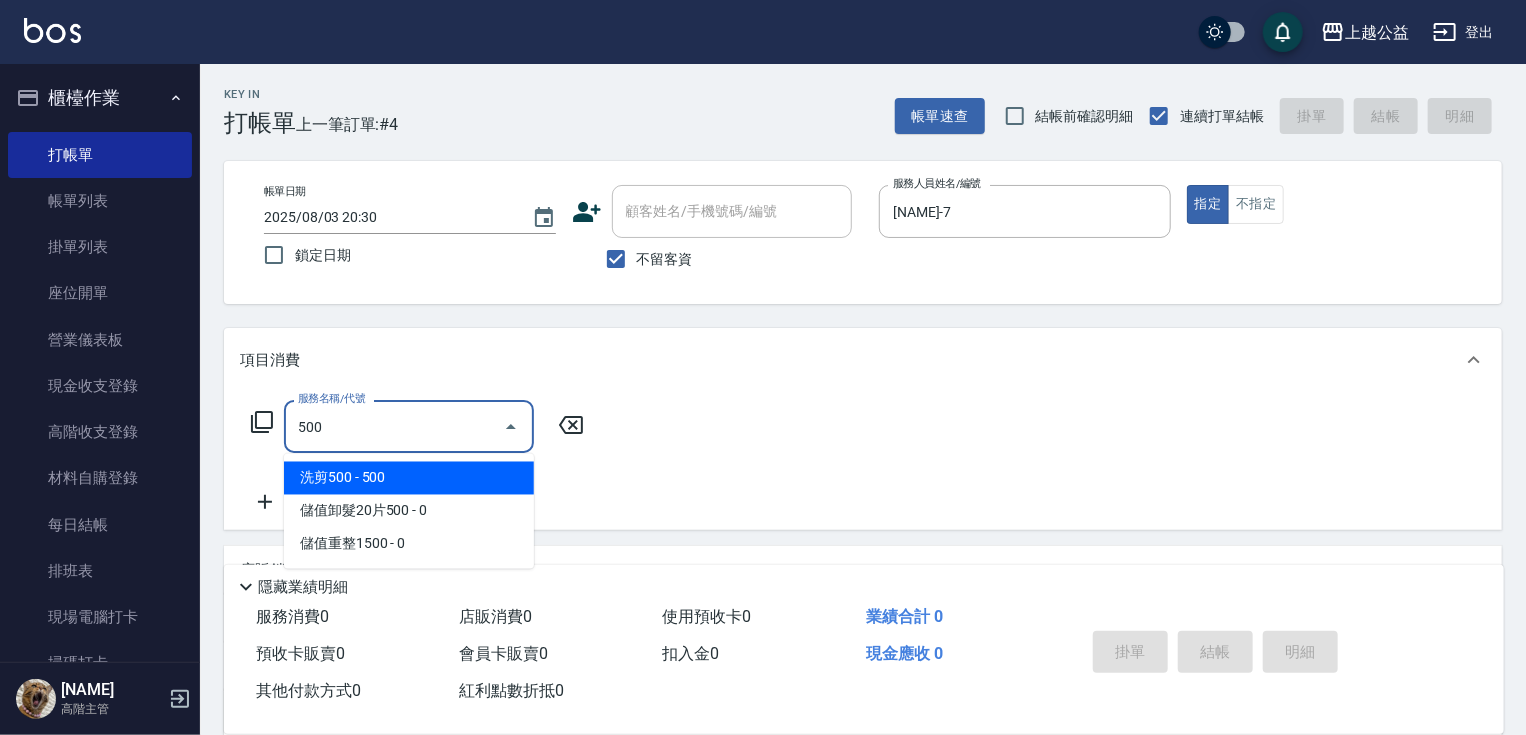 type on "洗剪500(500)" 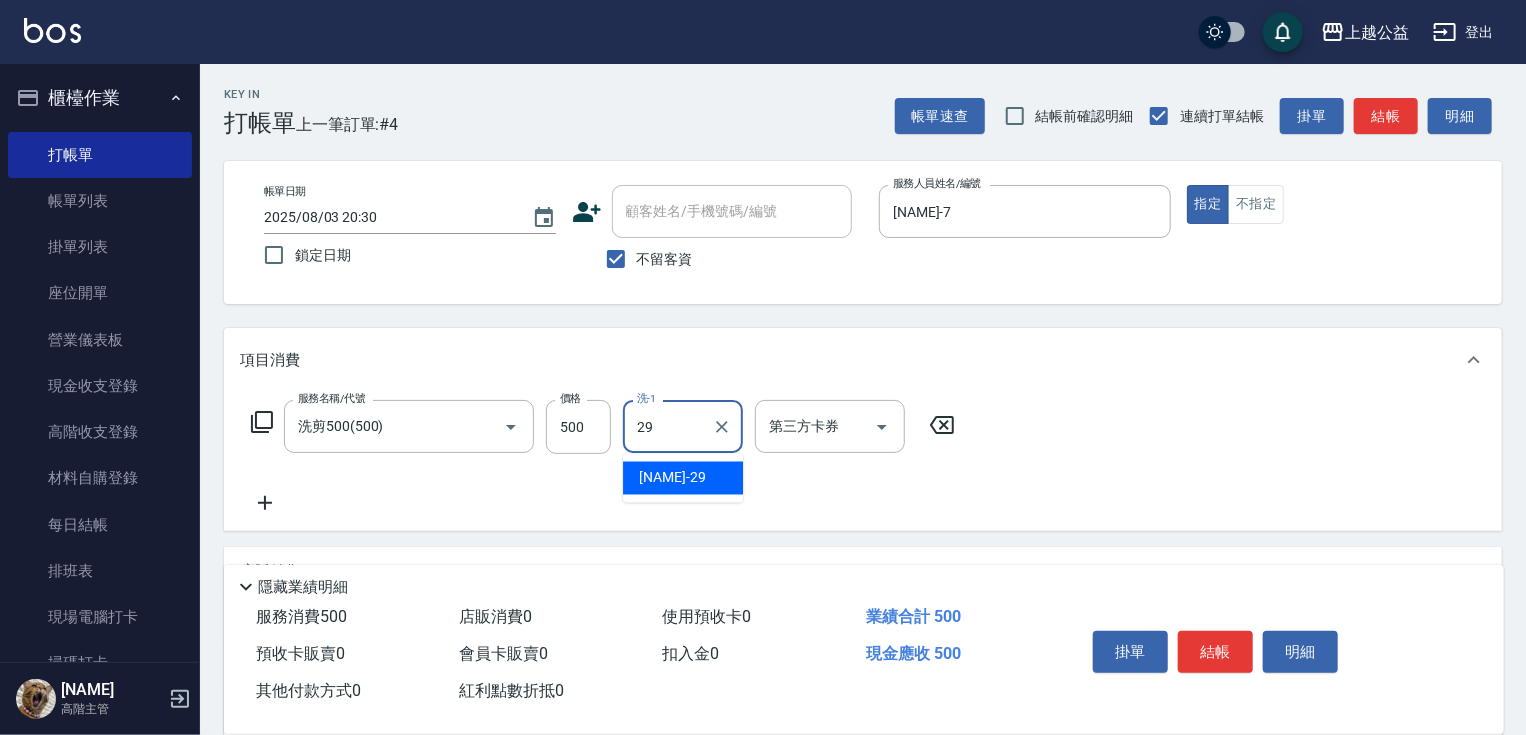 type on "[NAME]-29" 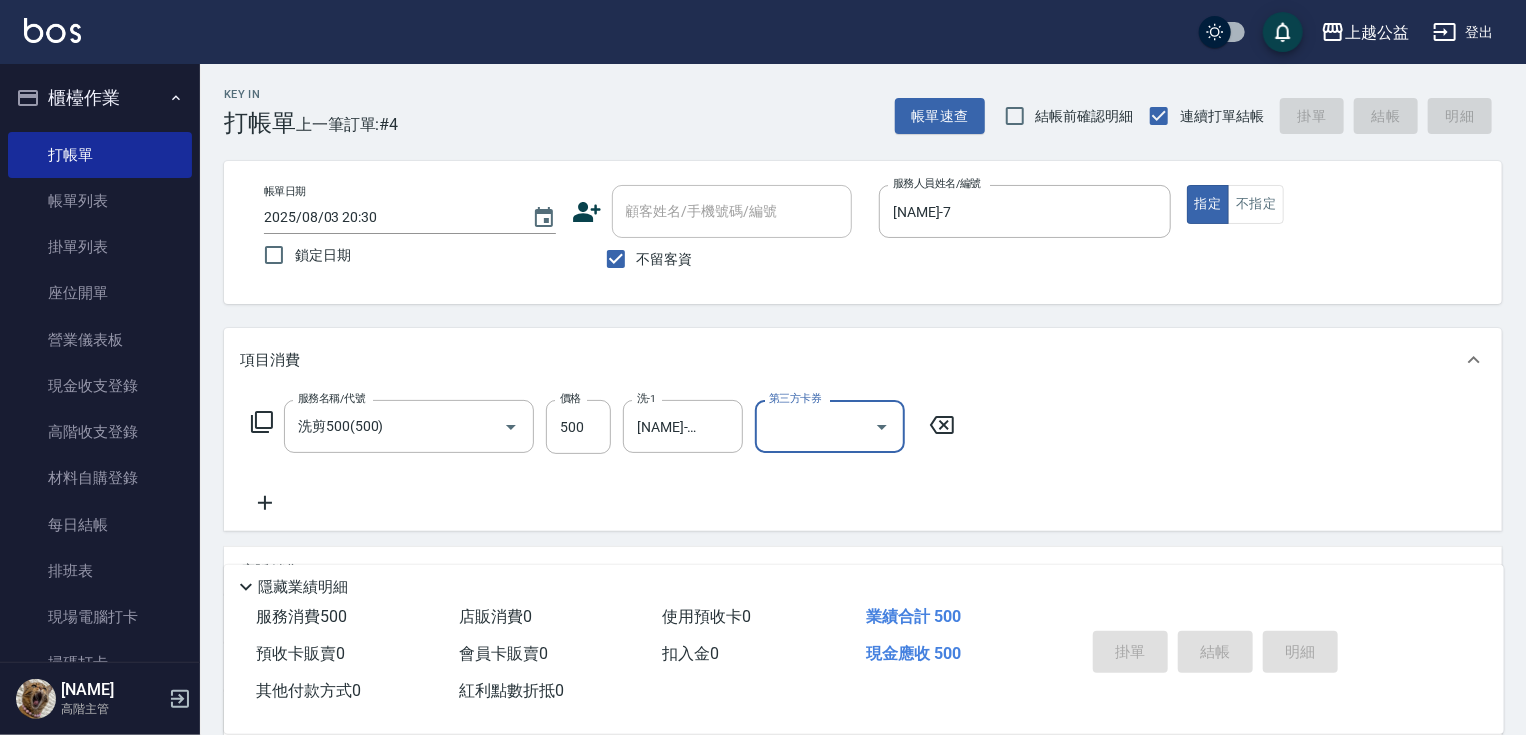 type 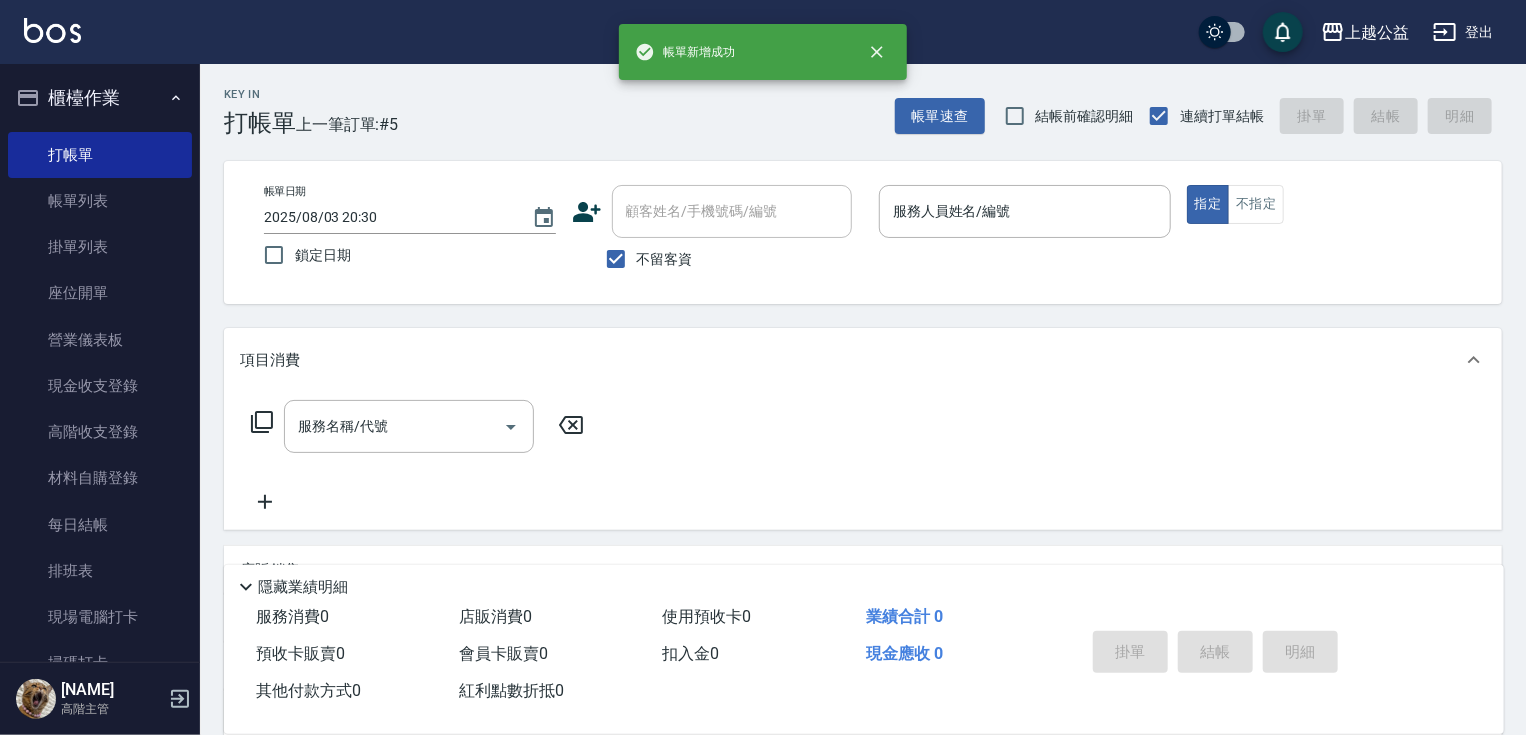 click on "不留客資" at bounding box center [644, 259] 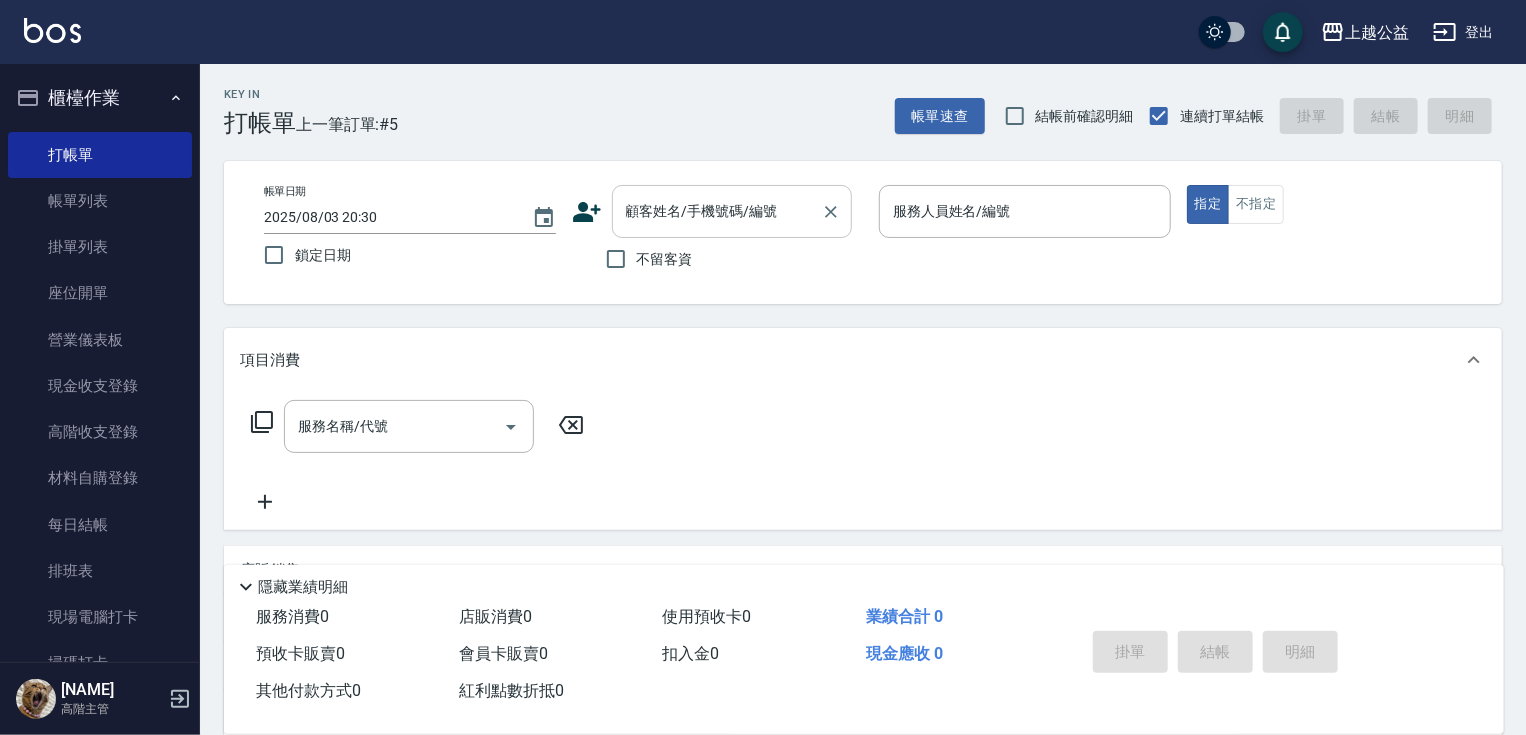 click on "顧客姓名/手機號碼/編號" at bounding box center (717, 211) 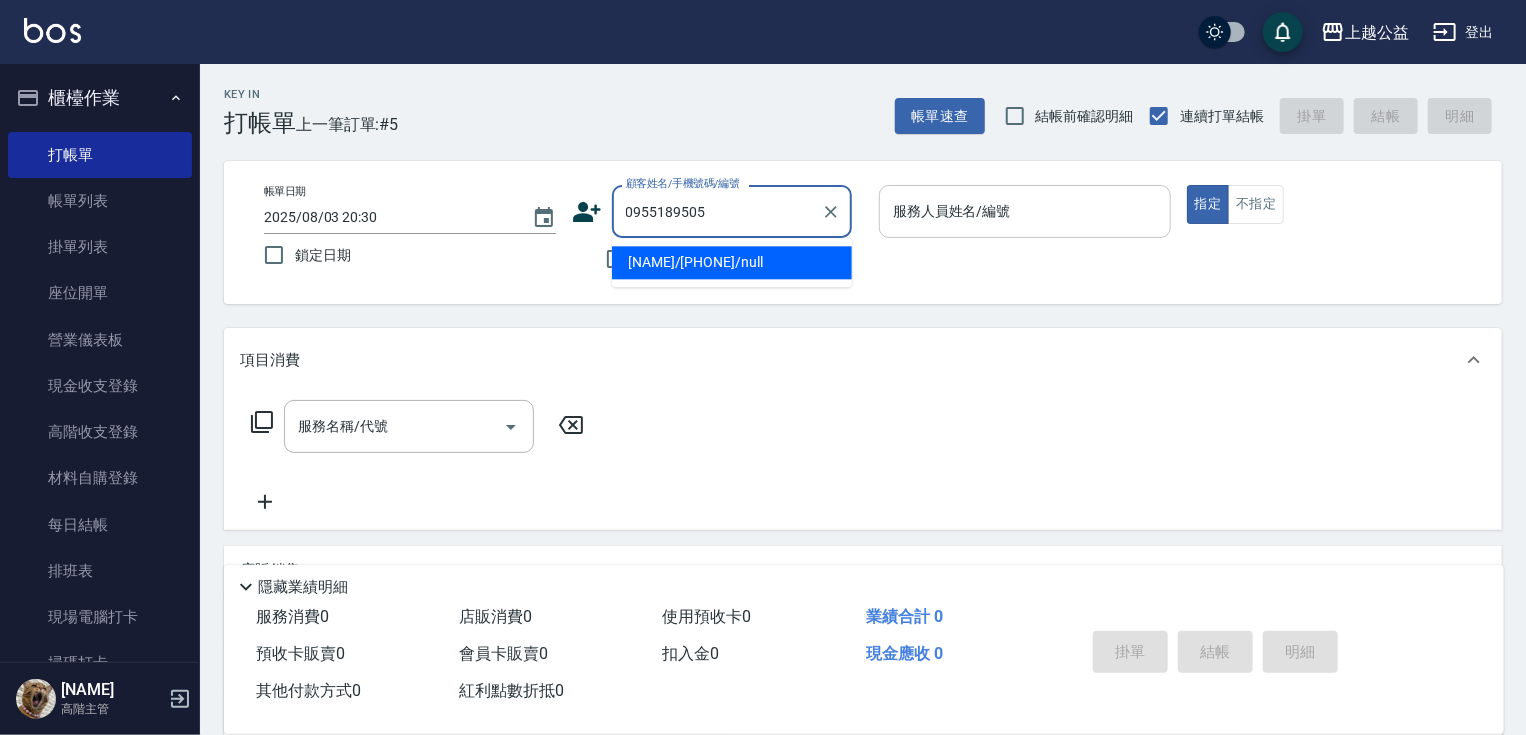 type on "[NAME]/[PHONE]/null" 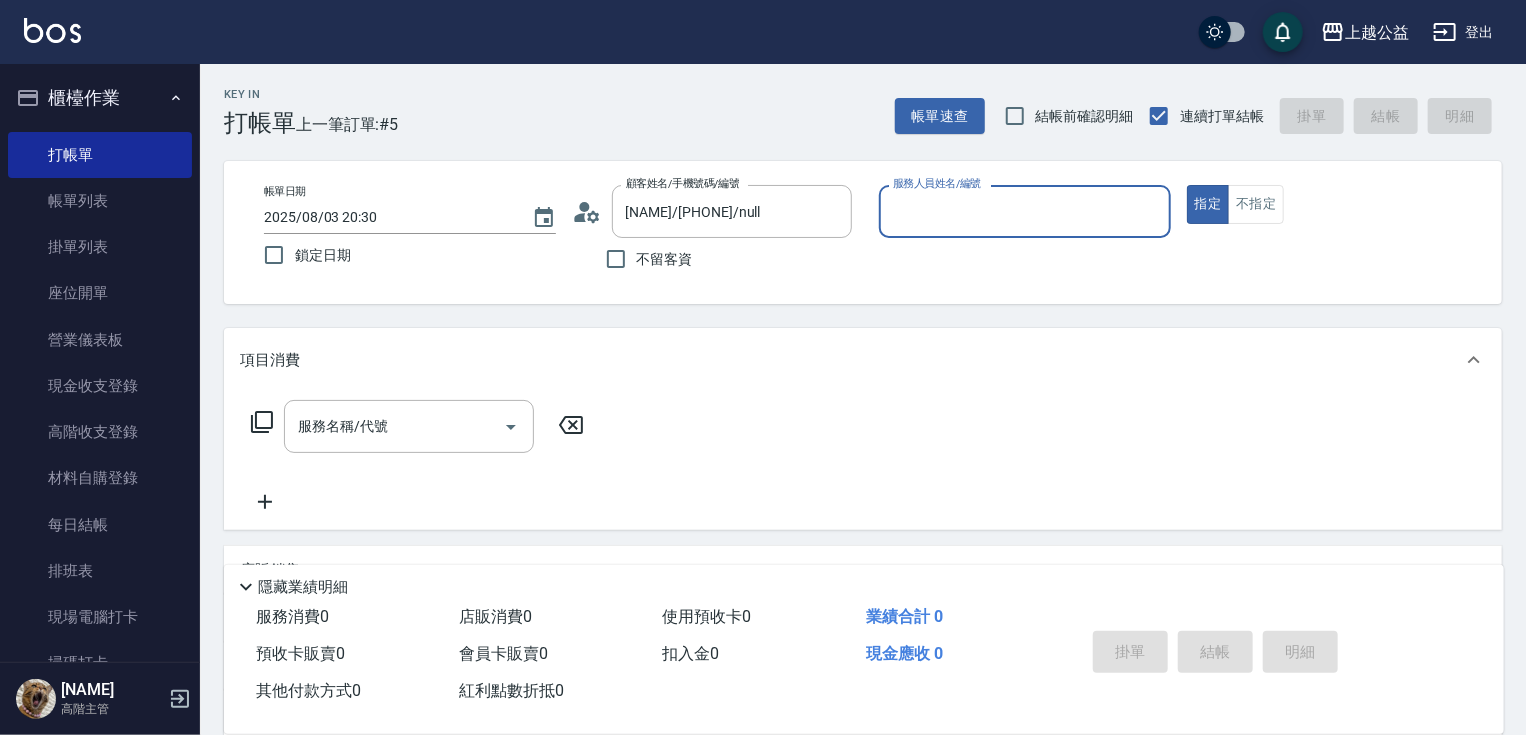 type on "[NAME]-7" 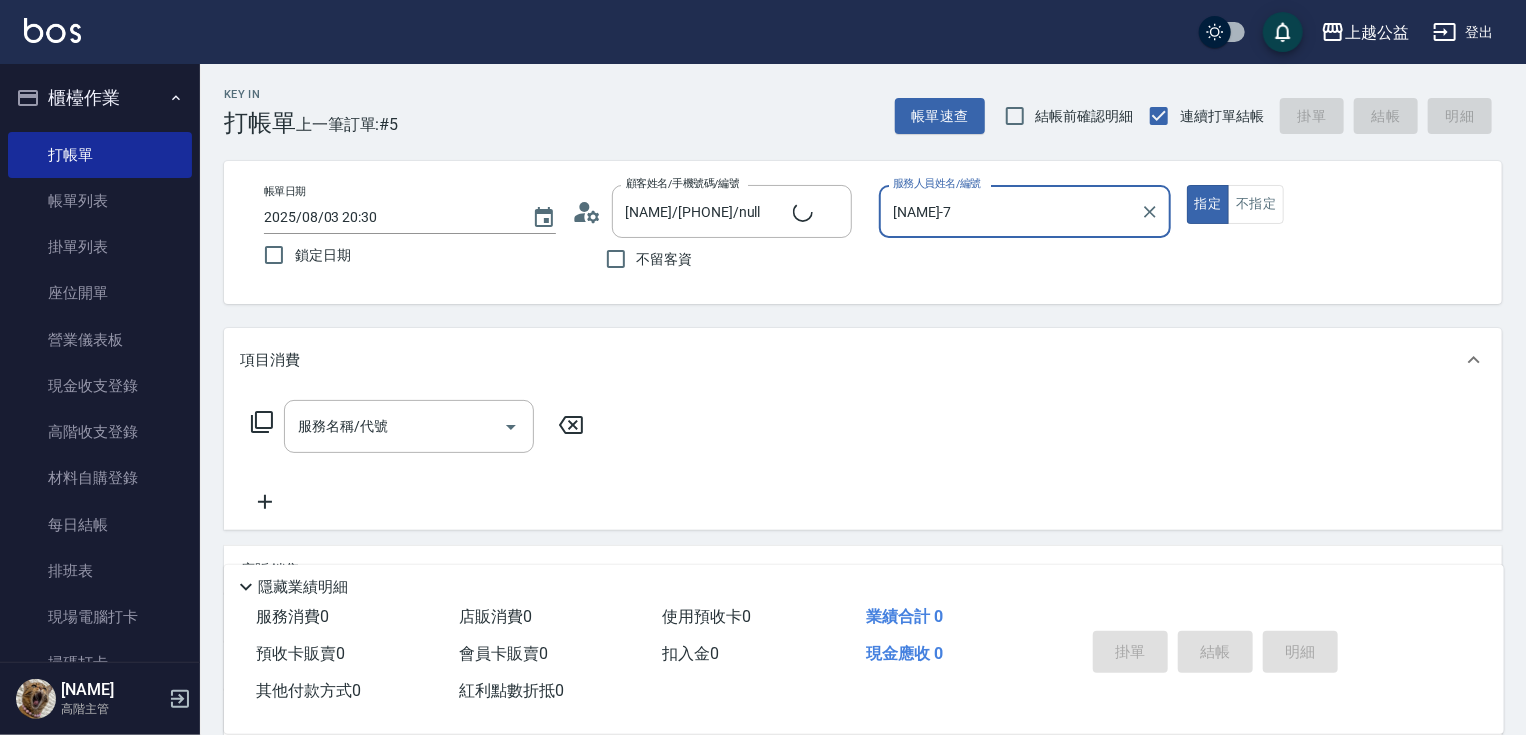 click on "指定" at bounding box center (1208, 204) 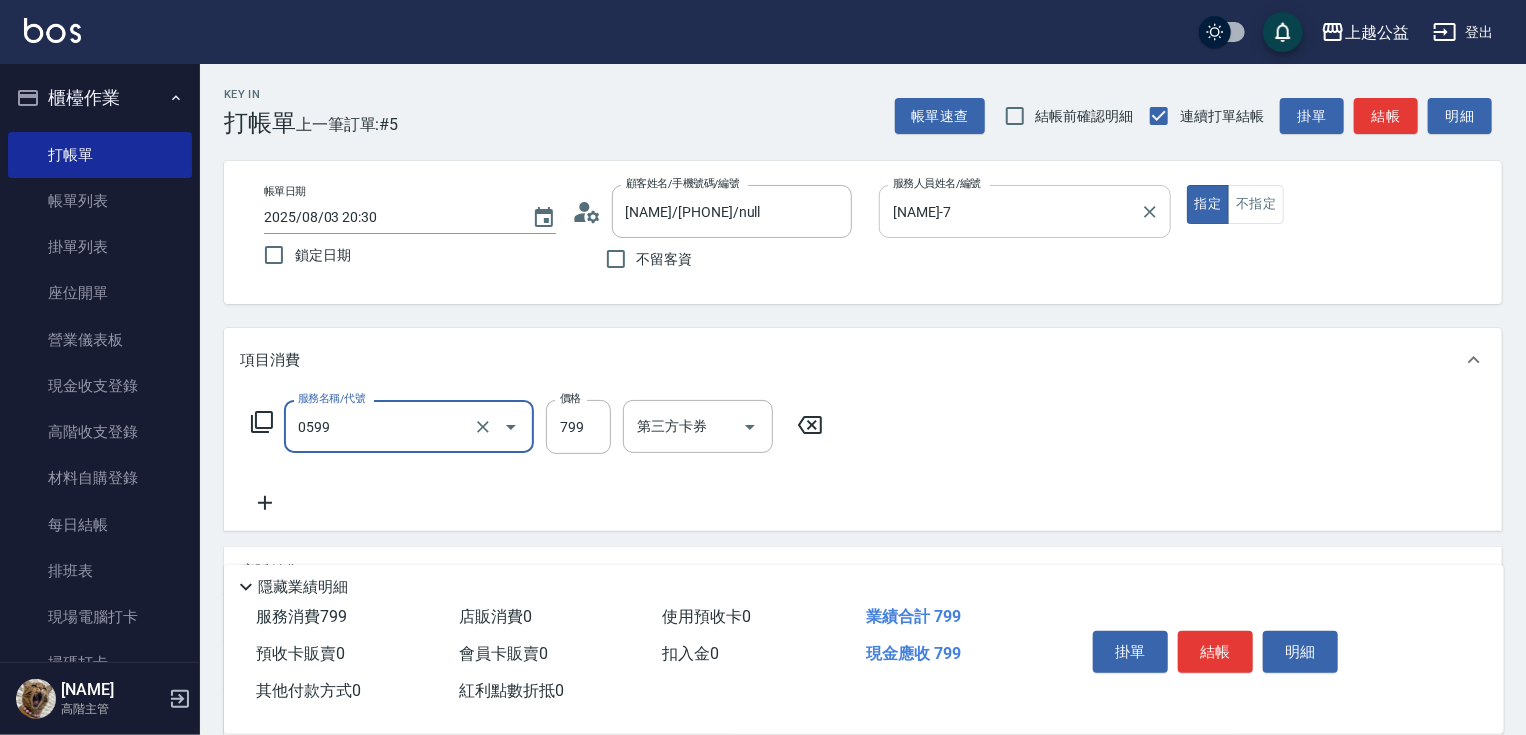 type on "精油SPA(0599)" 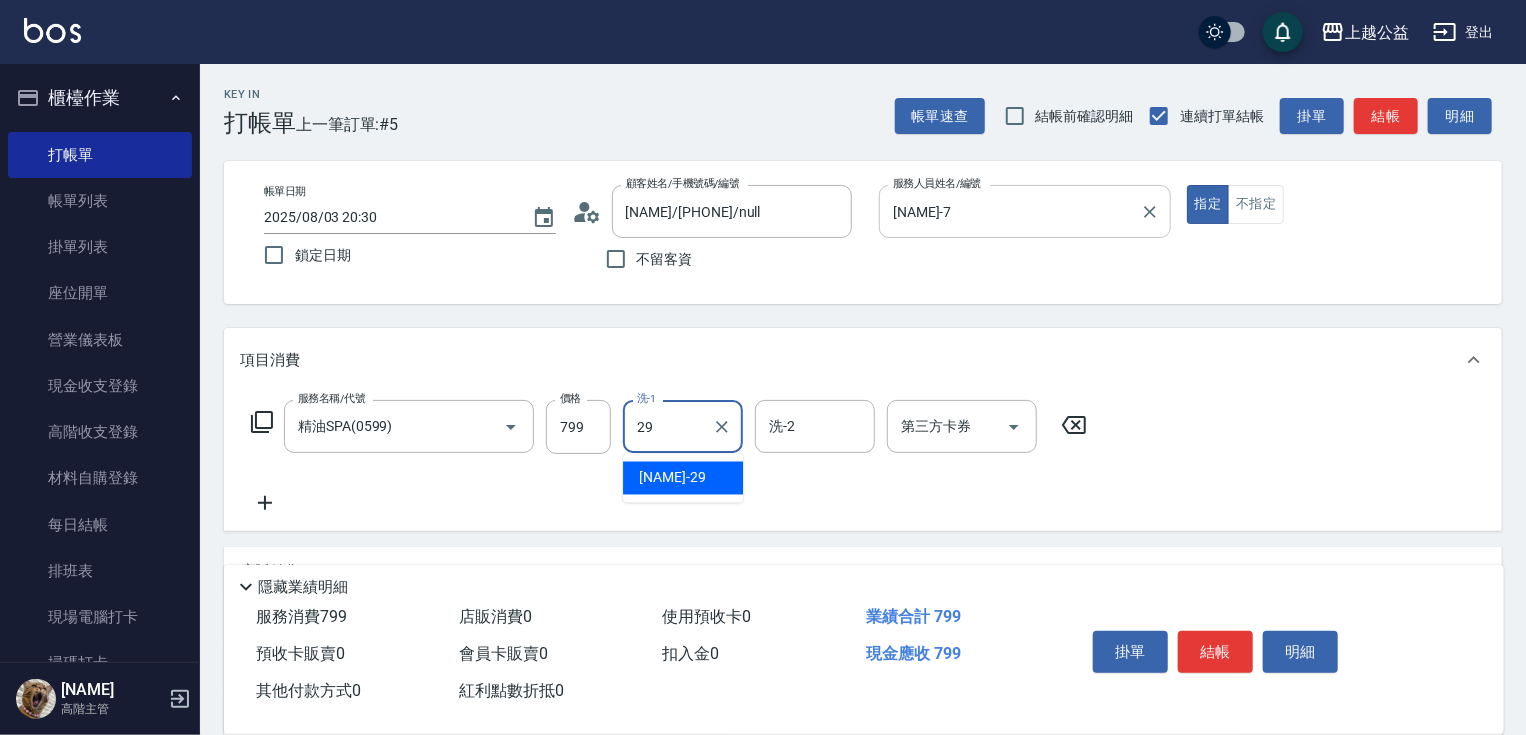type on "[NAME]-29" 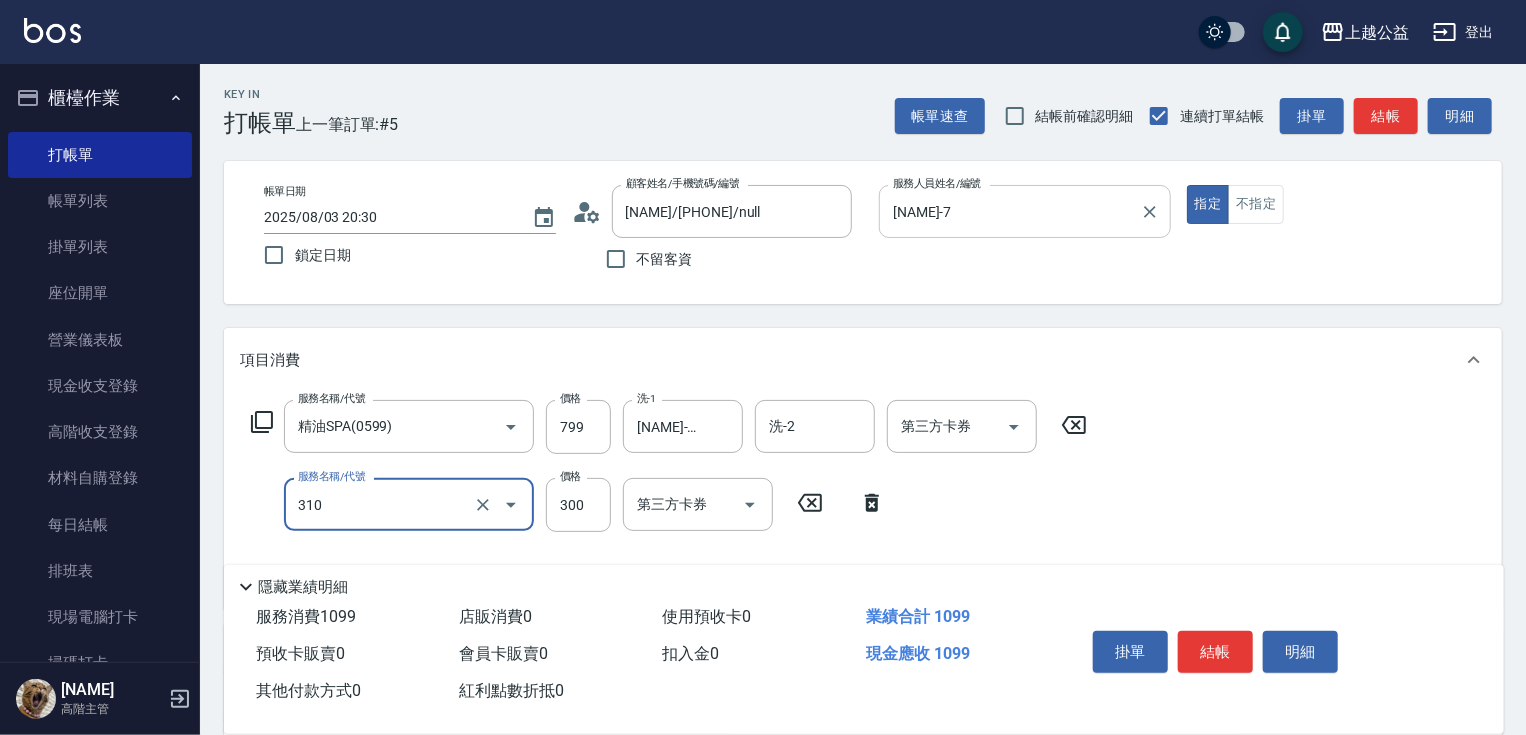 type on "剪髮(310)" 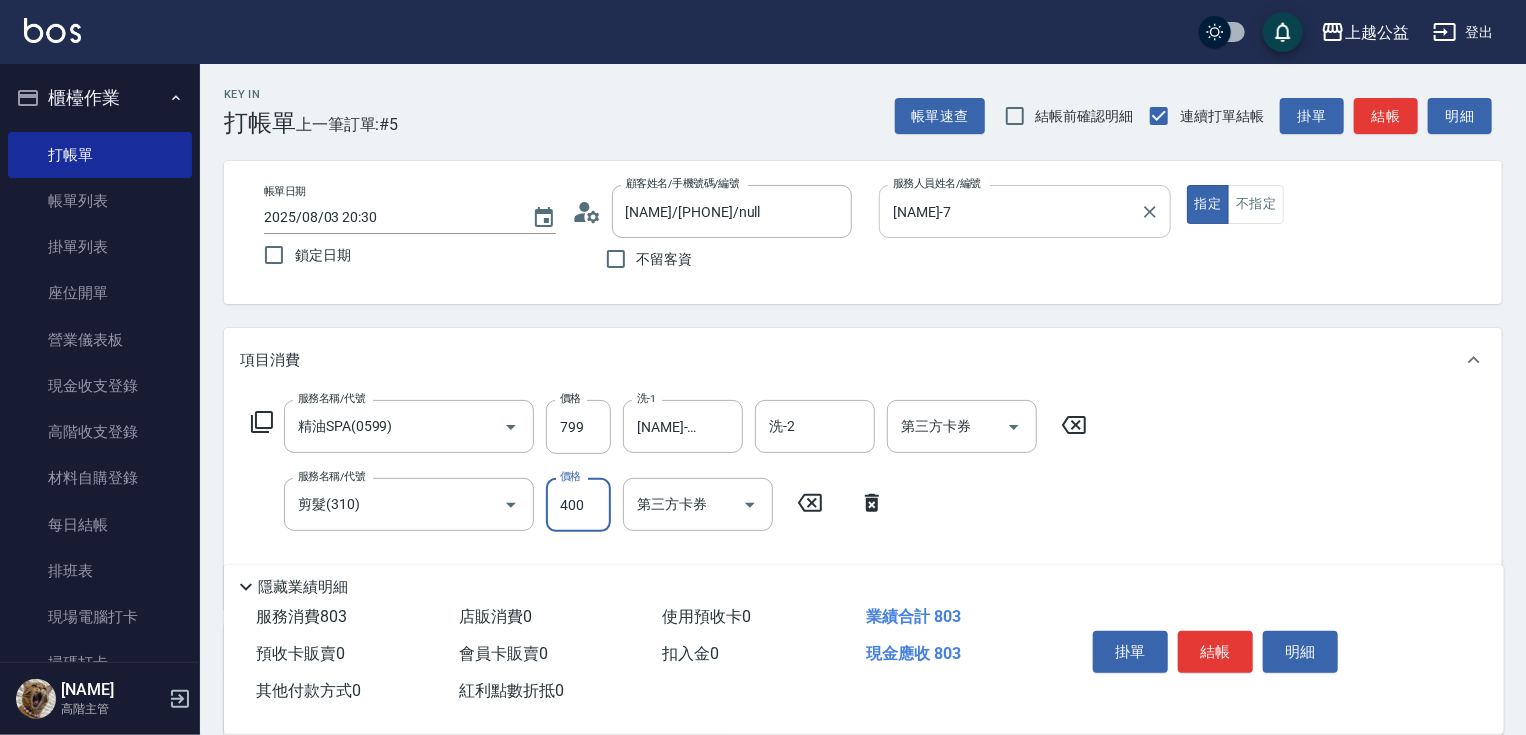 type on "400" 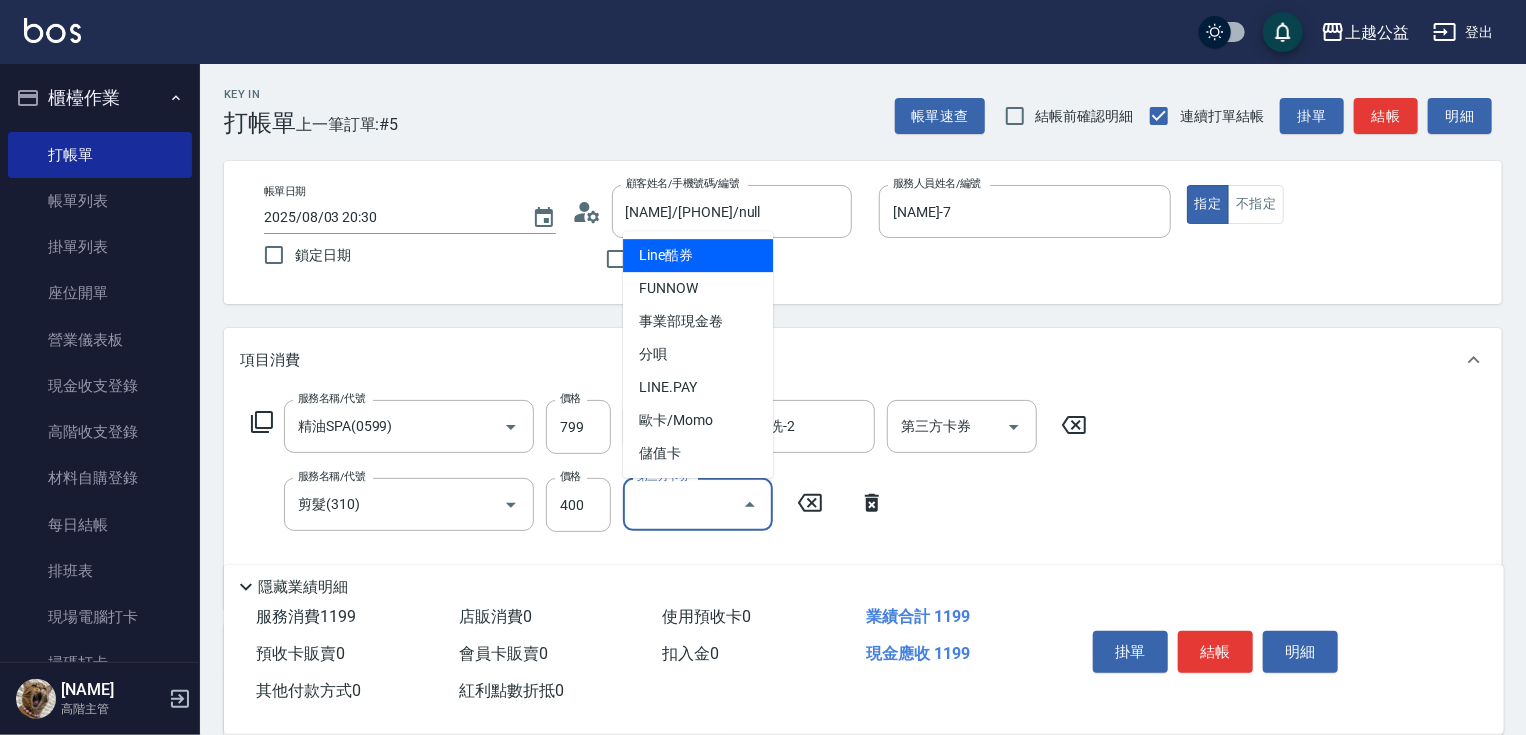 click on "第三方卡券" at bounding box center (683, 504) 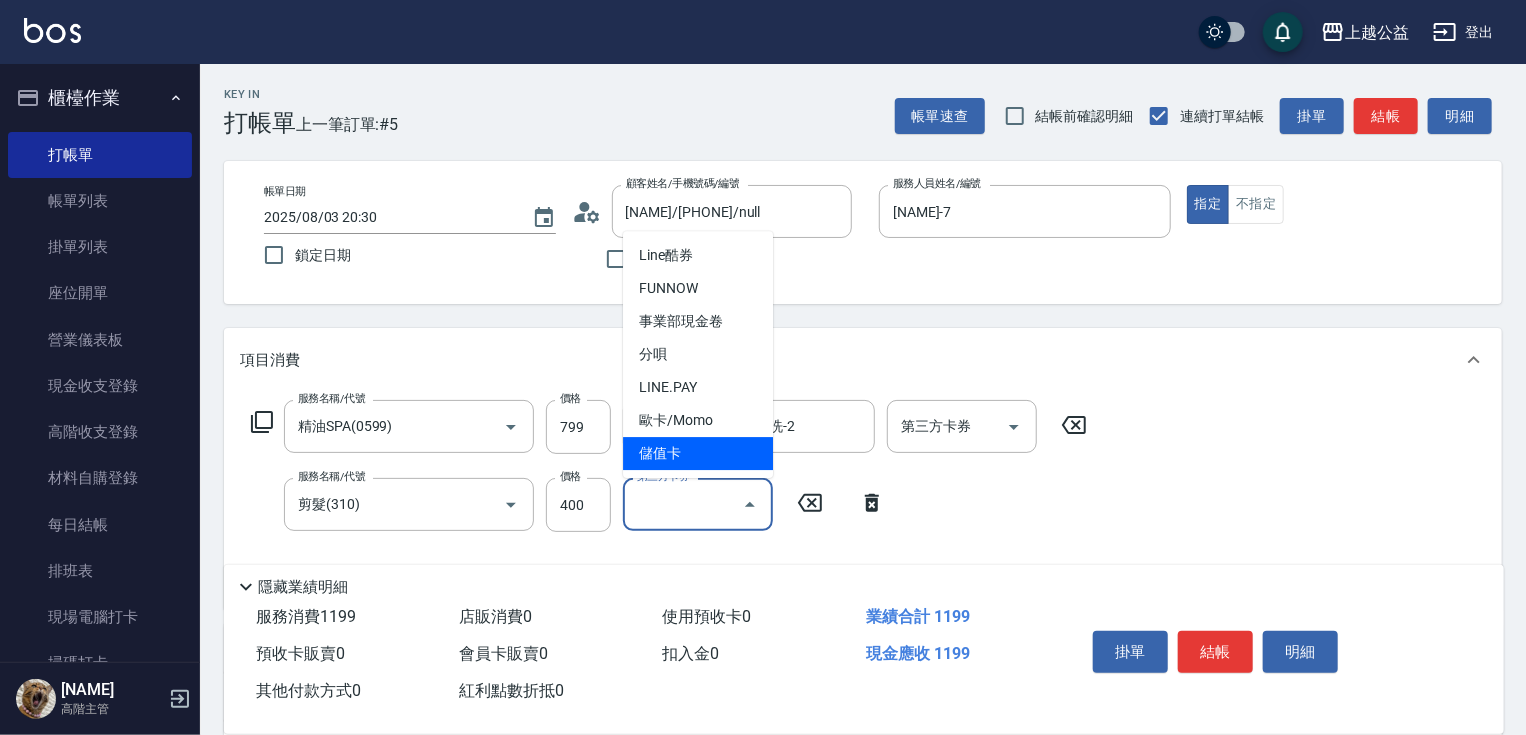 type on "儲值卡" 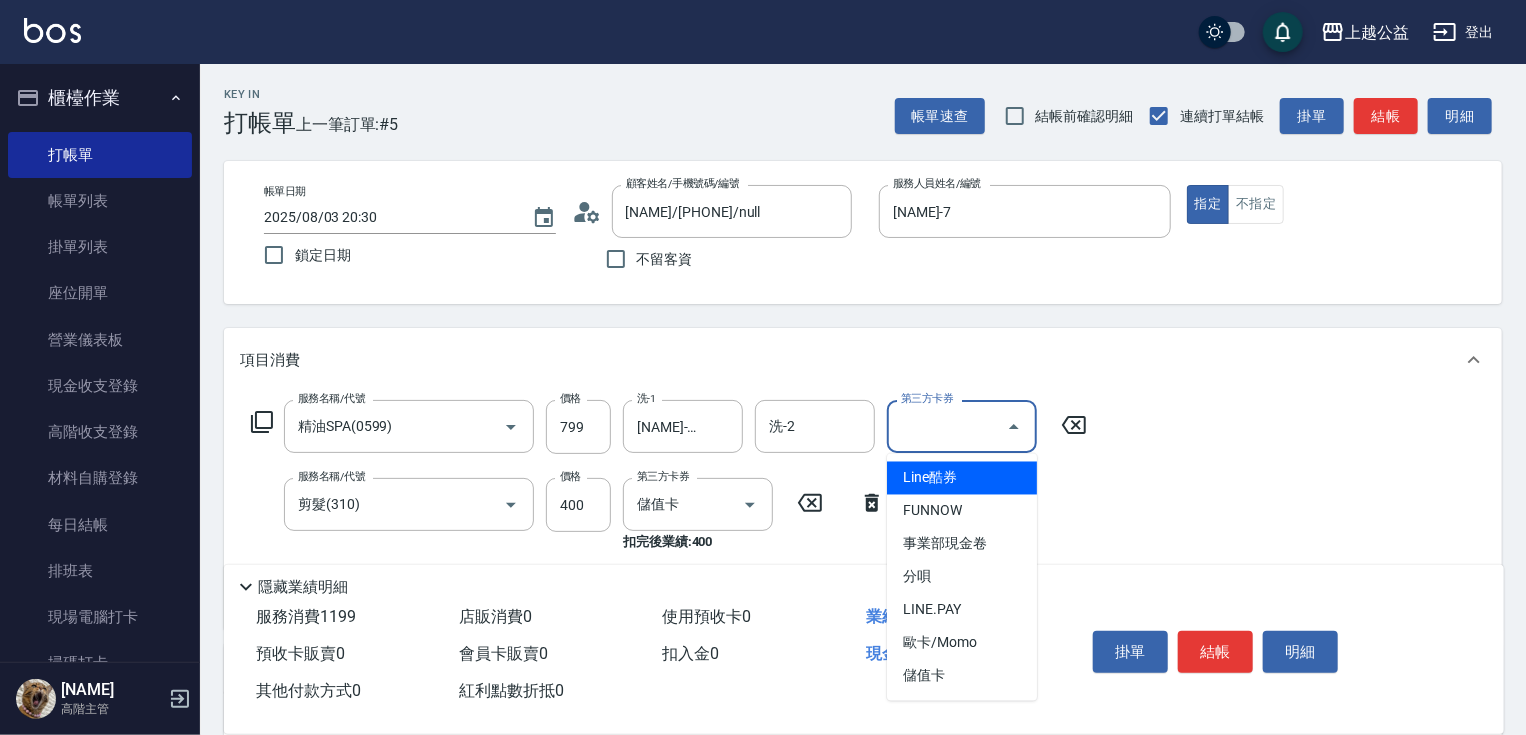 click on "第三方卡券 第三方卡券" at bounding box center (962, 426) 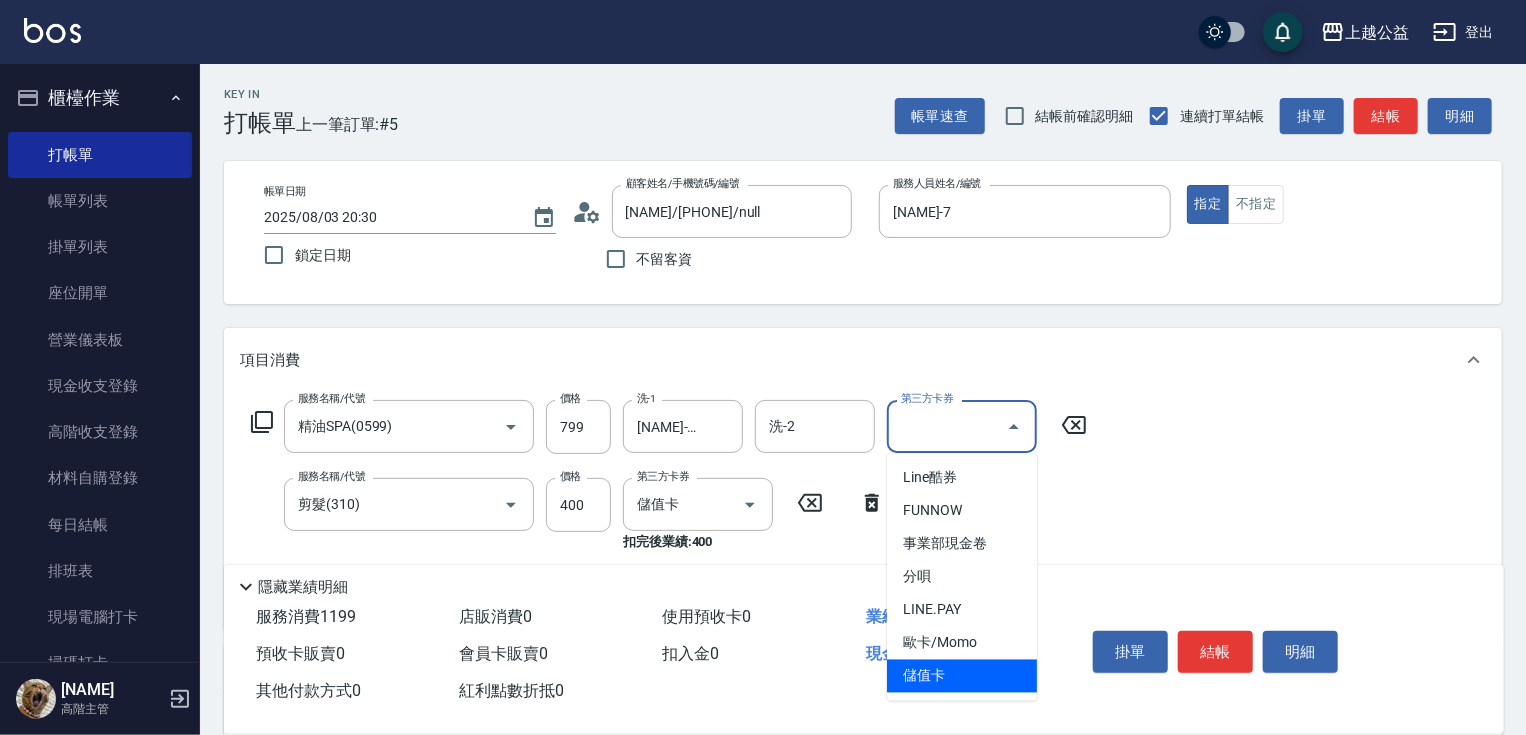 type on "儲值卡" 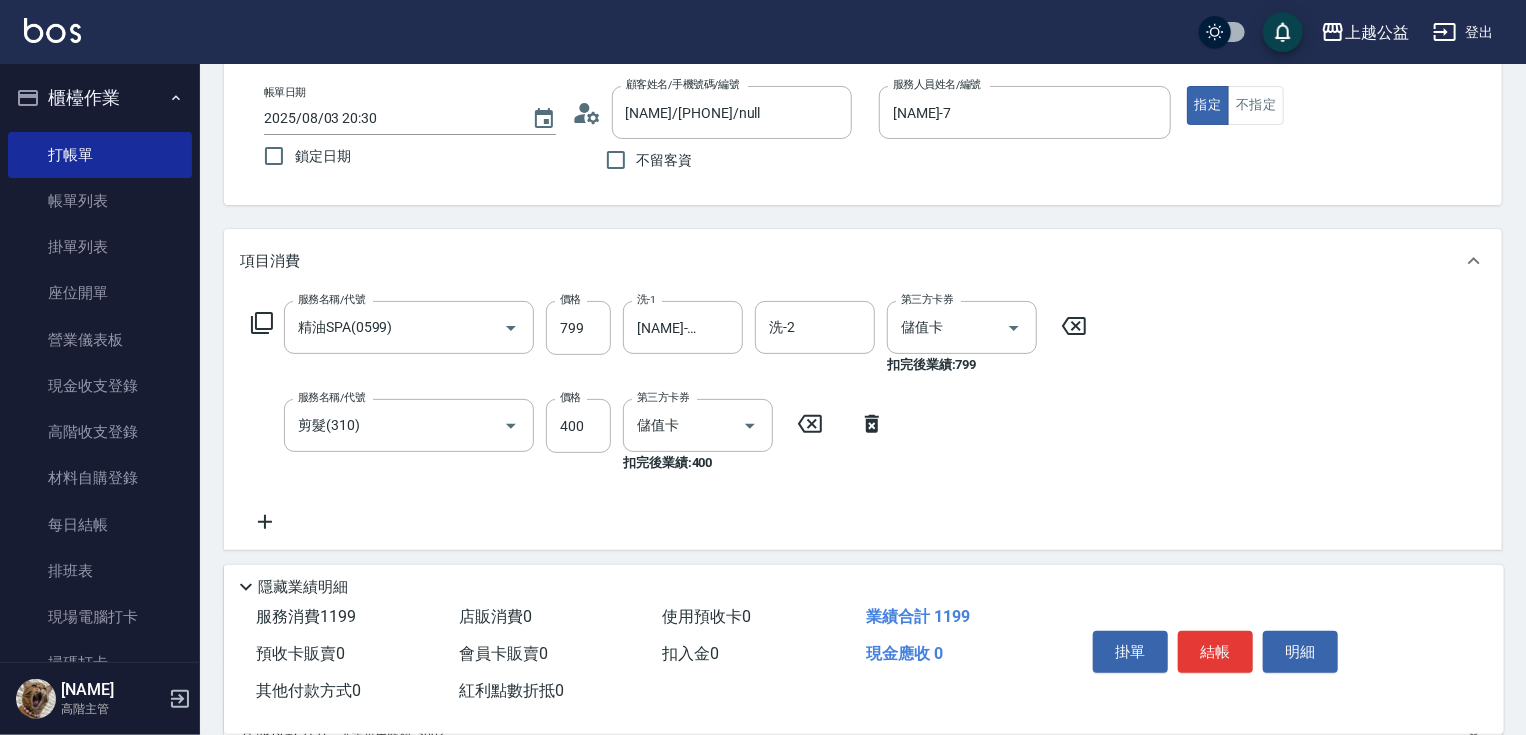 scroll, scrollTop: 360, scrollLeft: 0, axis: vertical 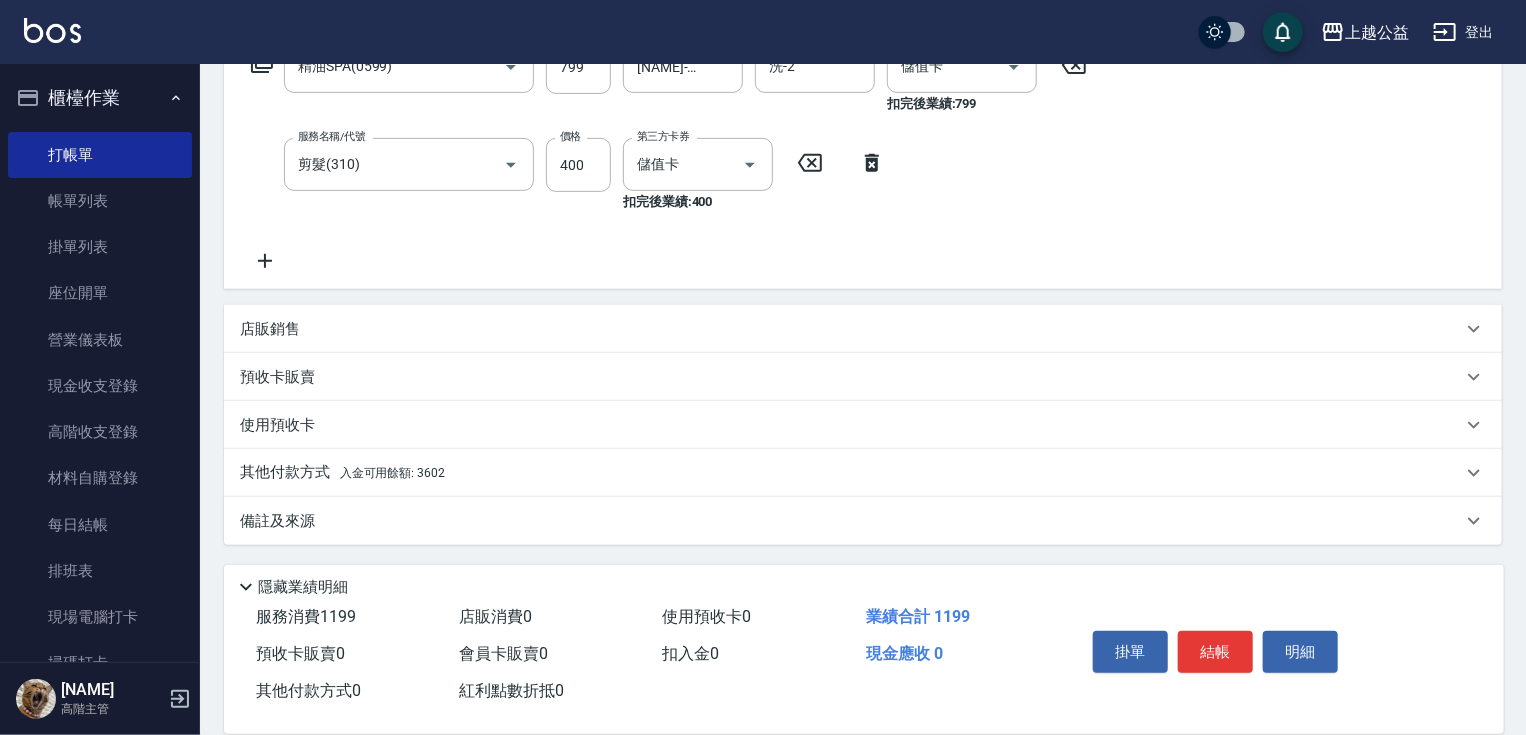 drag, startPoint x: 708, startPoint y: 247, endPoint x: 714, endPoint y: 474, distance: 227.07928 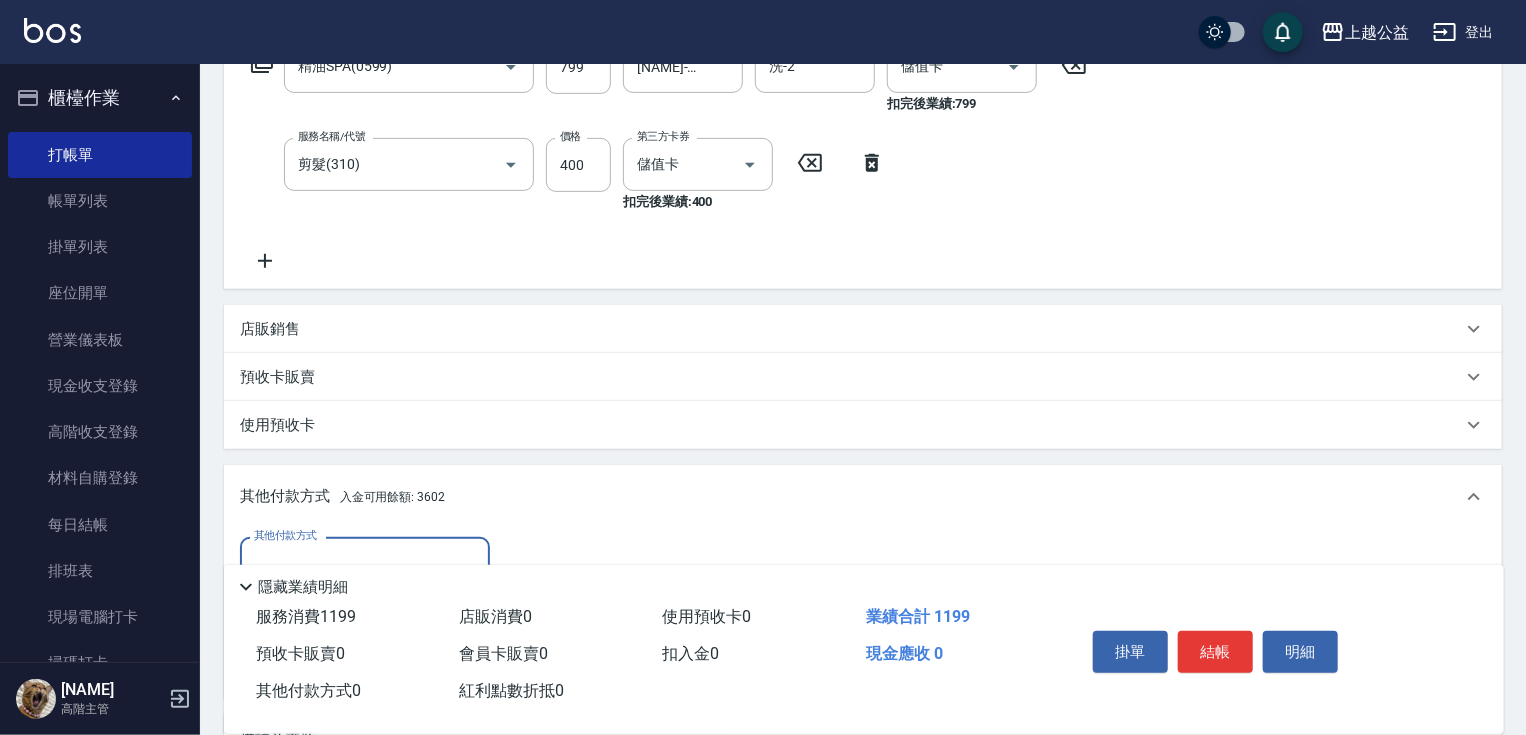scroll, scrollTop: 34, scrollLeft: 0, axis: vertical 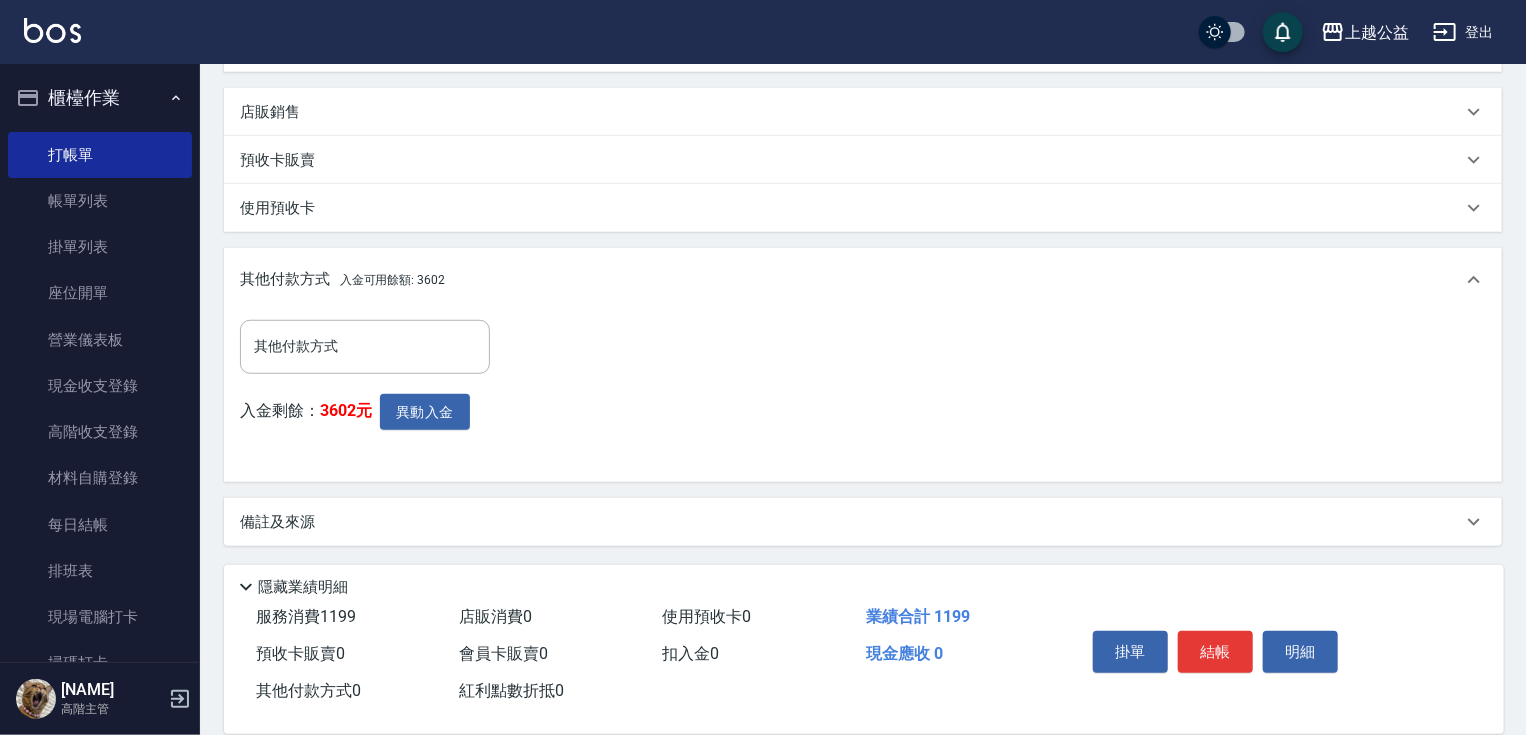 drag, startPoint x: 520, startPoint y: 503, endPoint x: 440, endPoint y: 488, distance: 81.394104 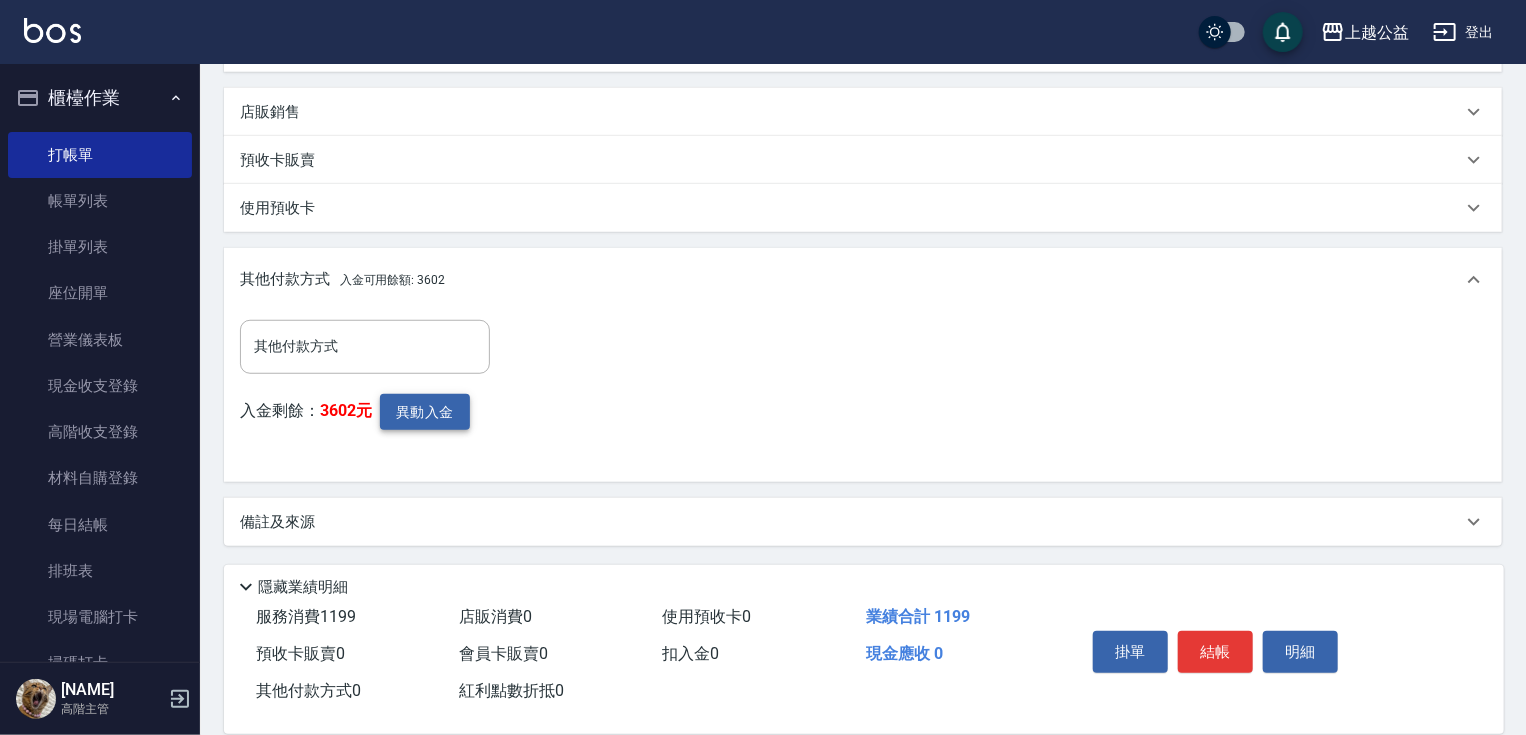 click on "異動入金" at bounding box center [425, 412] 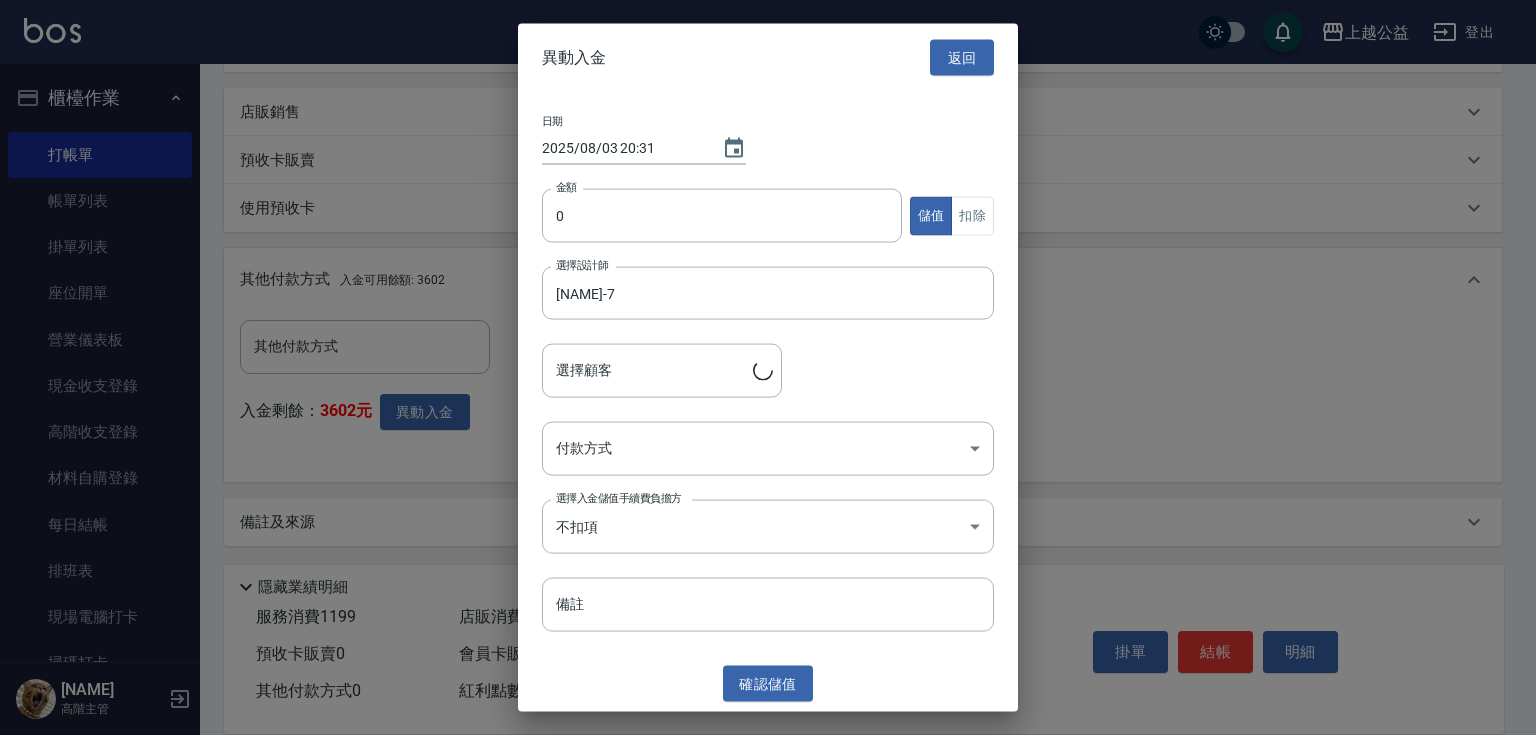 type on "[NAME]/[PHONE]" 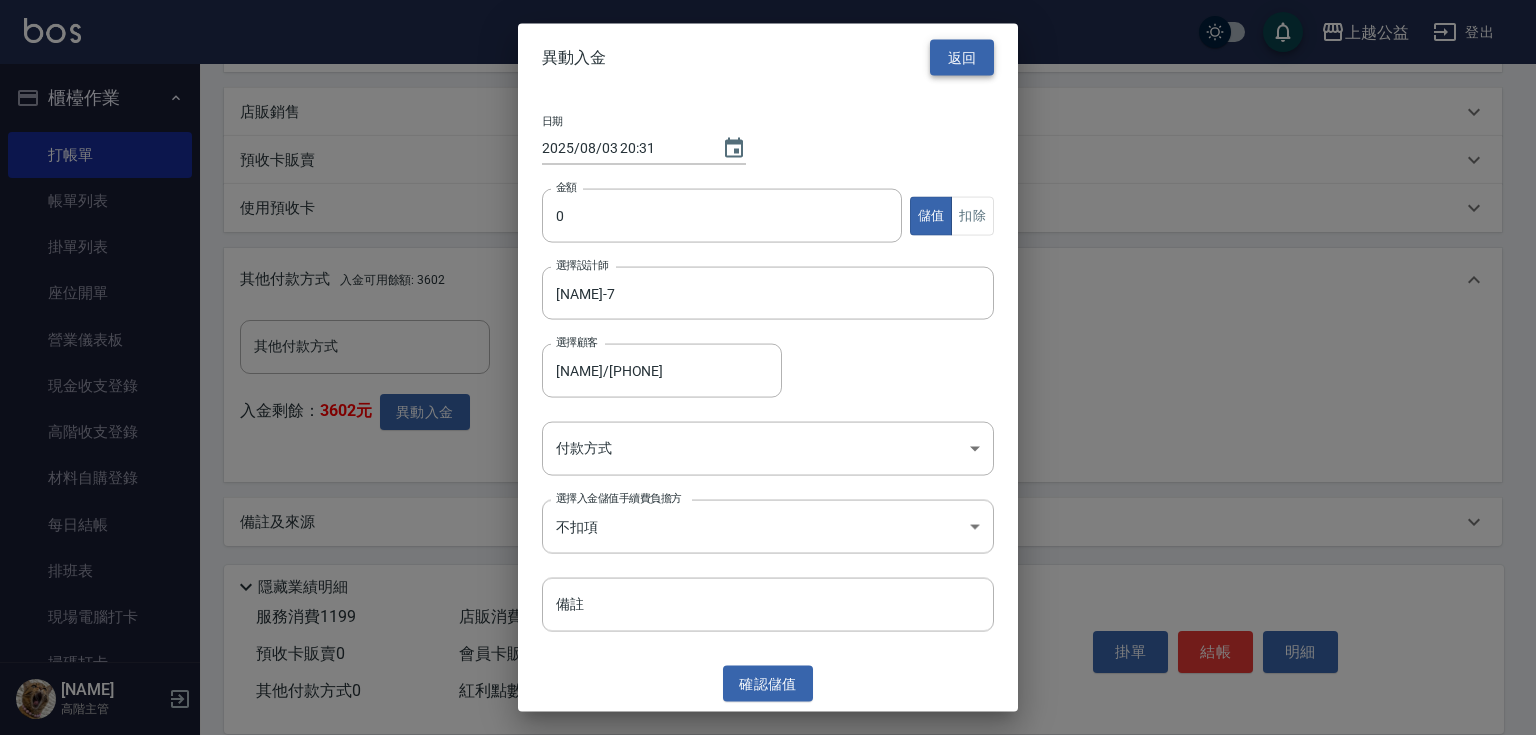 click on "返回" at bounding box center [962, 57] 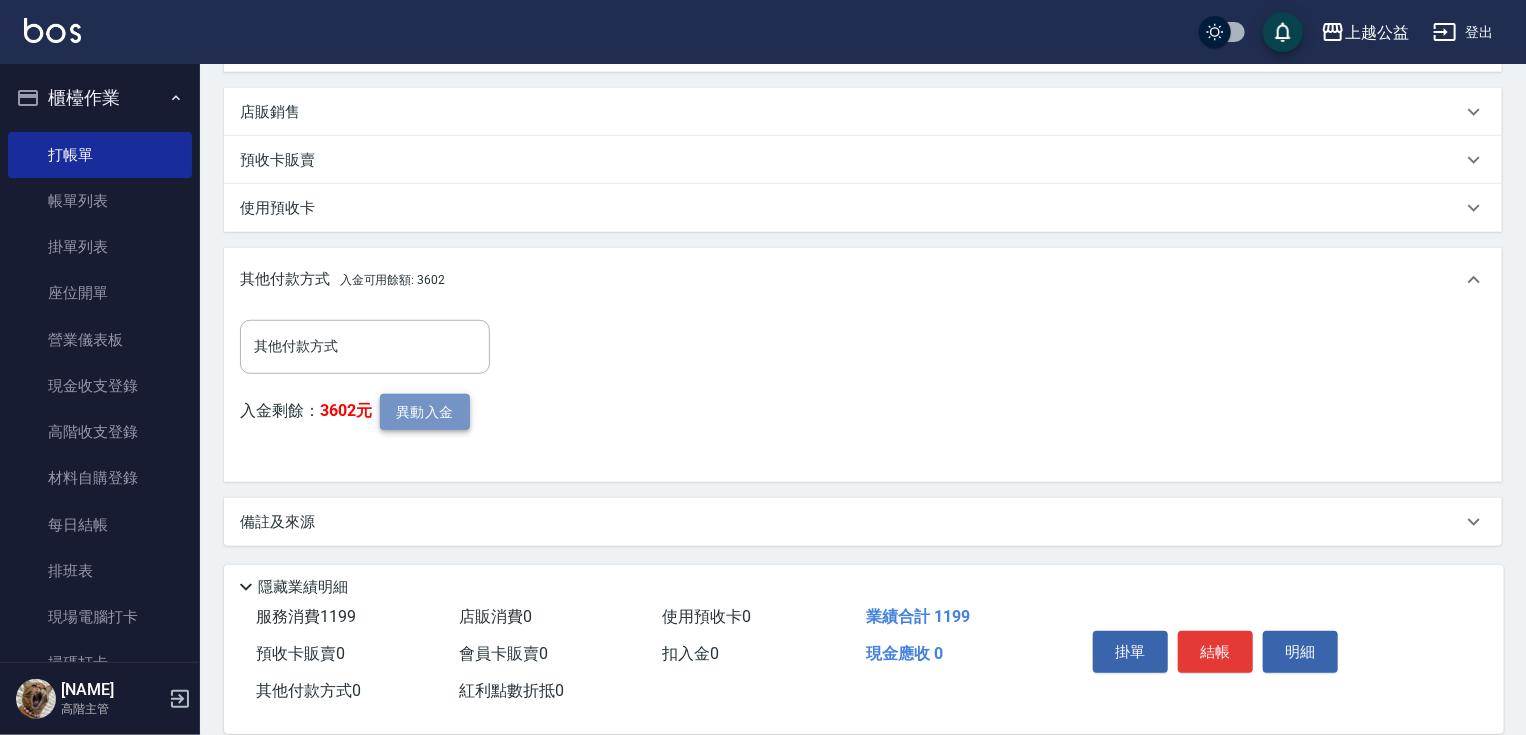 click on "異動入金" at bounding box center [425, 412] 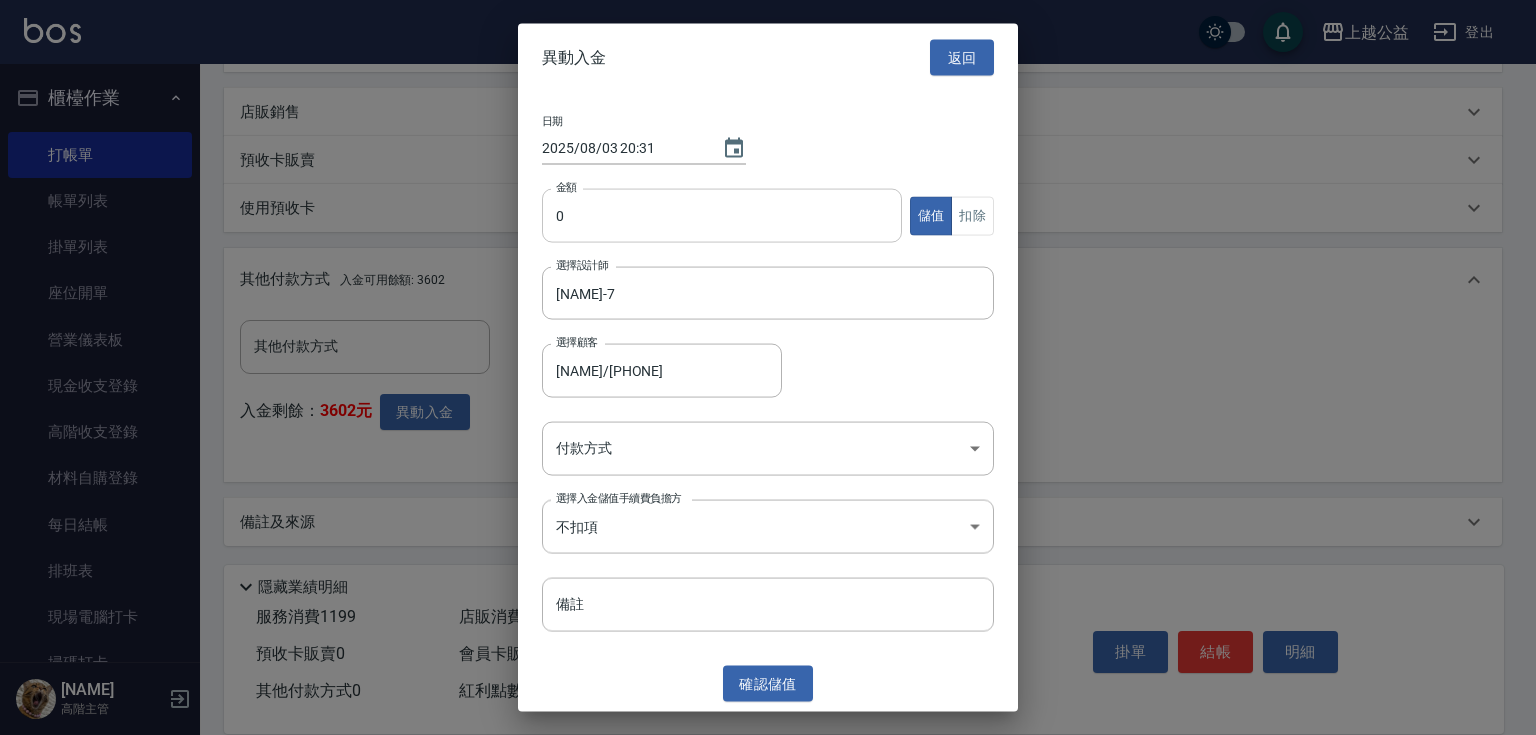click on "0" at bounding box center (722, 216) 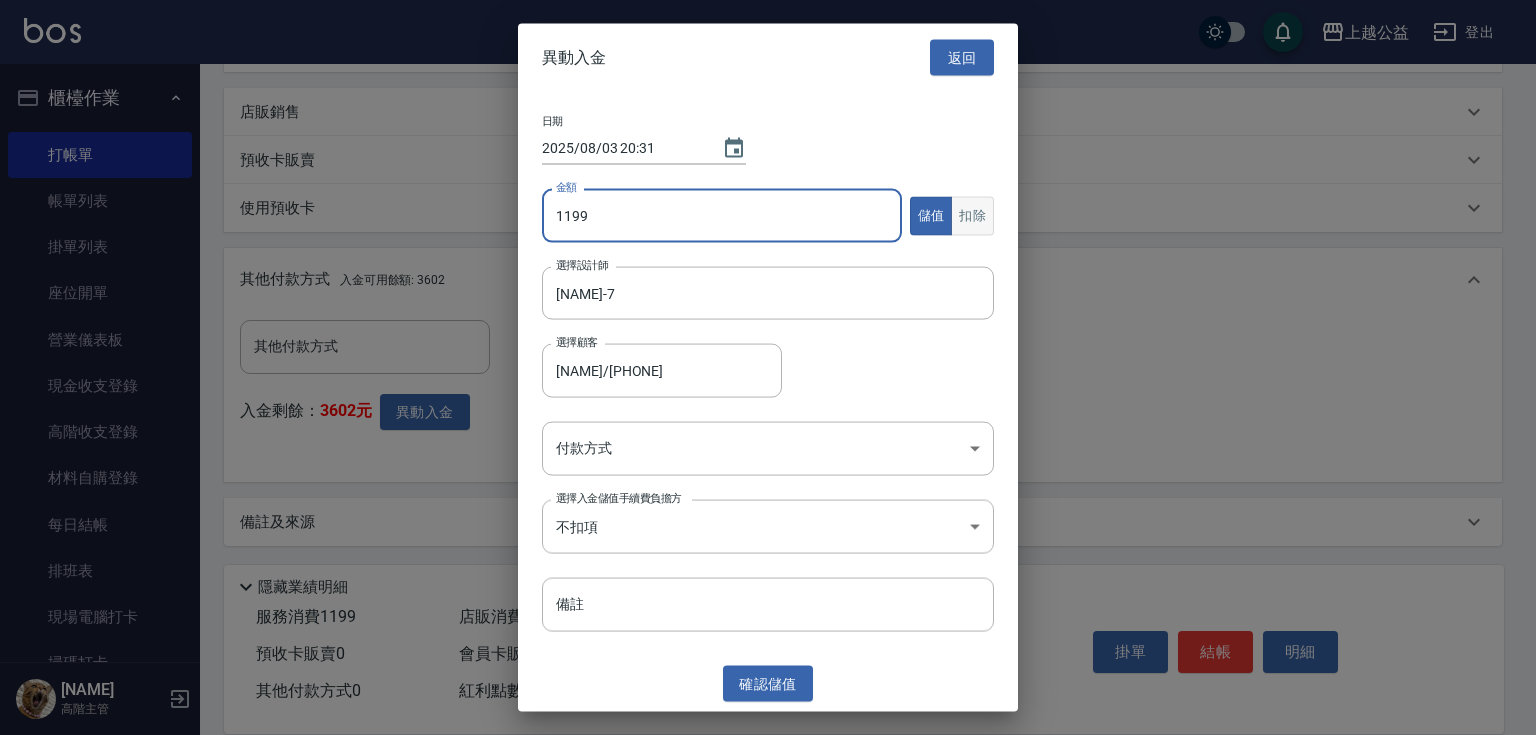 type on "1199" 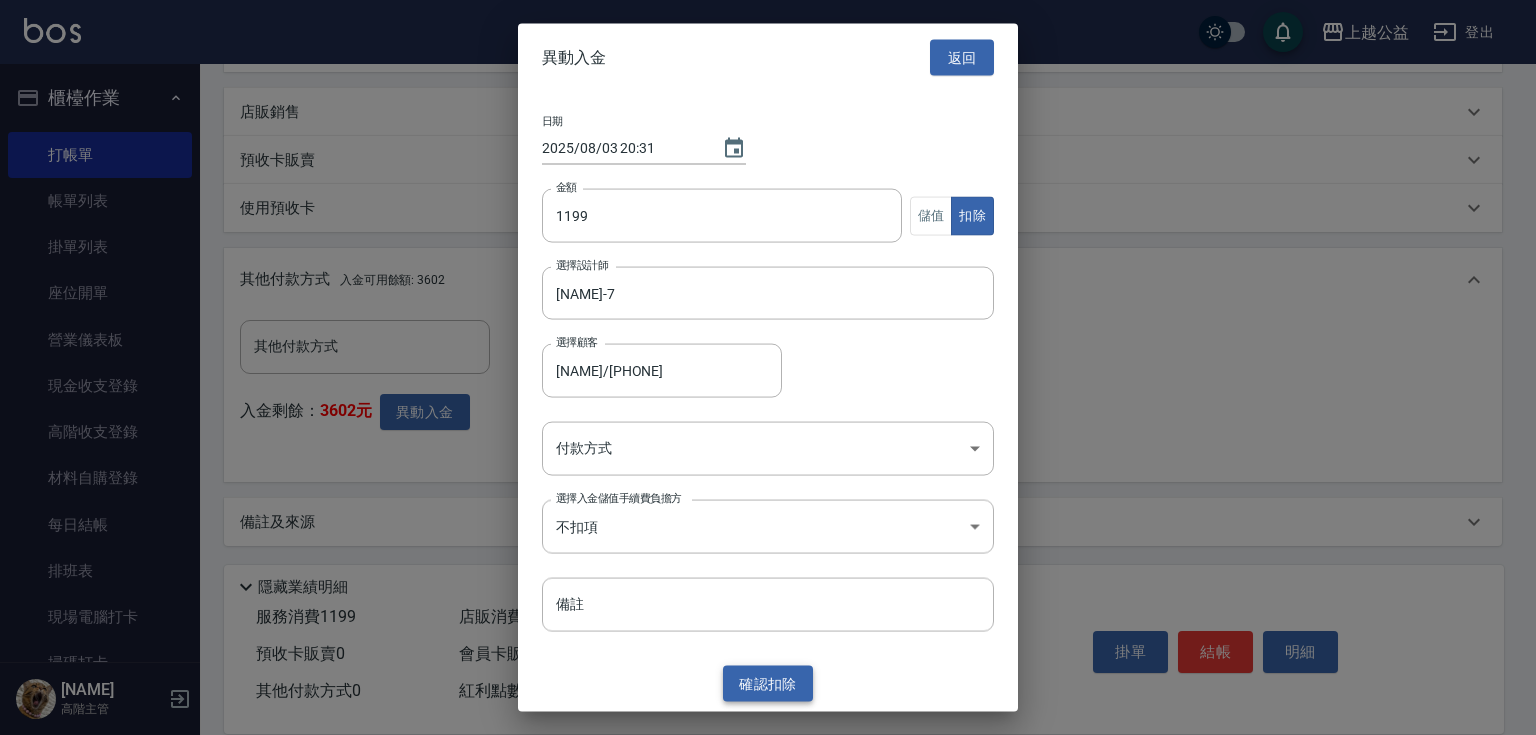click on "確認 扣除" at bounding box center [768, 683] 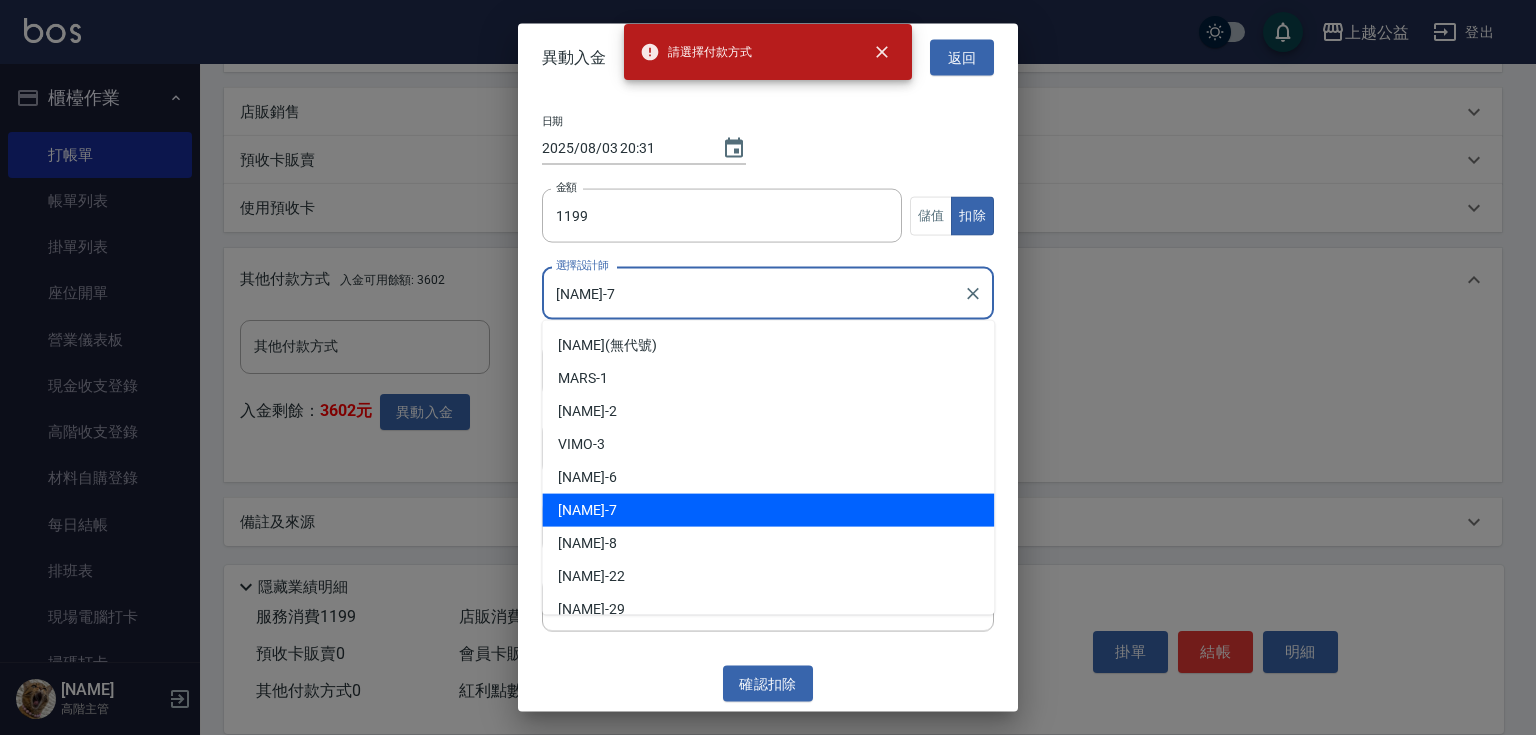 click on "[NAME]-7" at bounding box center (753, 293) 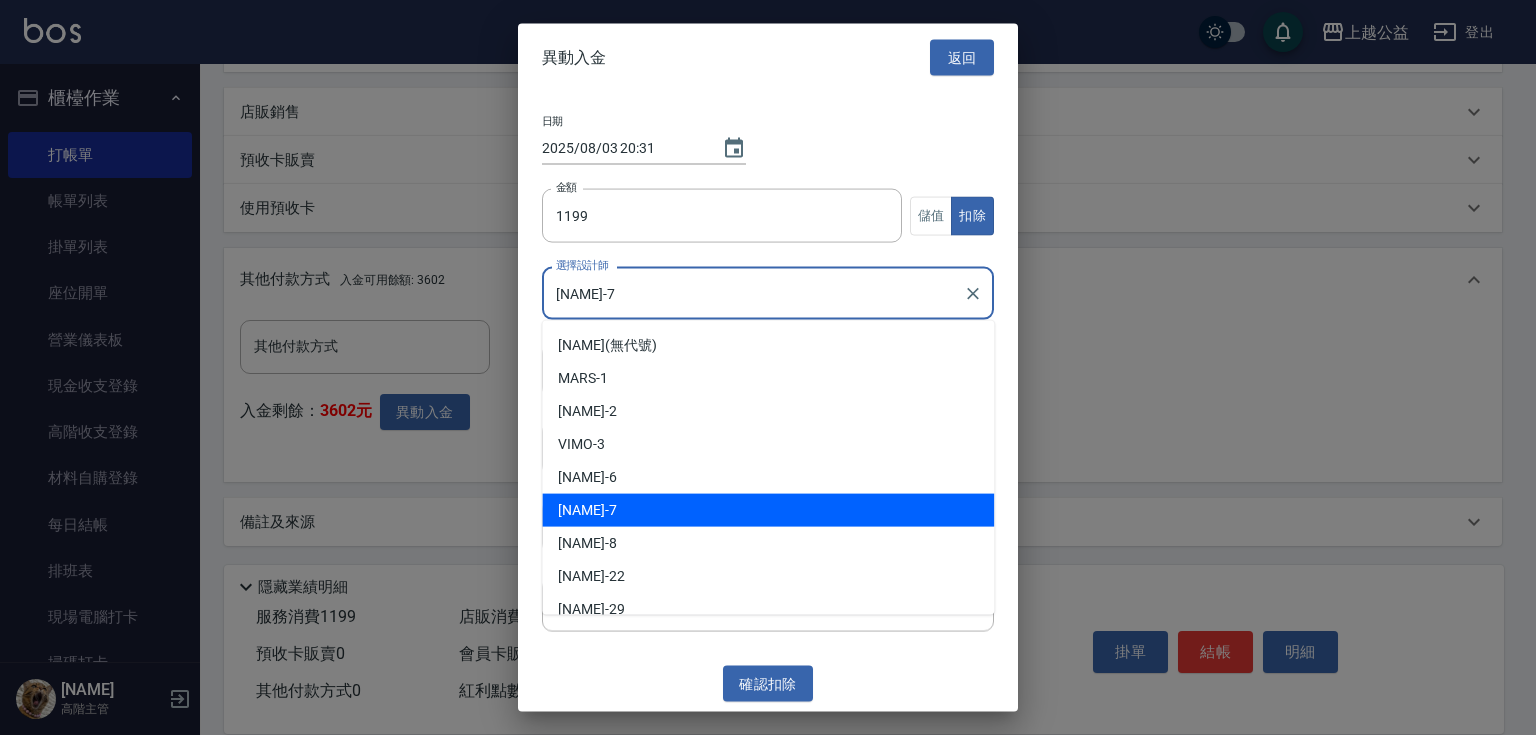 click on "[NAME]-7" at bounding box center [753, 293] 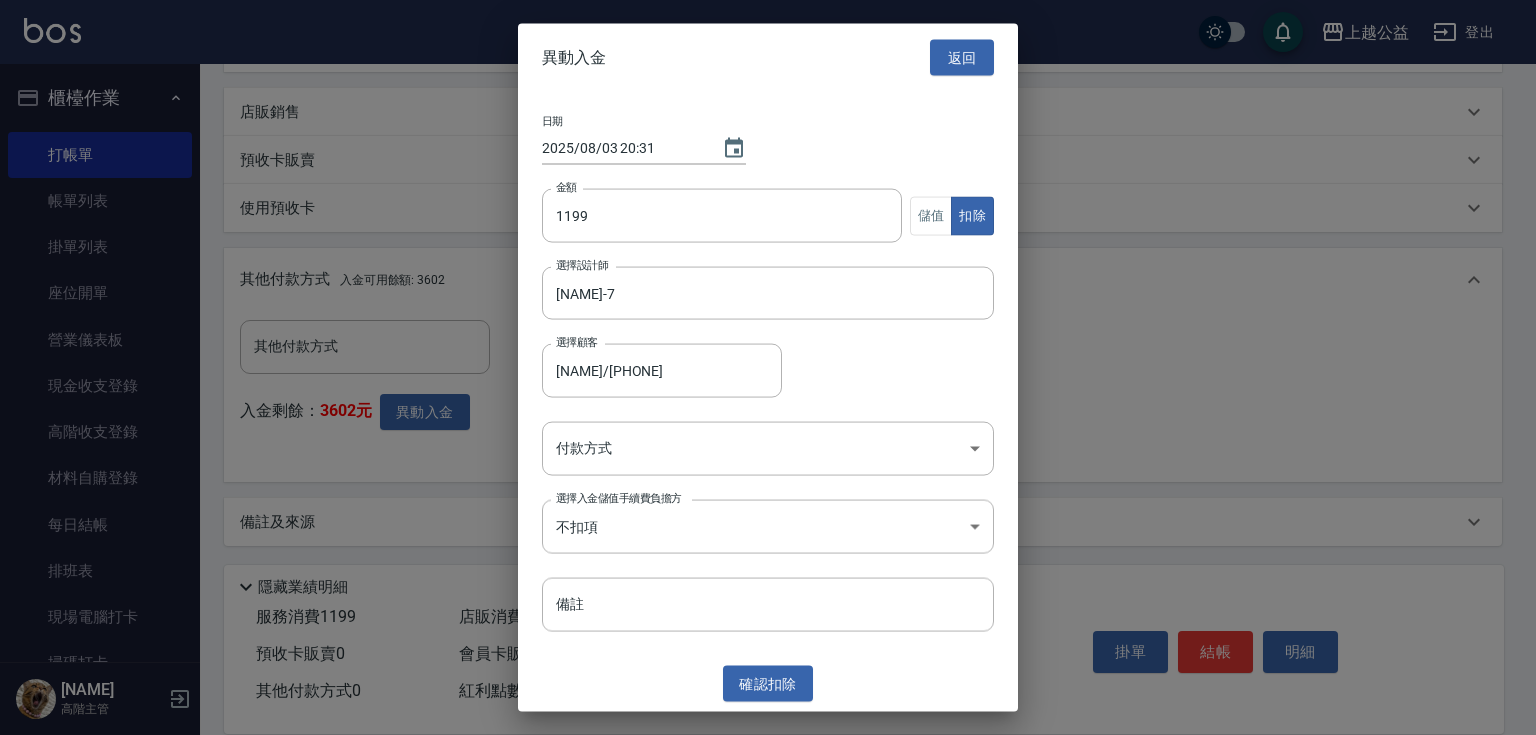 click at bounding box center [768, 367] 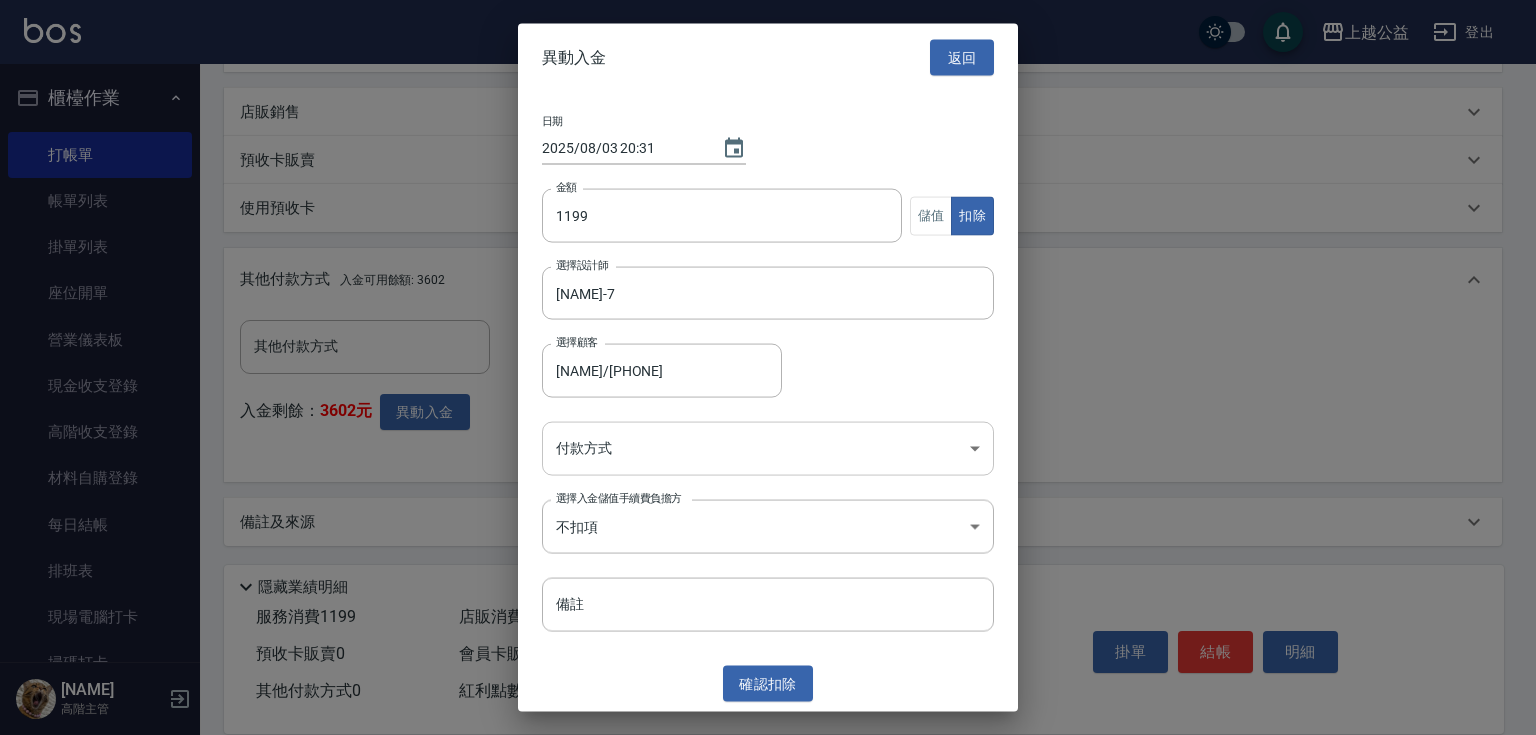 click on "上越公益 登出 櫃檯作業 打帳單 帳單列表 掛單列表 座位開單 營業儀表板 現金收支登錄 高階收支登錄 材料自購登錄 每日結帳 排班表 現場電腦打卡 掃碼打卡 預約管理 預約管理 單日預約紀錄 單週預約紀錄 報表及分析 報表目錄 消費分析儀表板 店家區間累計表 店家日報表 店家排行榜 互助日報表 互助月報表 互助排行榜 互助點數明細 互助業績報表 全店業績分析表 每日業績分析表 營業統計分析表 營業項目月分析表 設計師業績表 設計師日報表 設計師業績分析表 設計師業績月報表 設計師抽成報表 設計師排行榜 商品銷售排行榜 商品消耗明細 商品進銷貨報表 商品庫存表 商品庫存盤點表 會員卡銷售報表 服務扣項明細表 單一服務項目查詢 店販抽成明細 店販分類抽成明細 顧客入金餘額表 顧客卡券餘額表 每日非現金明細 每日收支明細 收支分類明細表 收支匯款表 0" at bounding box center [768, 79] 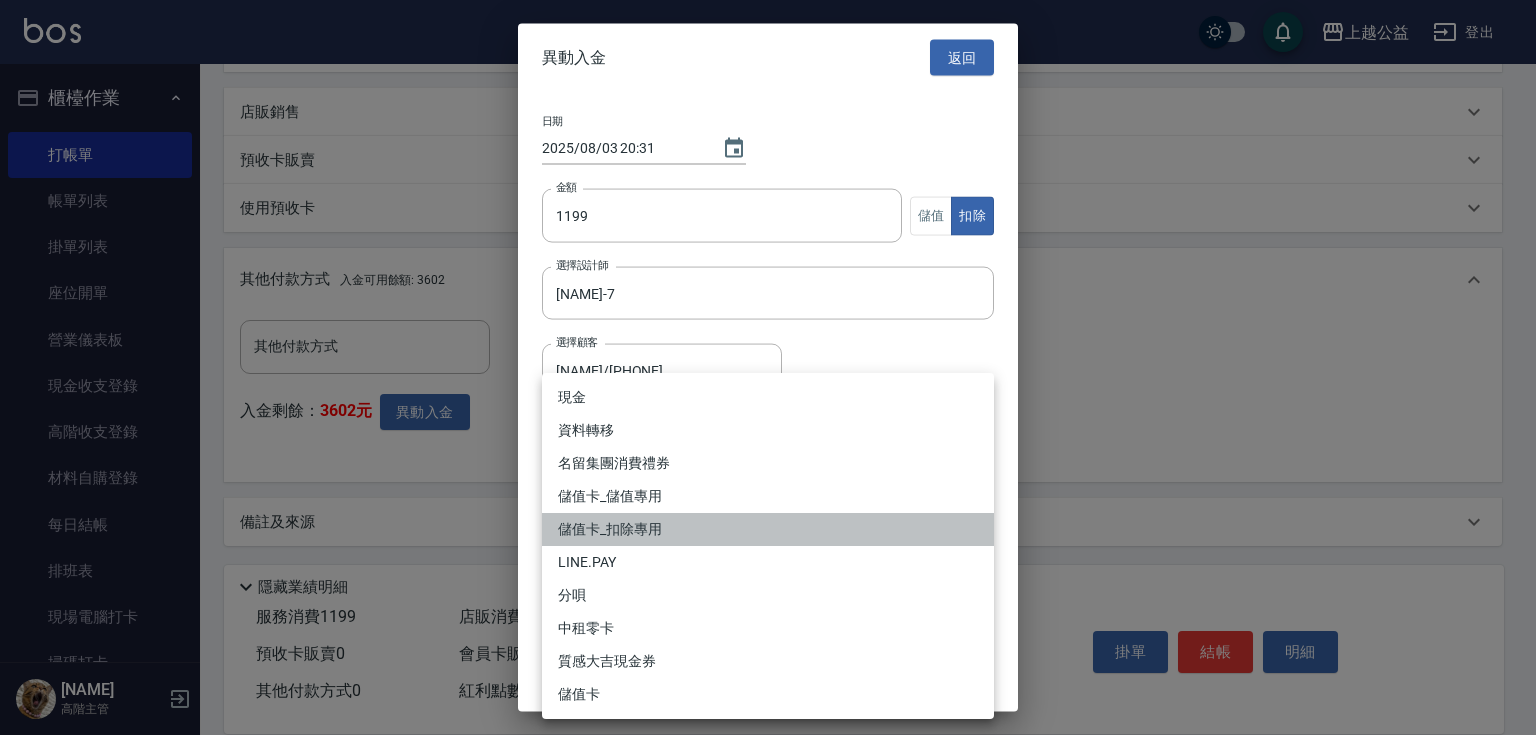click on "儲值卡_扣除專用" at bounding box center (768, 529) 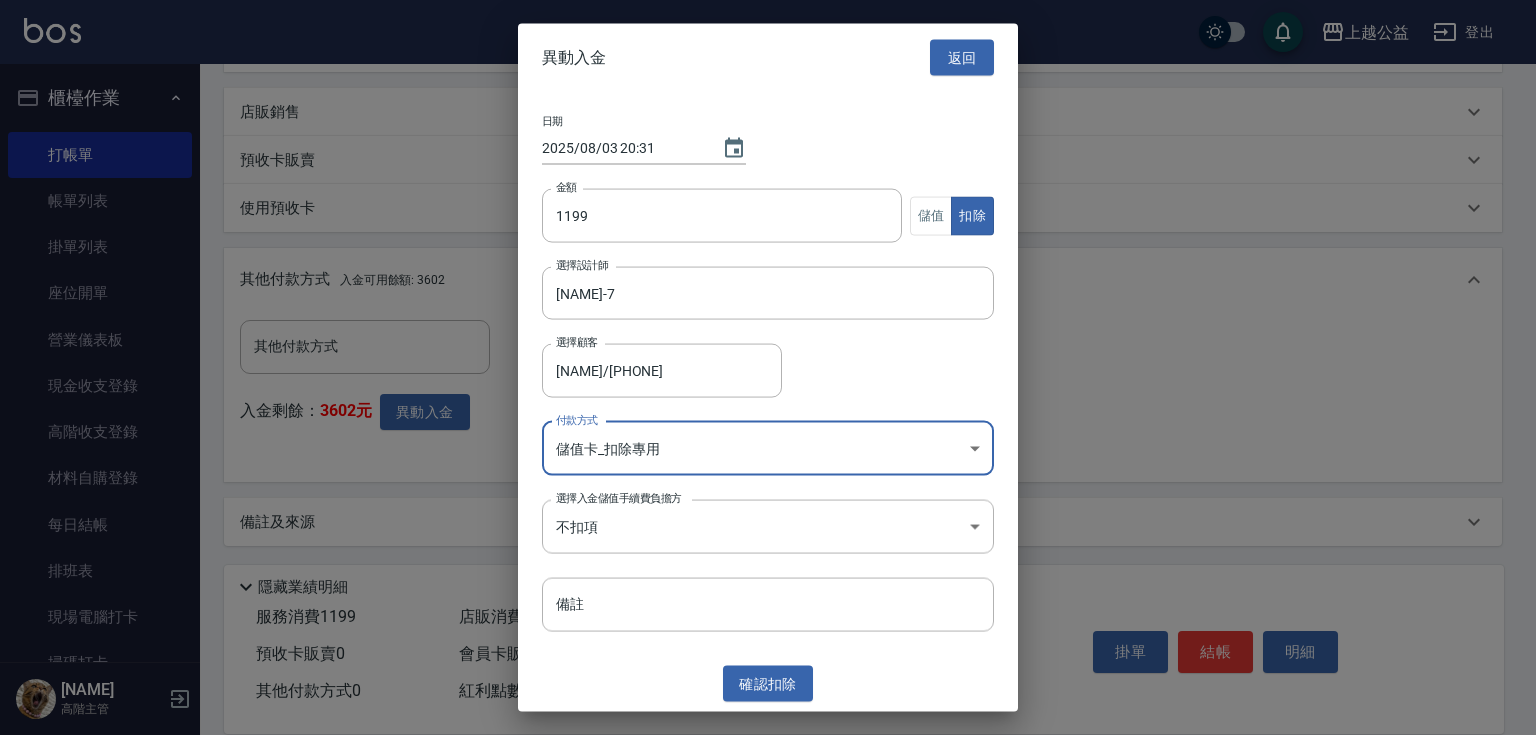 click on "確認 扣除" at bounding box center (768, 683) 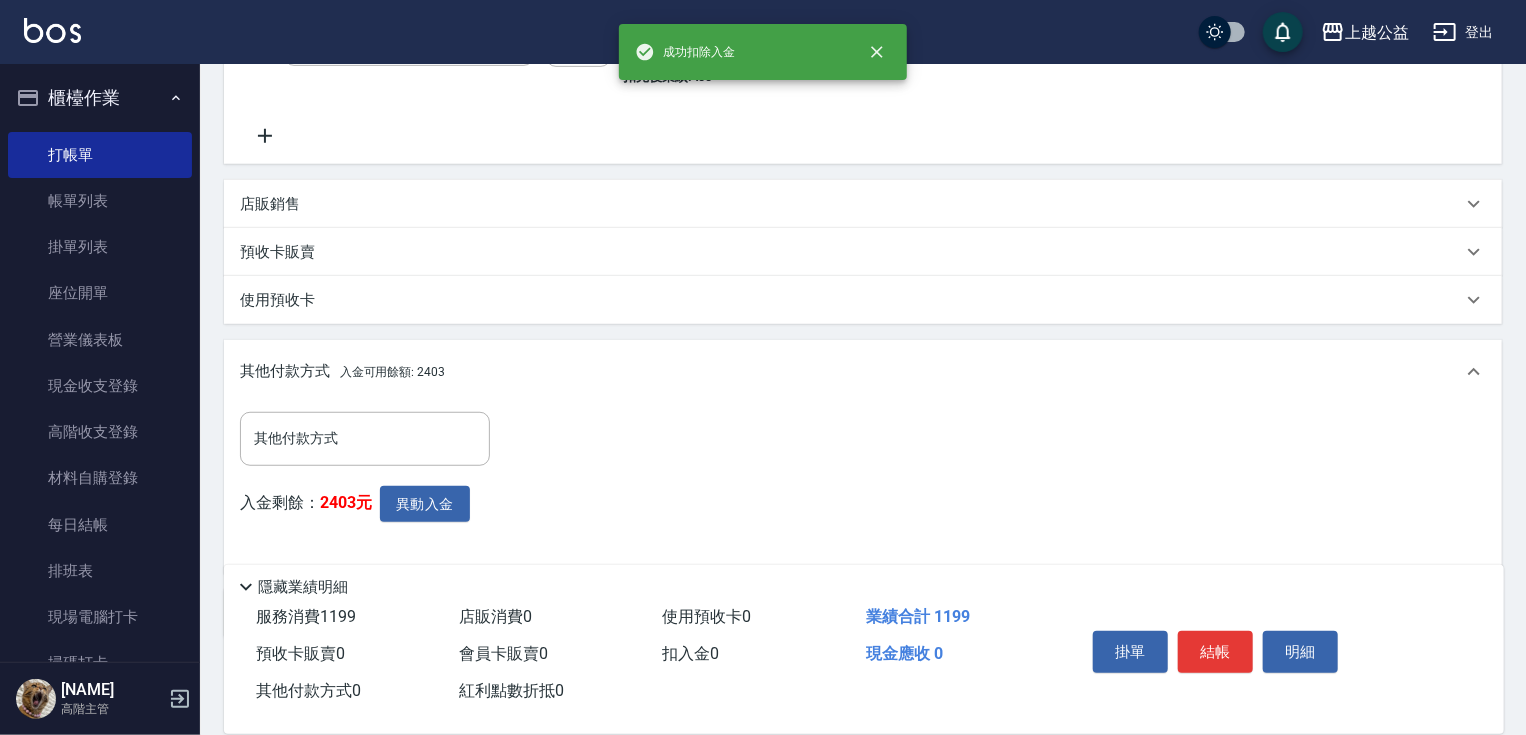 scroll, scrollTop: 577, scrollLeft: 0, axis: vertical 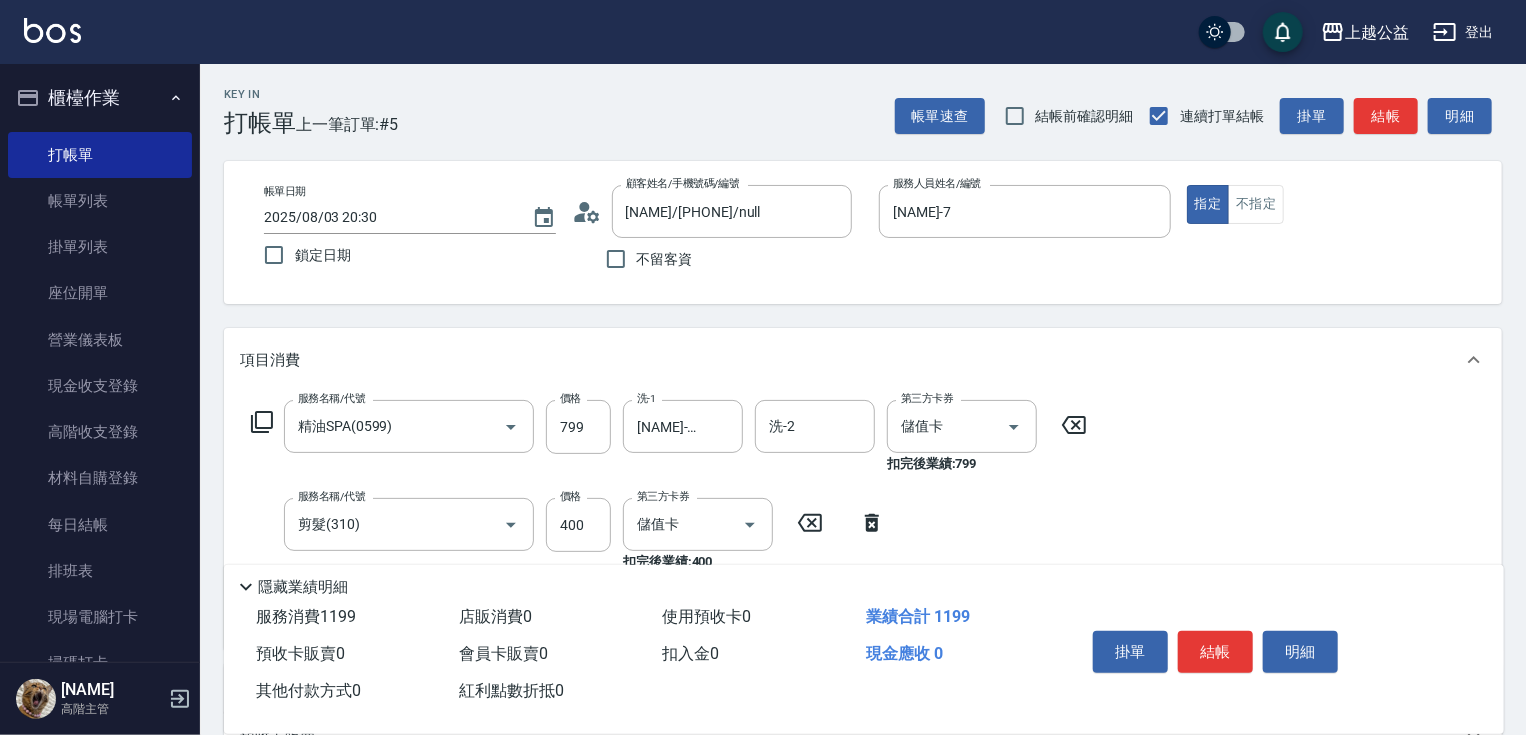 drag, startPoint x: 696, startPoint y: 402, endPoint x: 843, endPoint y: 260, distance: 204.38445 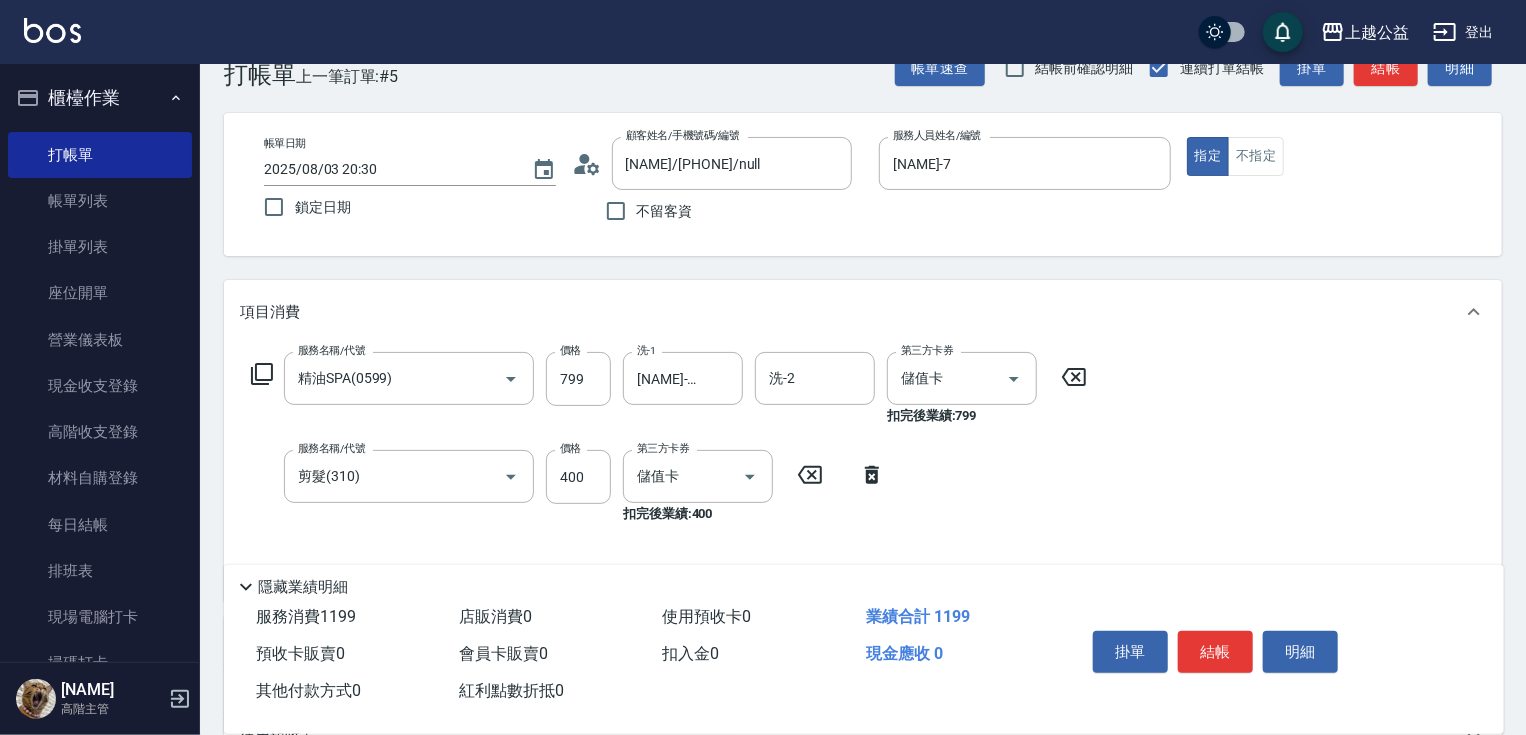 scroll, scrollTop: 577, scrollLeft: 0, axis: vertical 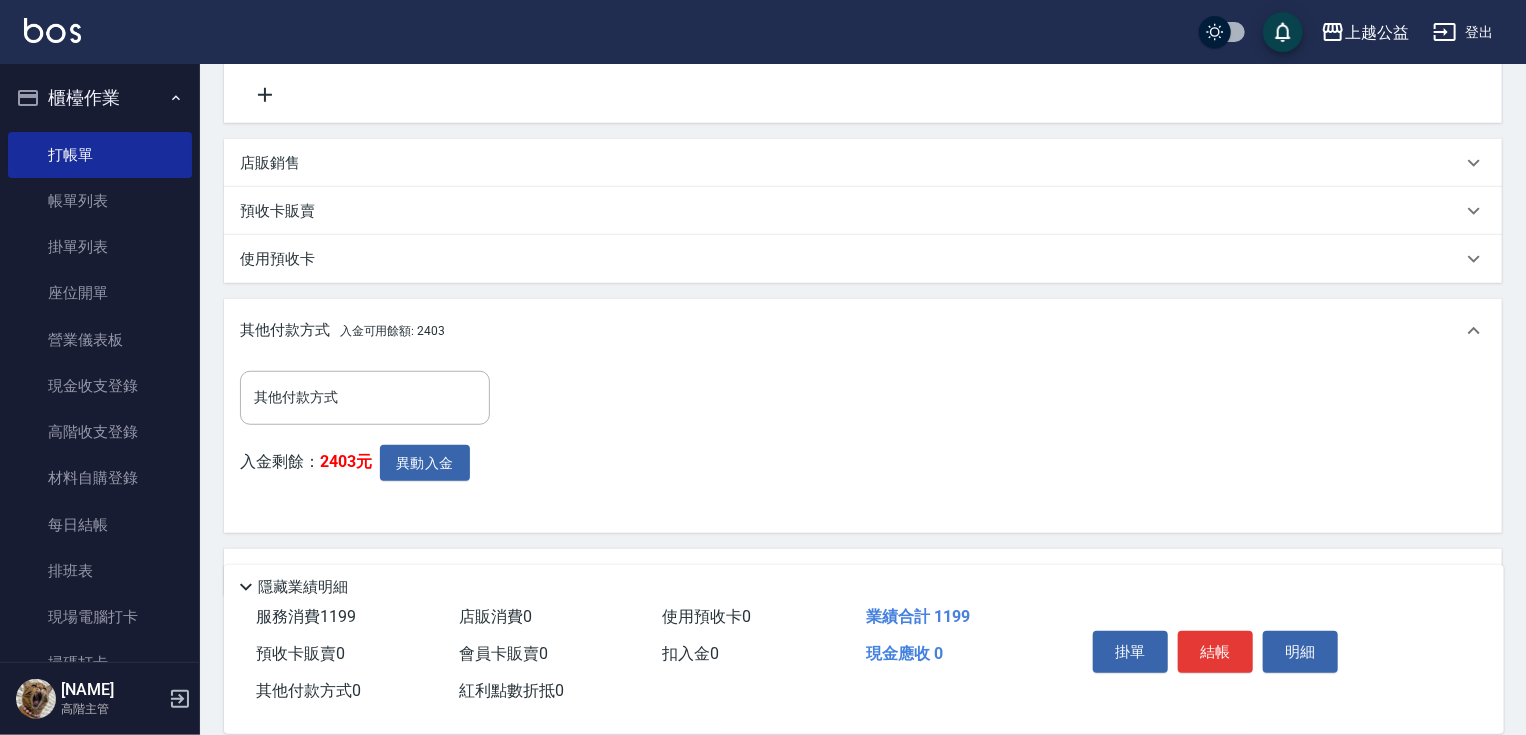 drag, startPoint x: 1205, startPoint y: 432, endPoint x: 1288, endPoint y: 560, distance: 152.5549 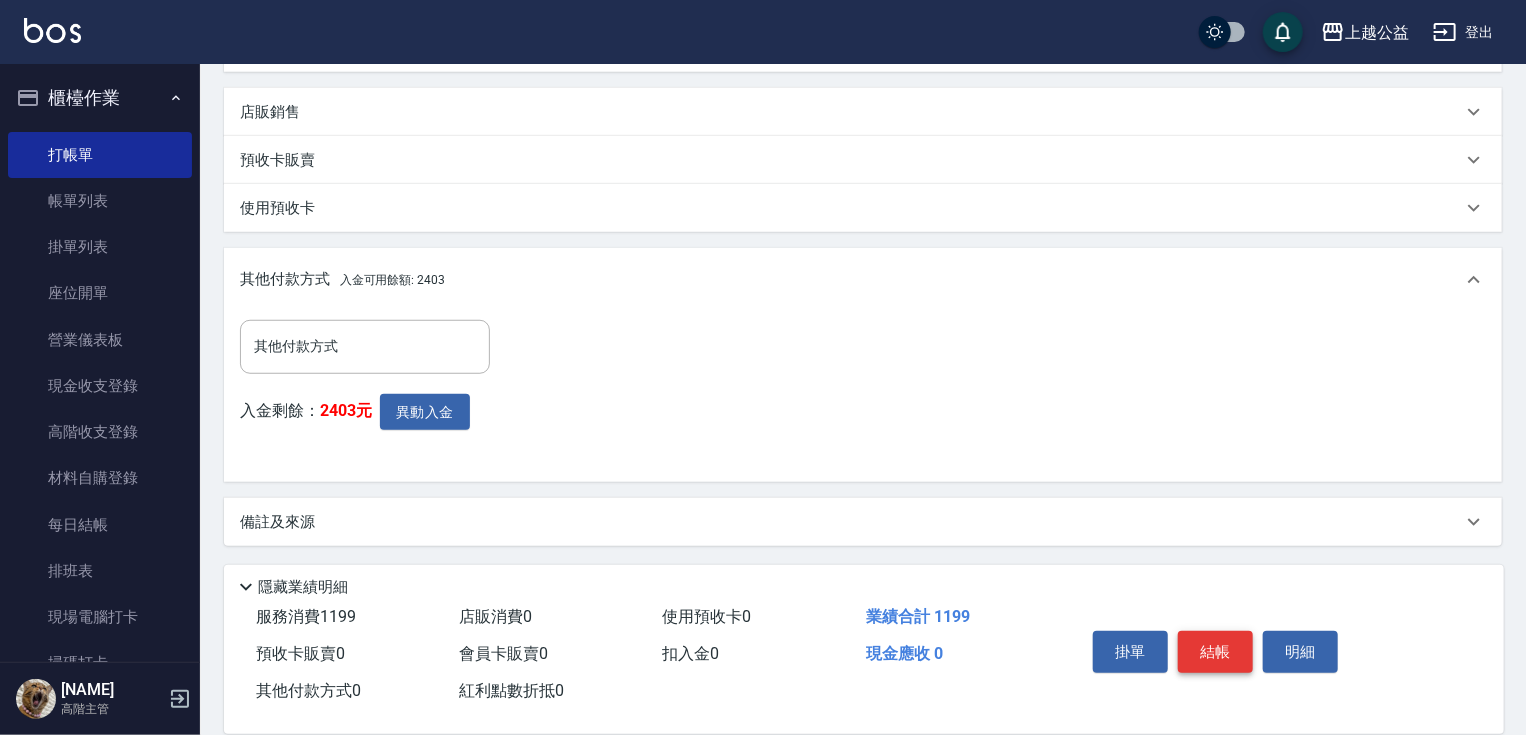 click on "結帳" at bounding box center [1215, 652] 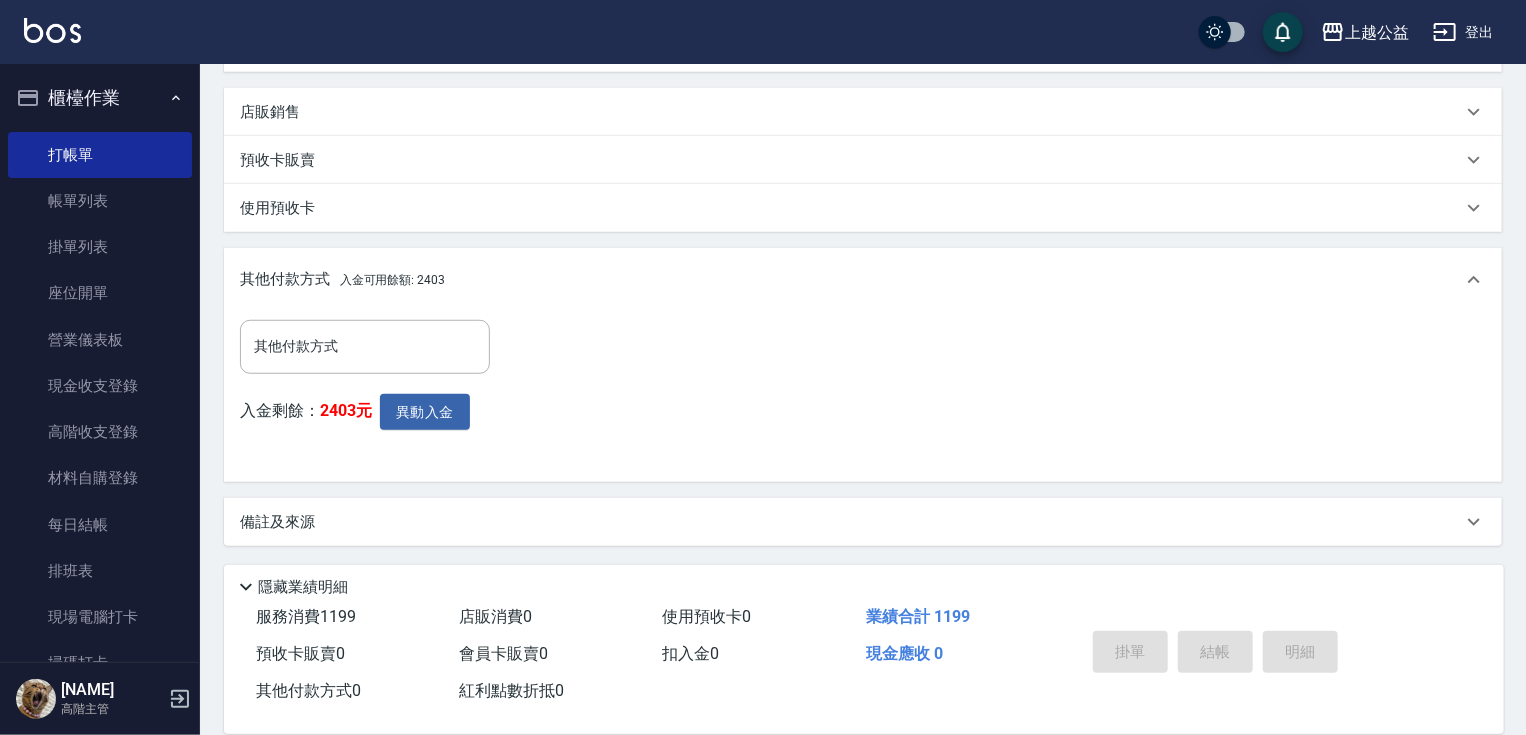 type on "2025/08/03 21:16" 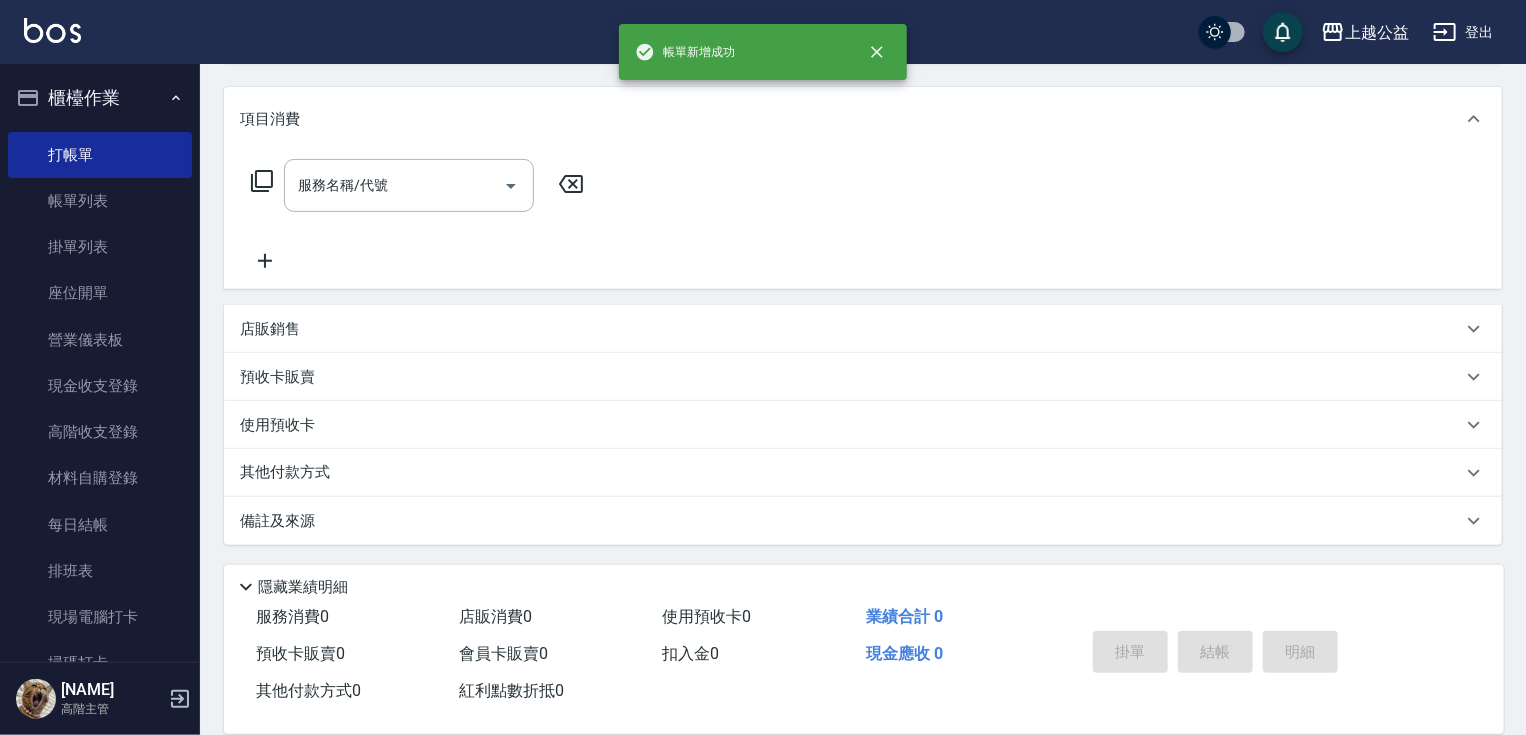 scroll, scrollTop: 0, scrollLeft: 0, axis: both 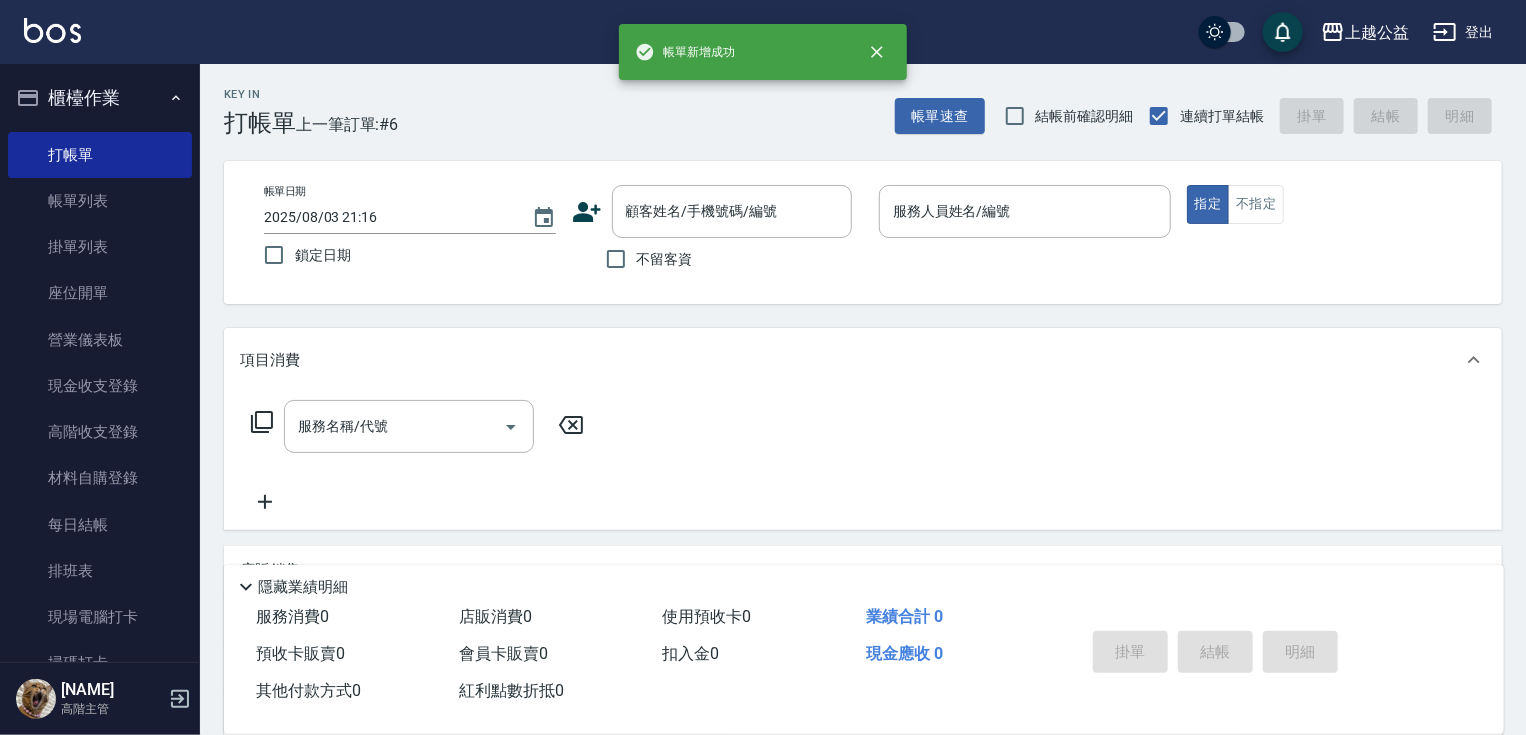 click on "不留客資" at bounding box center [665, 259] 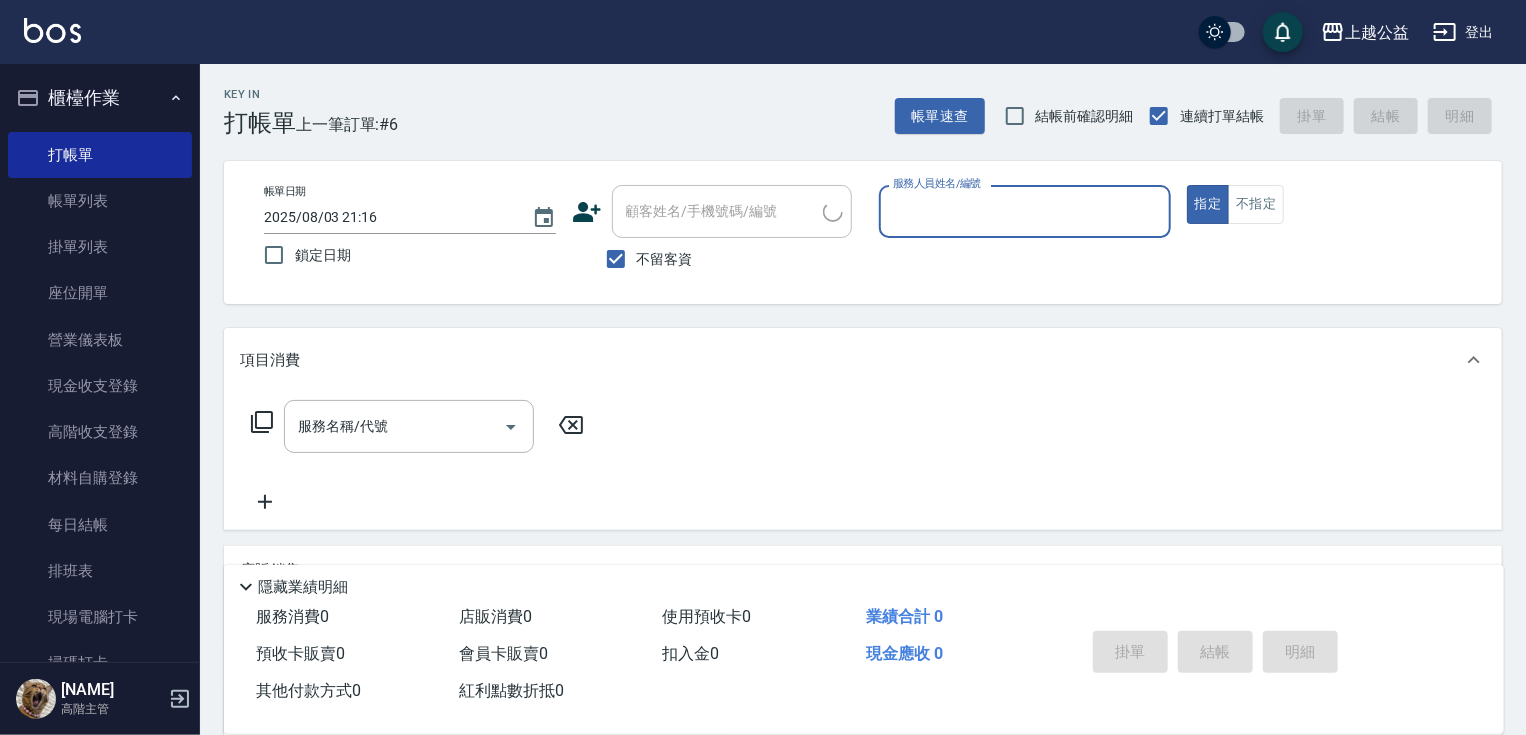 type on "[NAME]/[PHONE]/" 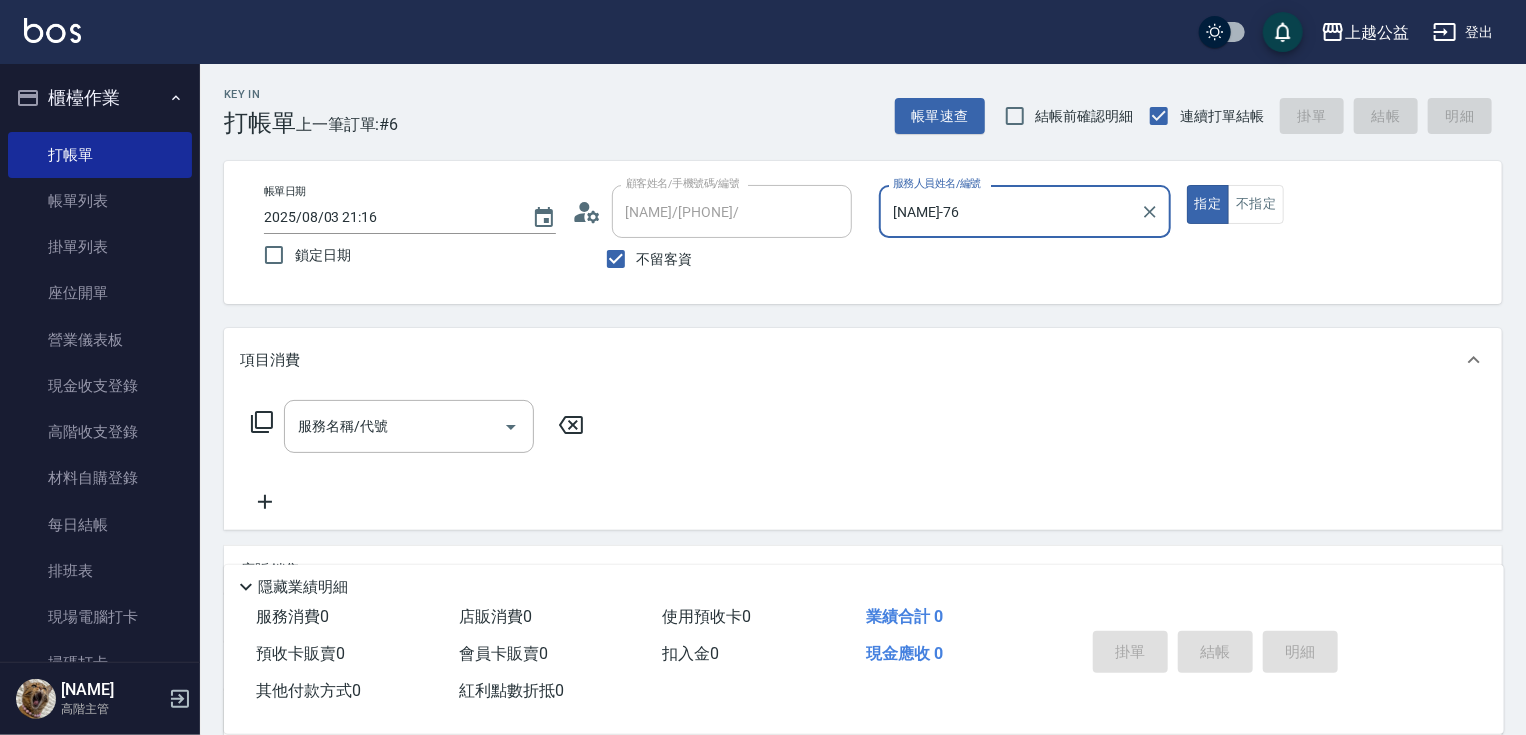 click on "指定" at bounding box center (1208, 204) 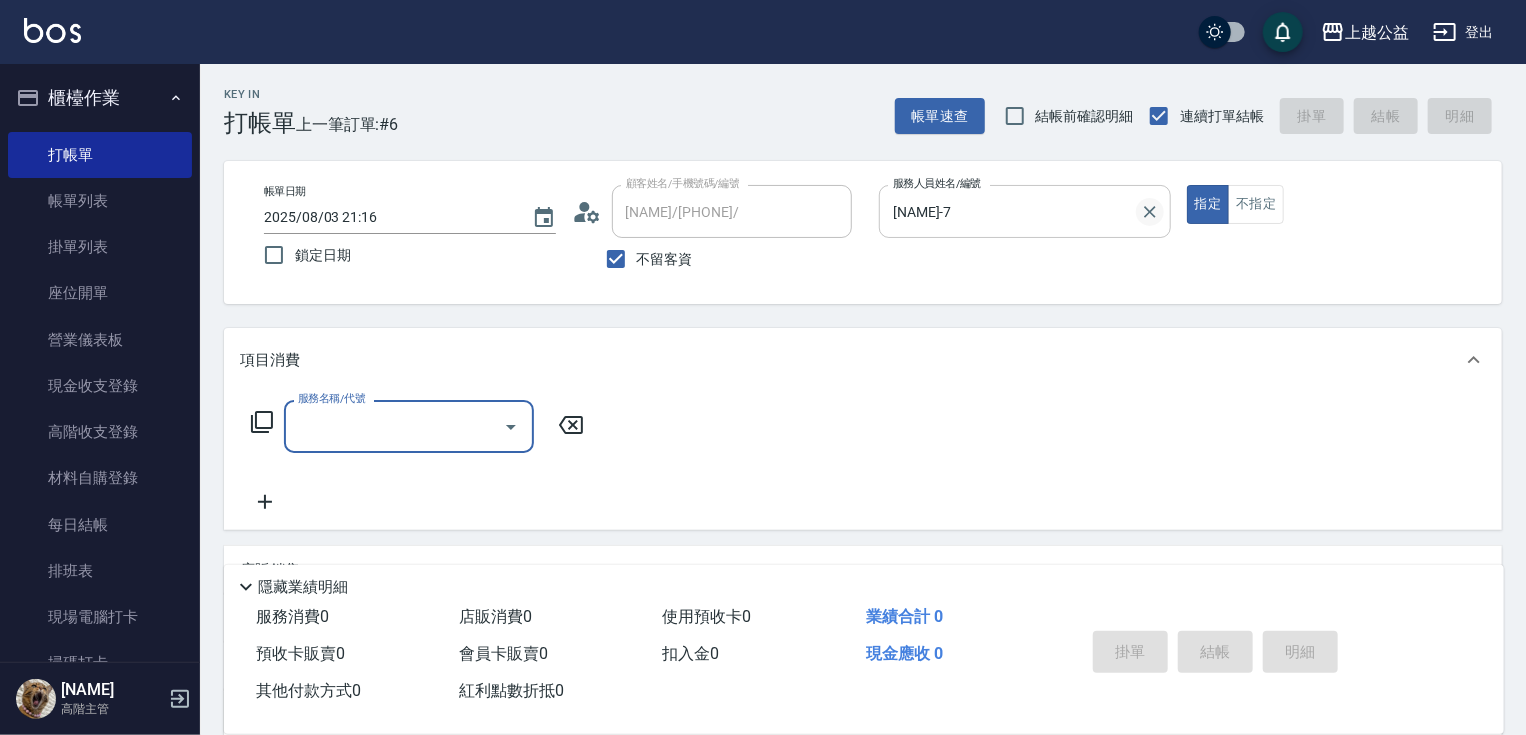 click 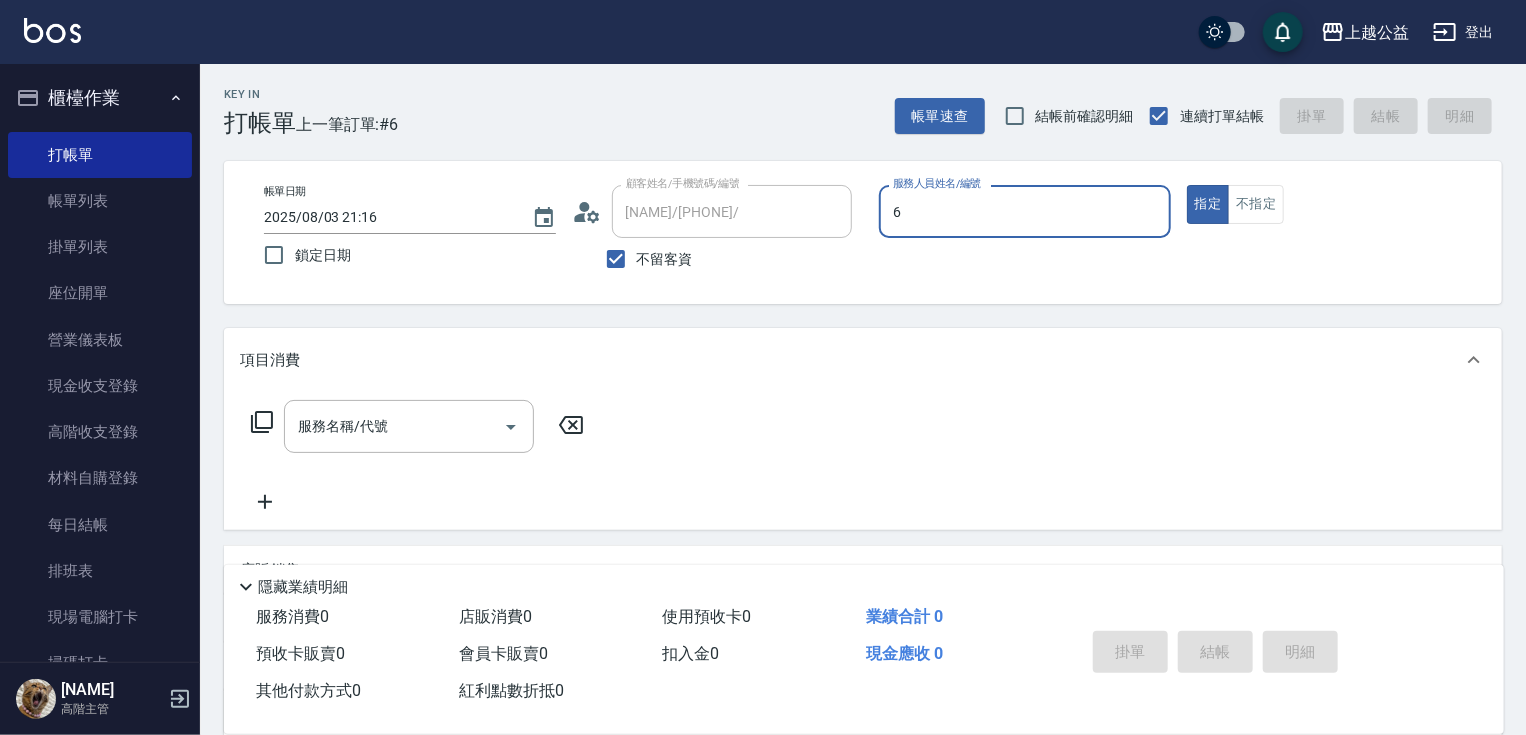 type on "[NAME]-6" 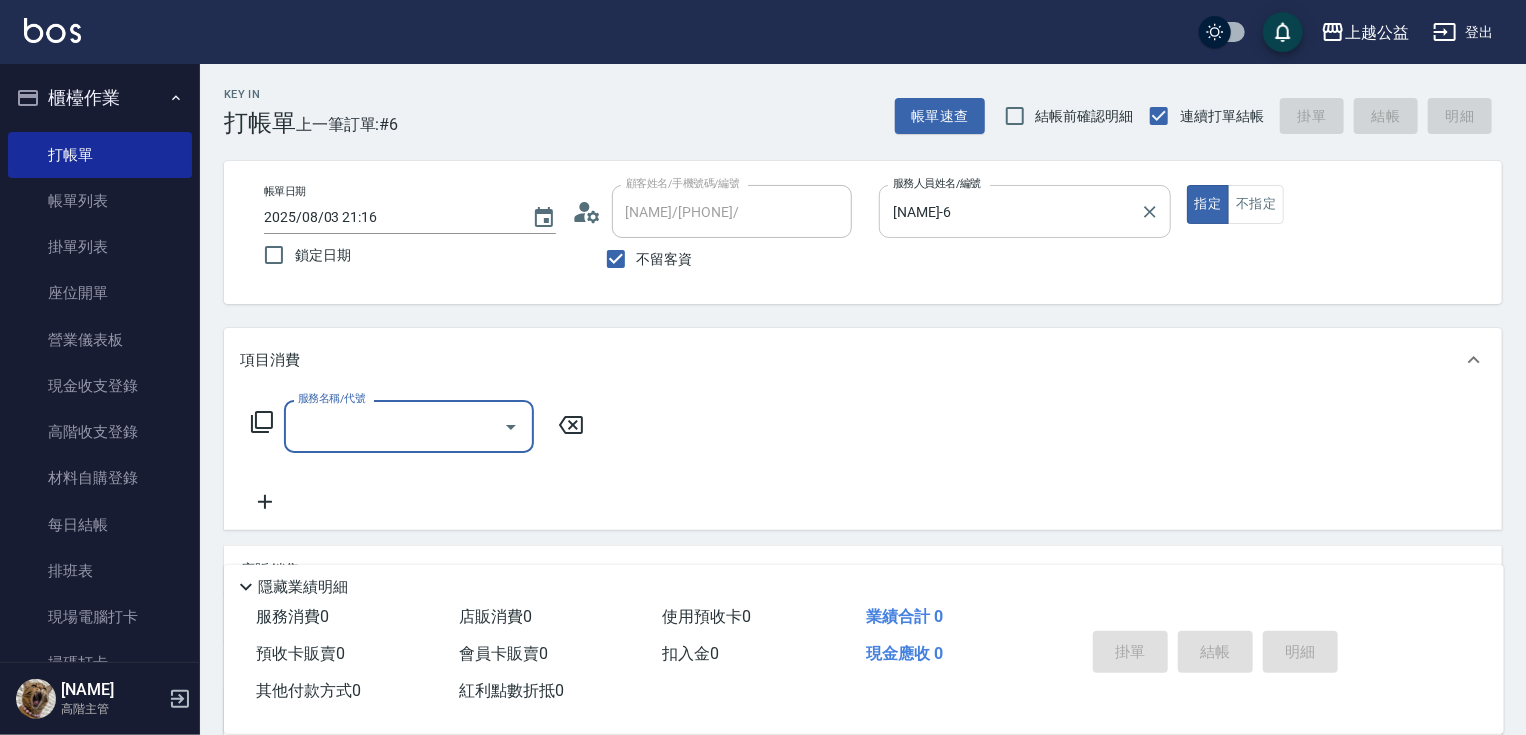 type on "." 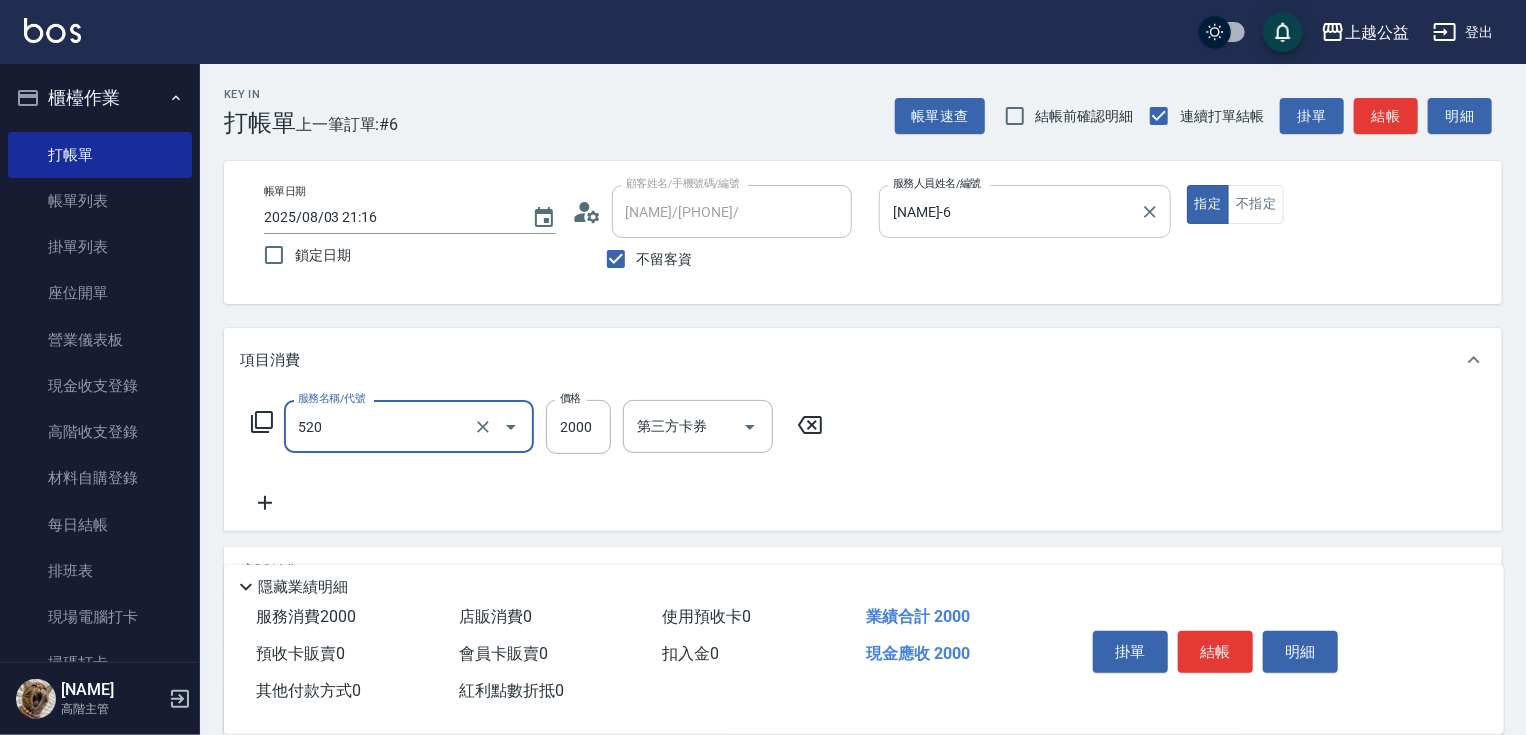 type on "繽紛染髮(520)" 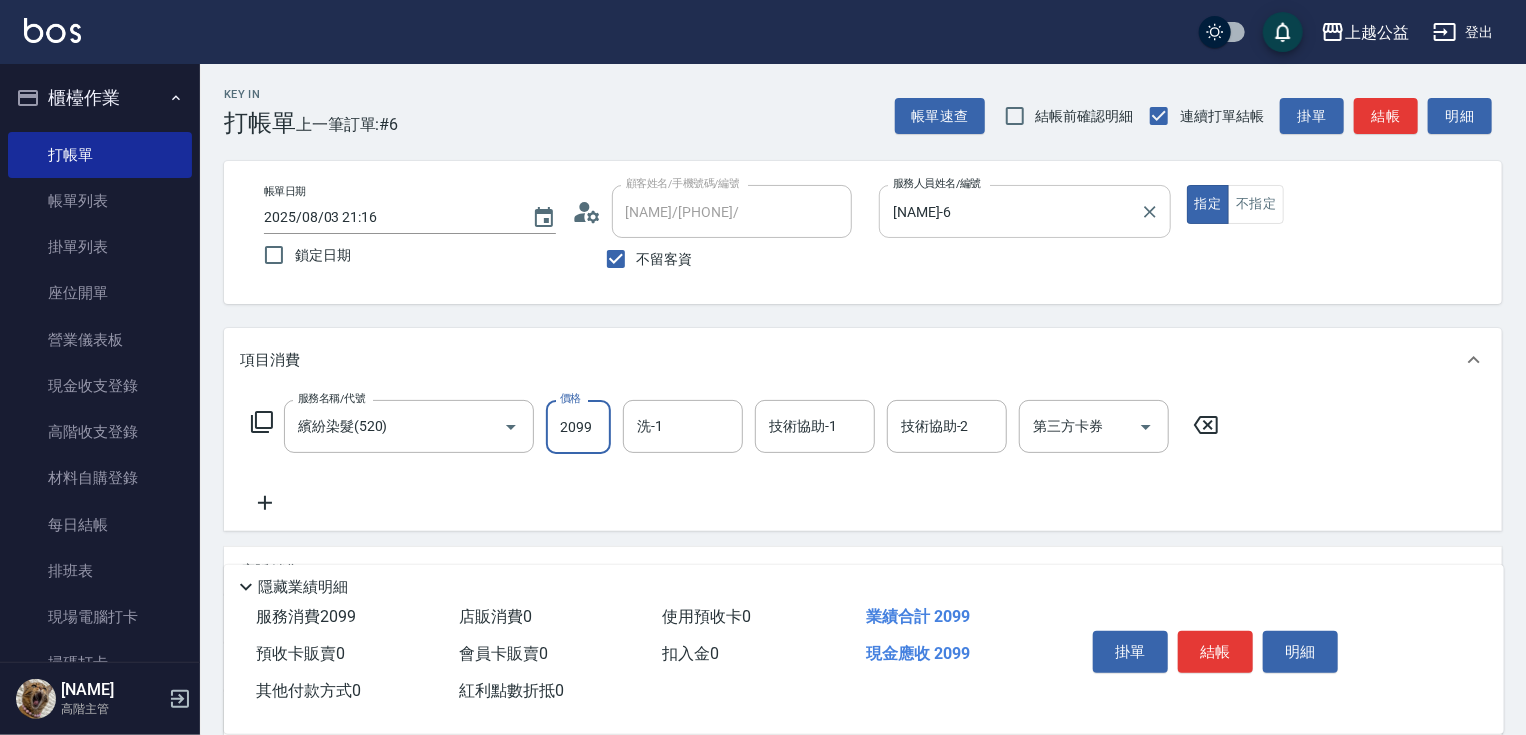 type on "2099" 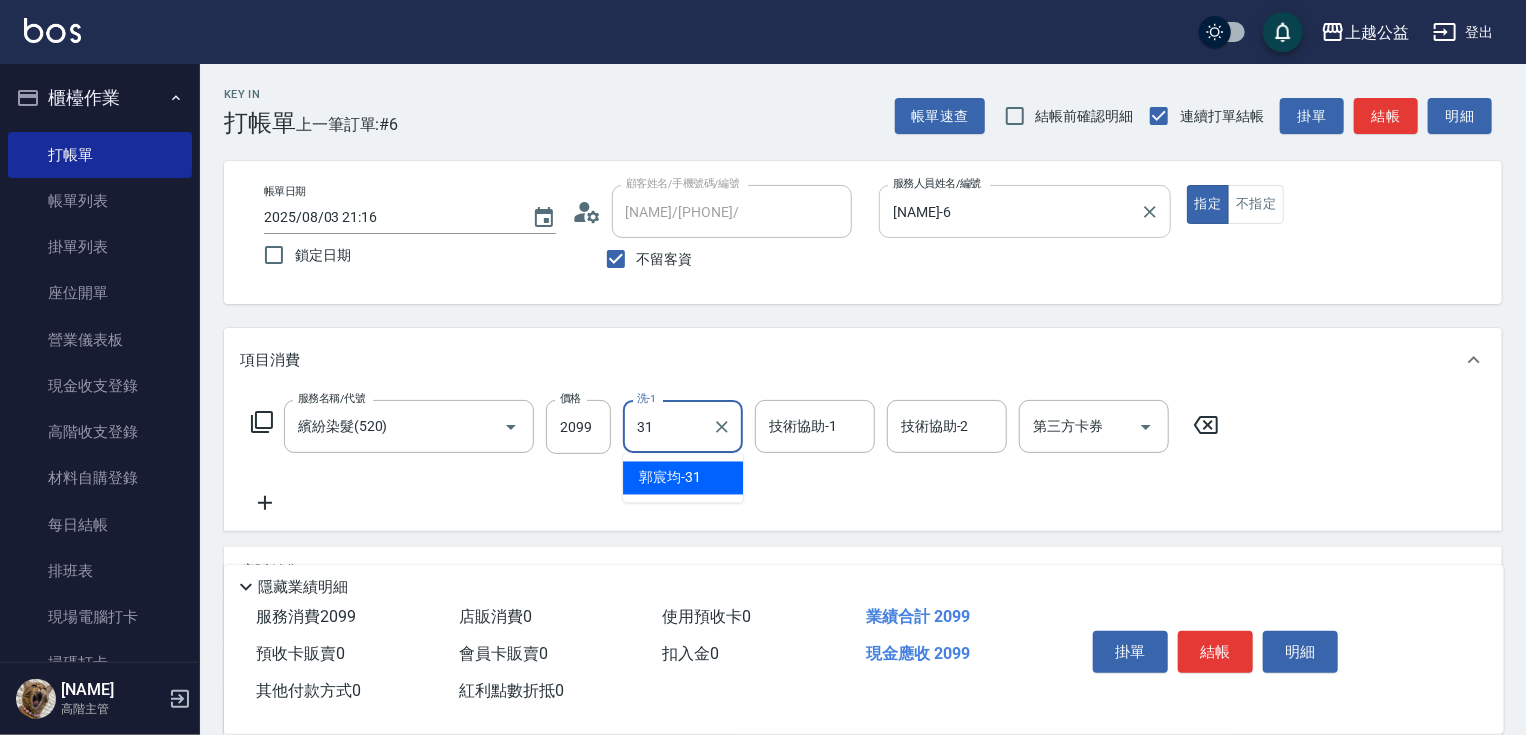 type on "[NAME]-31" 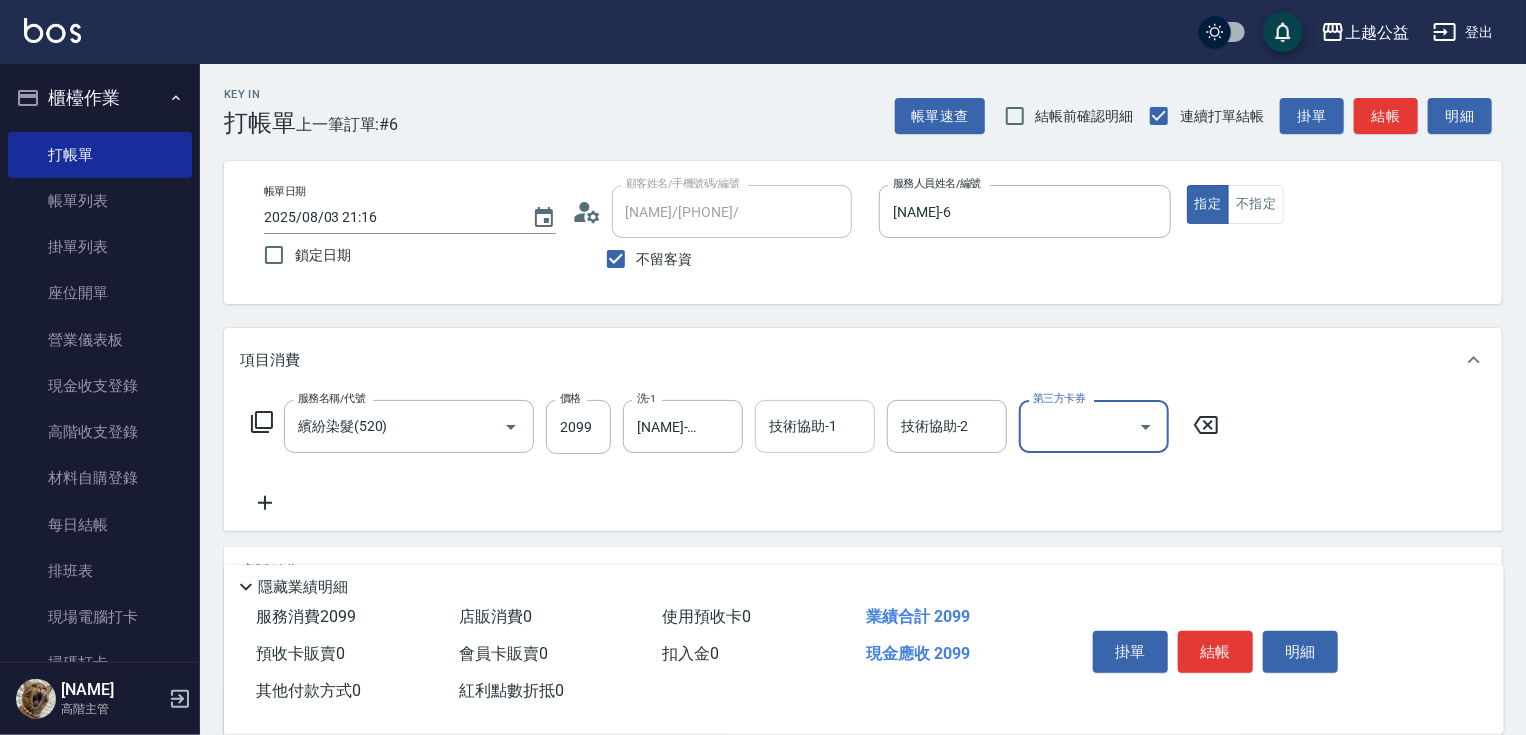 click on "技術協助-1" at bounding box center [815, 426] 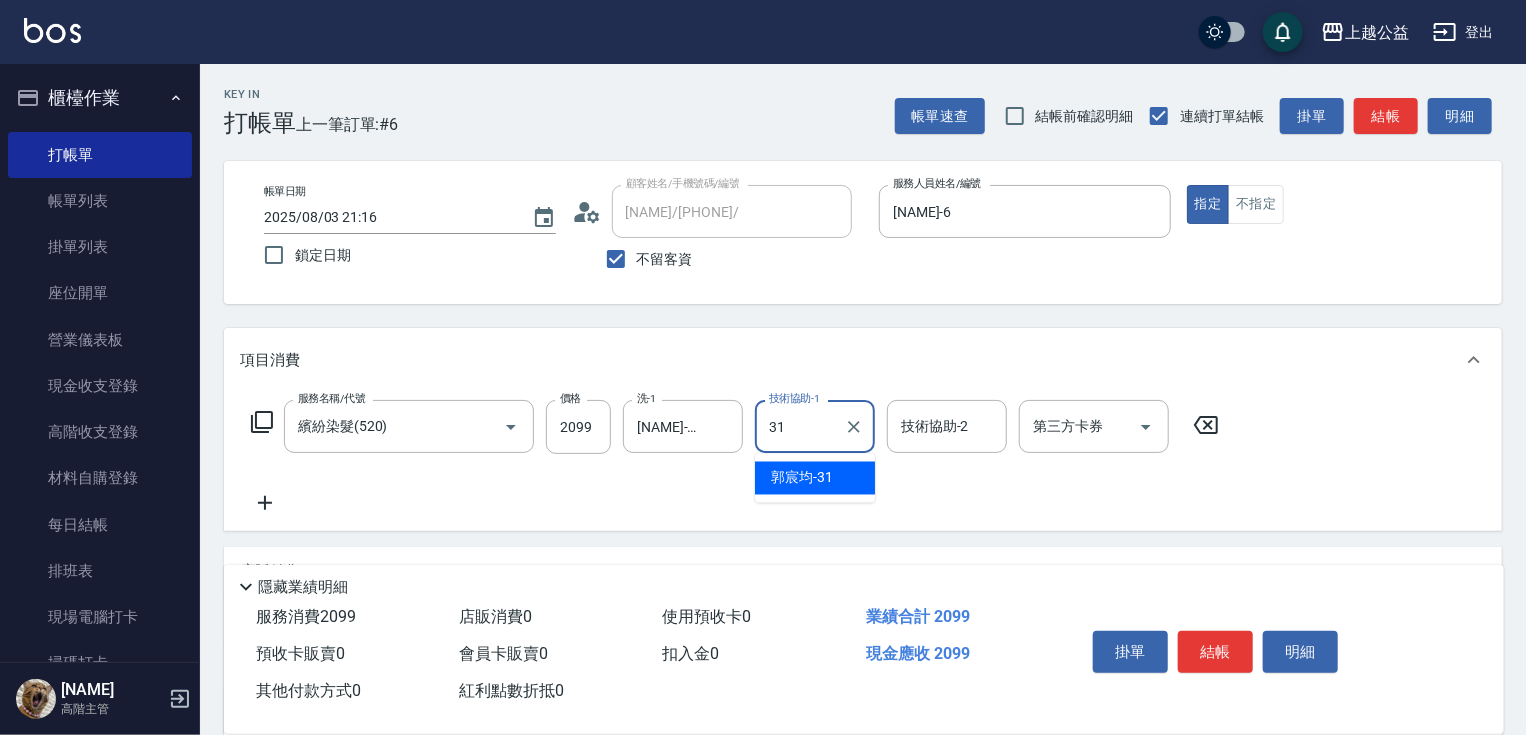 type on "[NAME]-31" 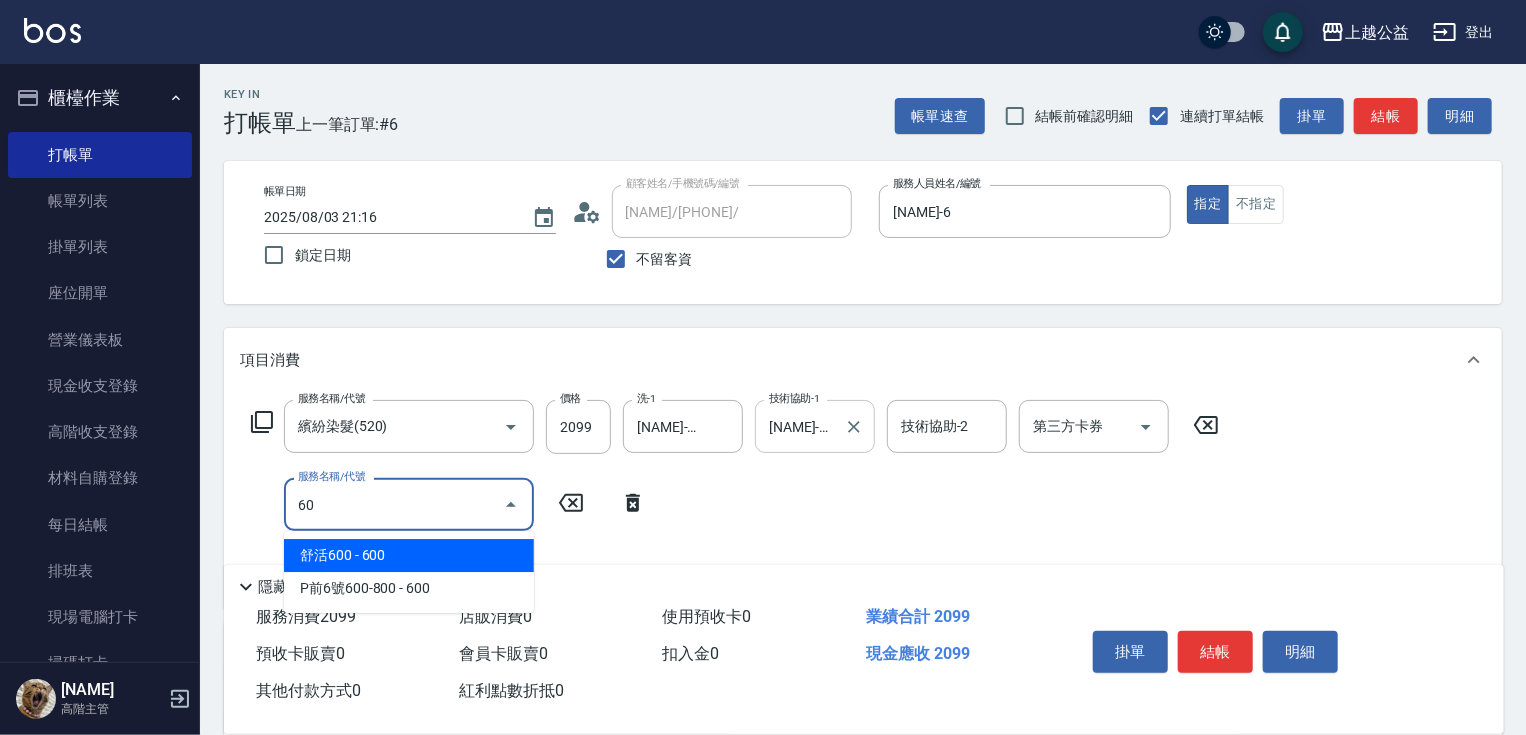 type on "6" 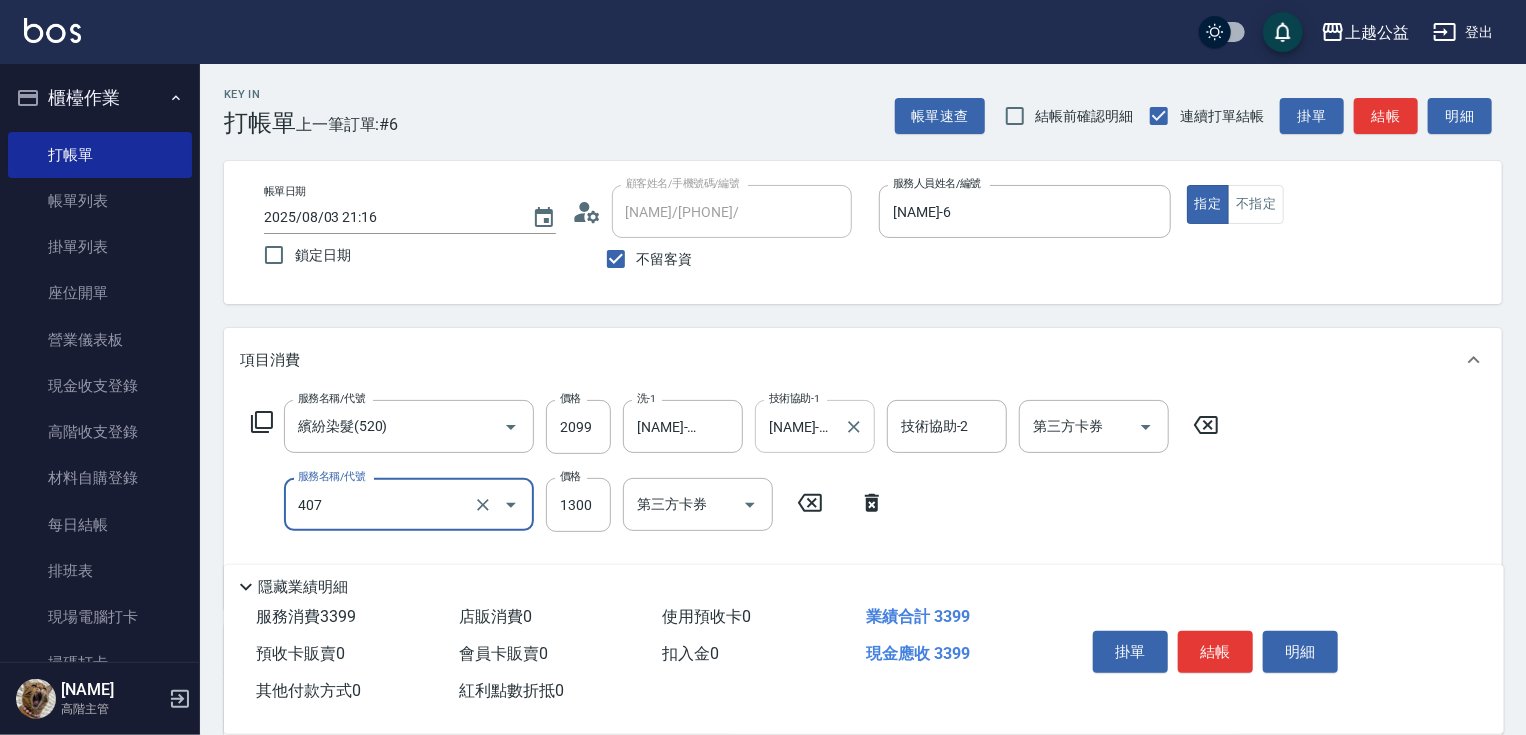 type on "女神鉑金護髮(407)" 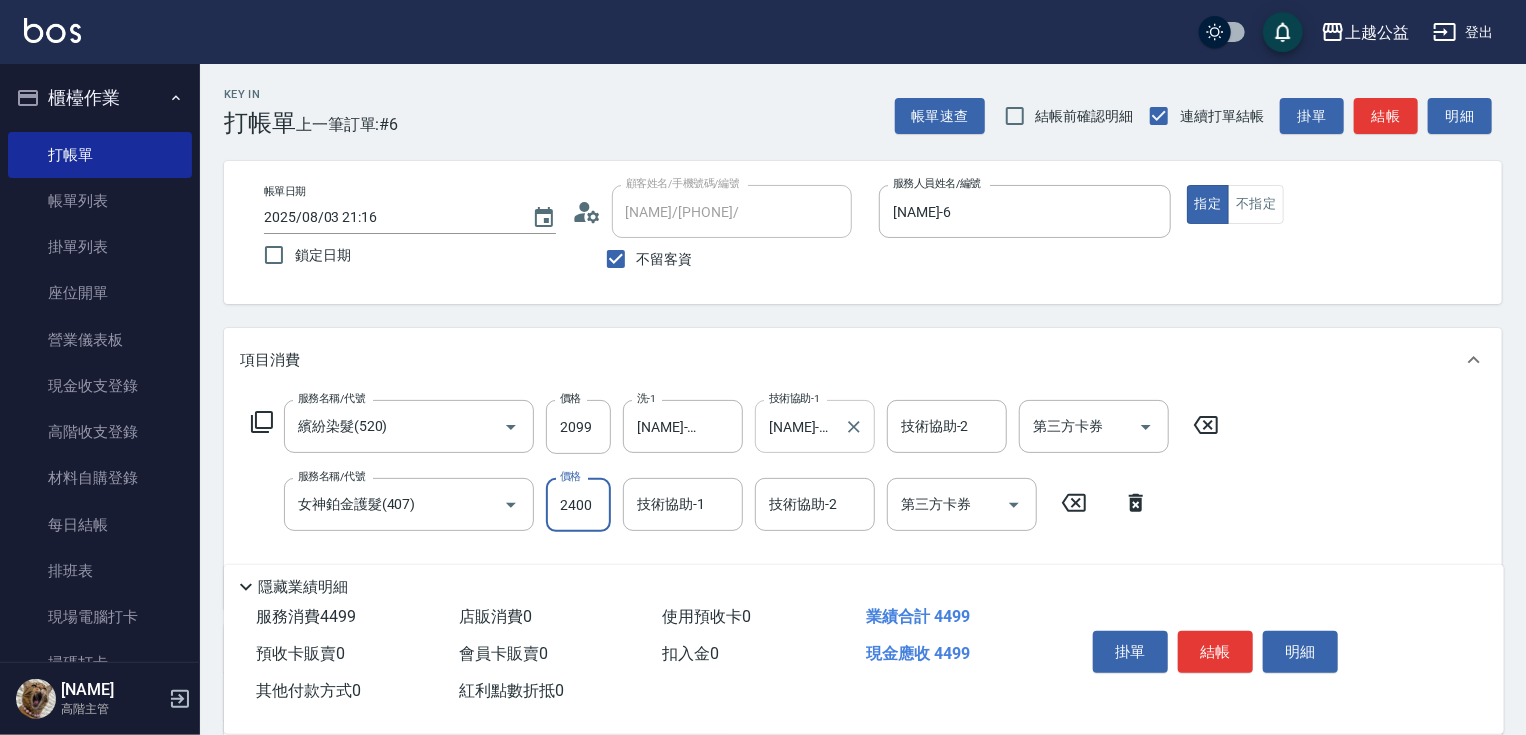 type on "2400" 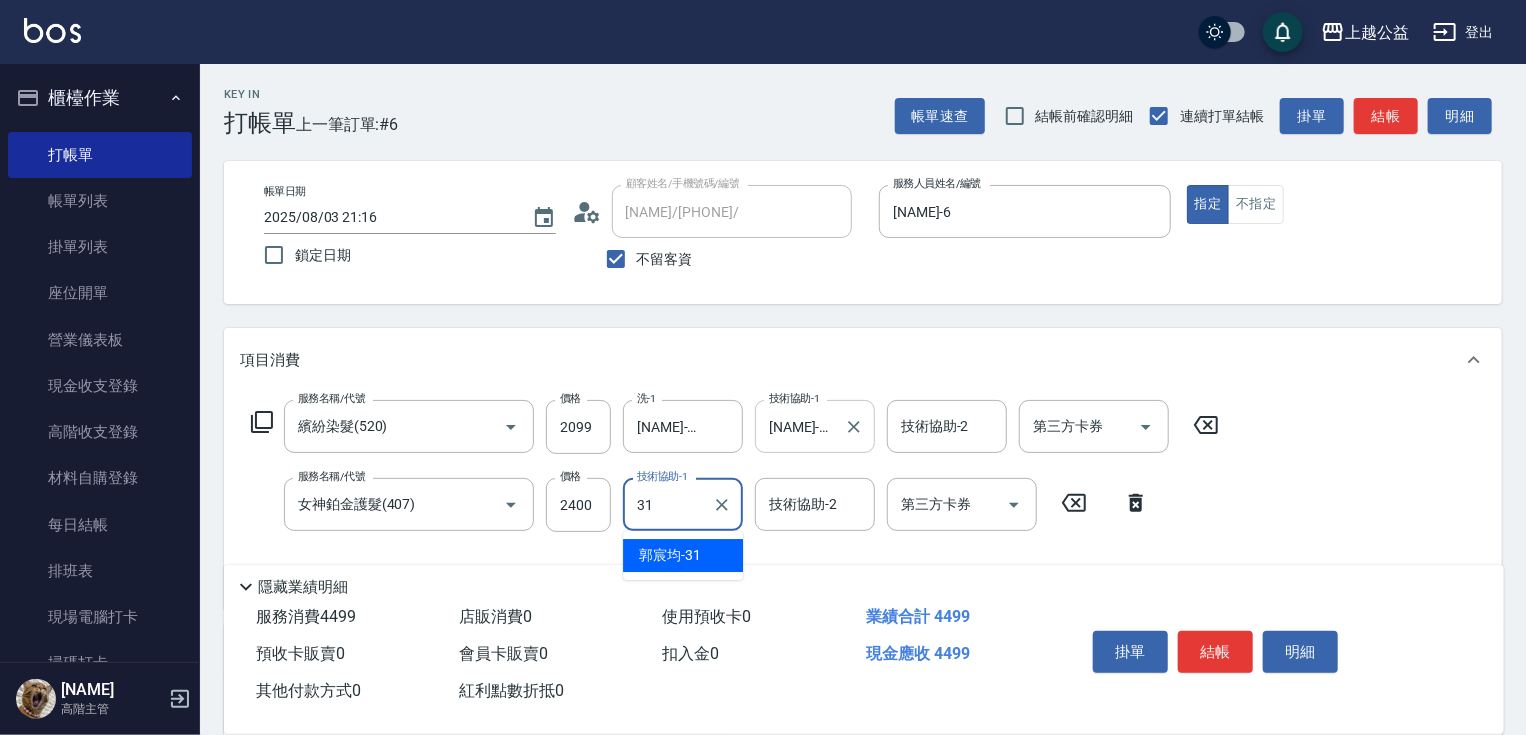 type on "[NAME]-31" 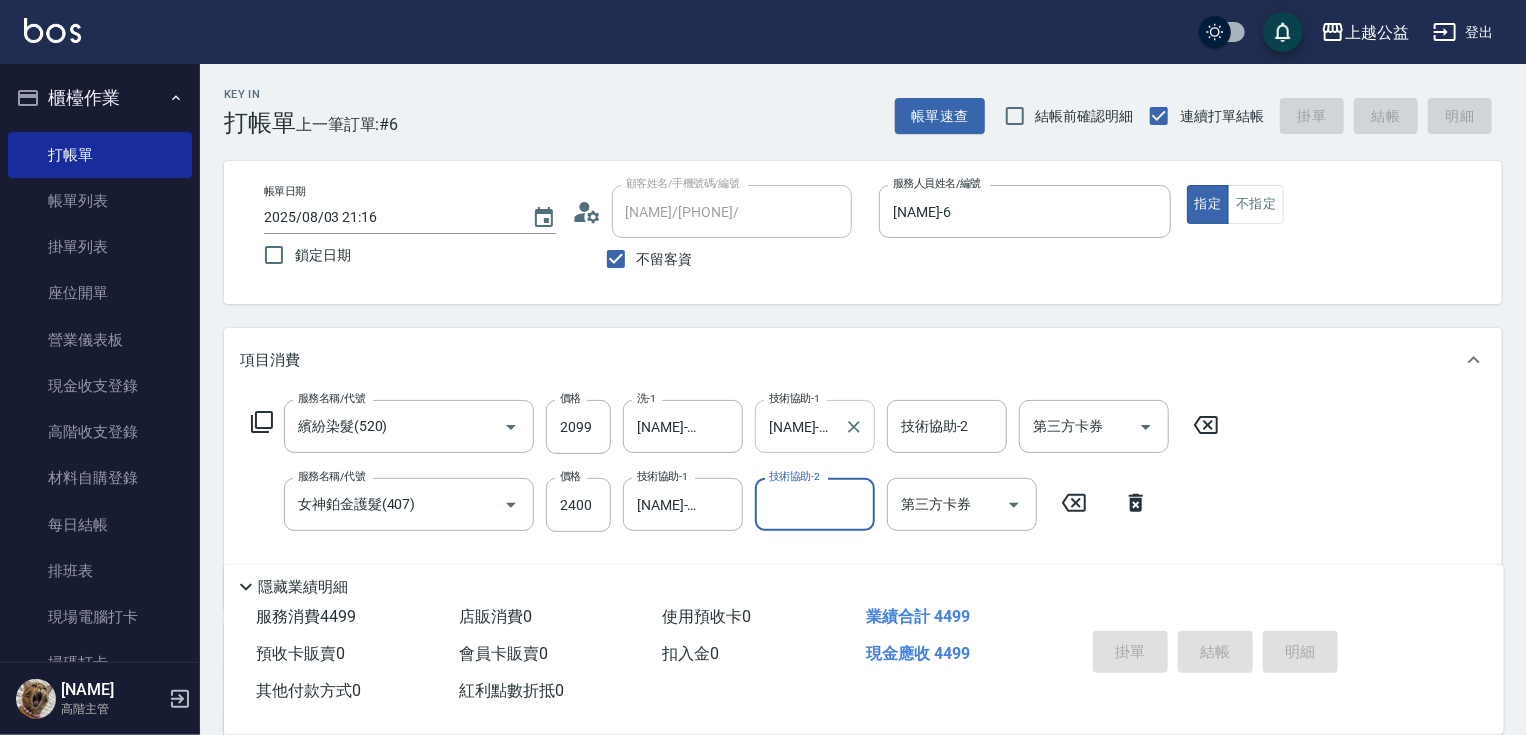 type on "2025/08/03 21:17" 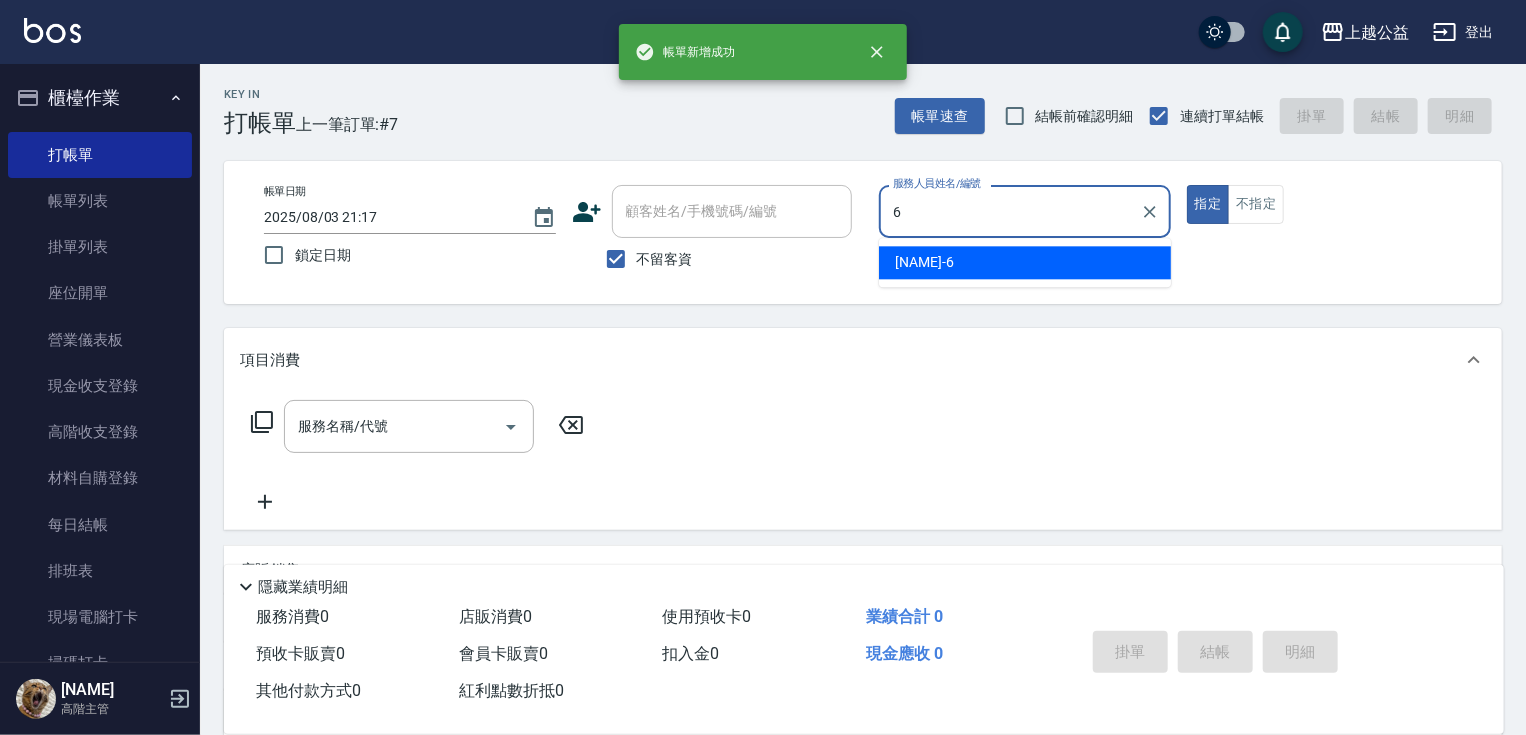 type on "[NAME]-6" 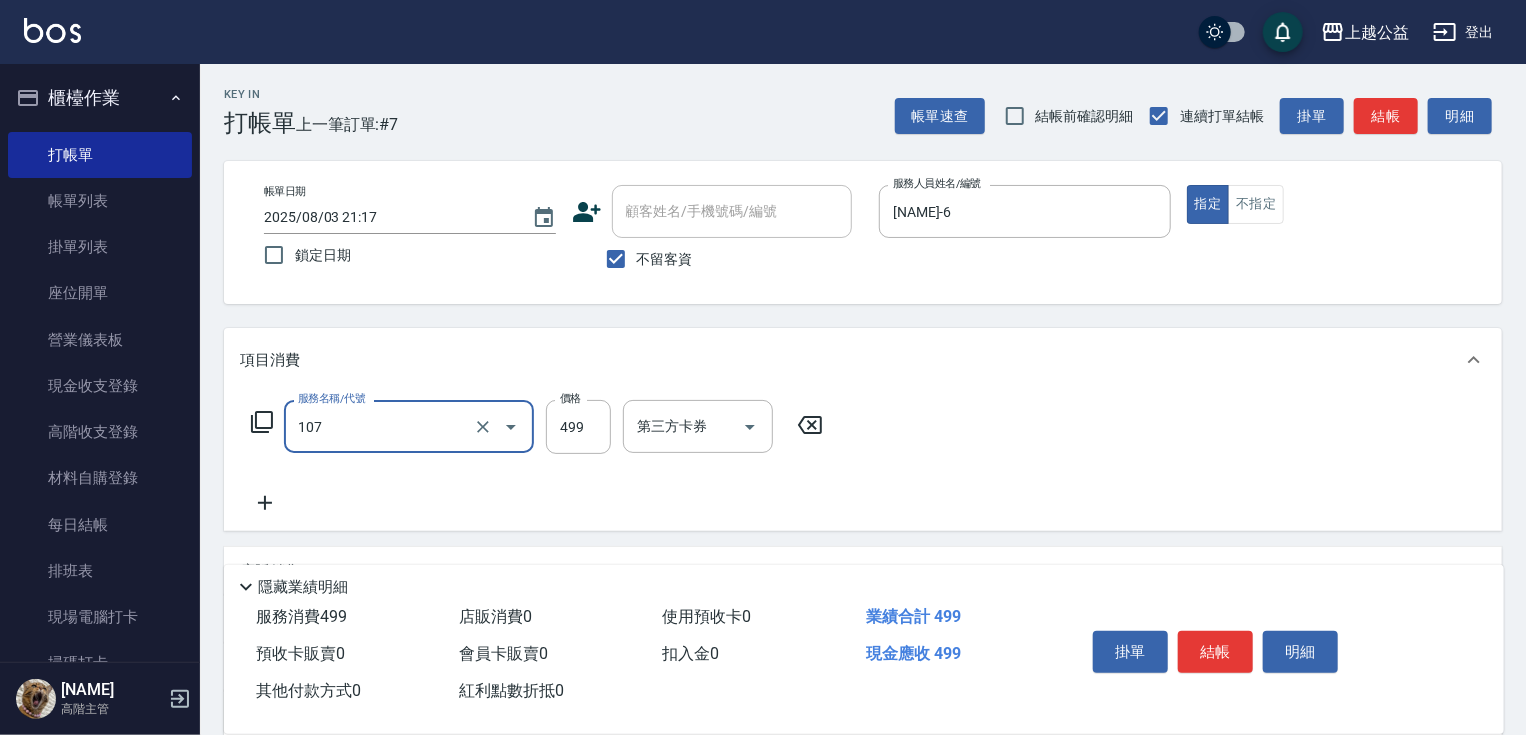 type on "舒活499(107)" 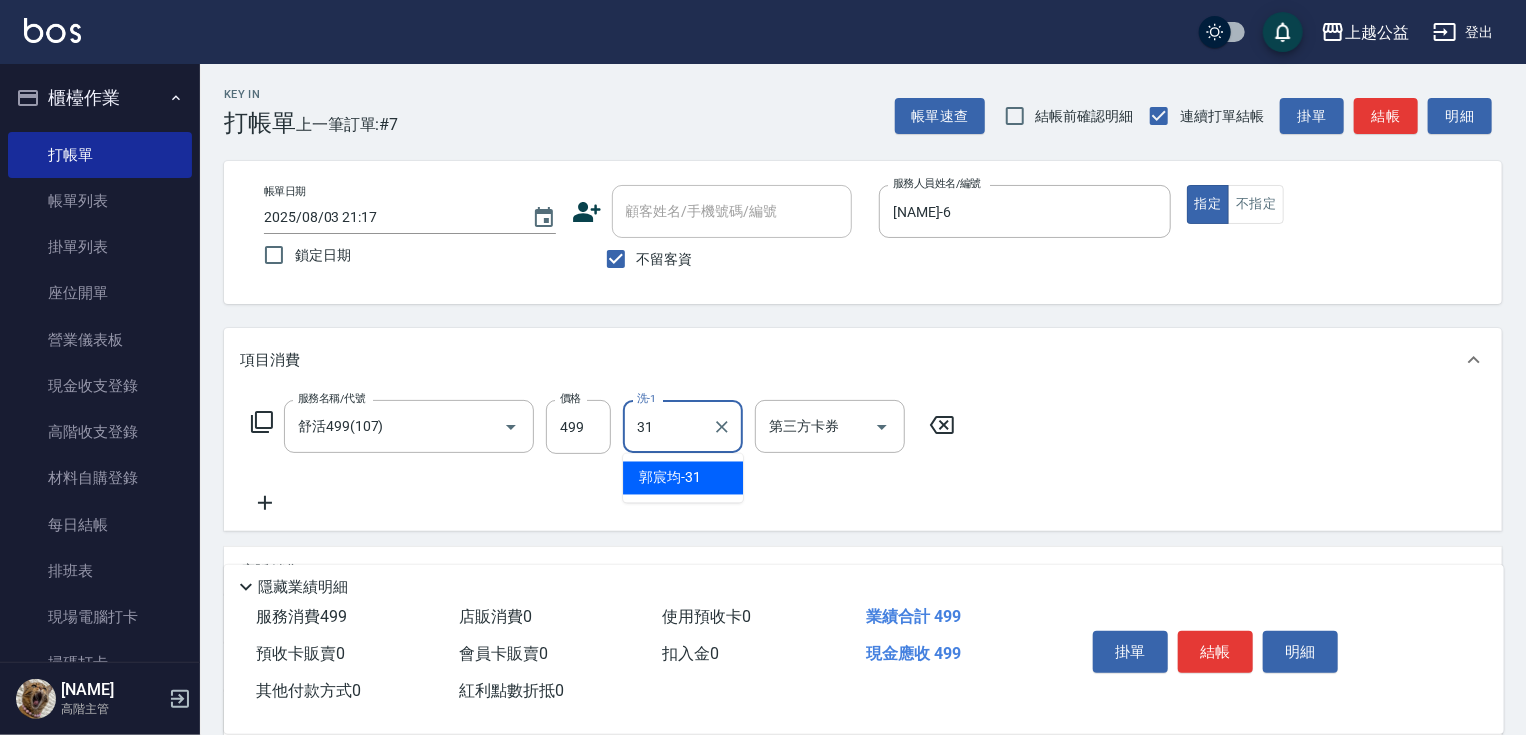 type on "[NAME]-31" 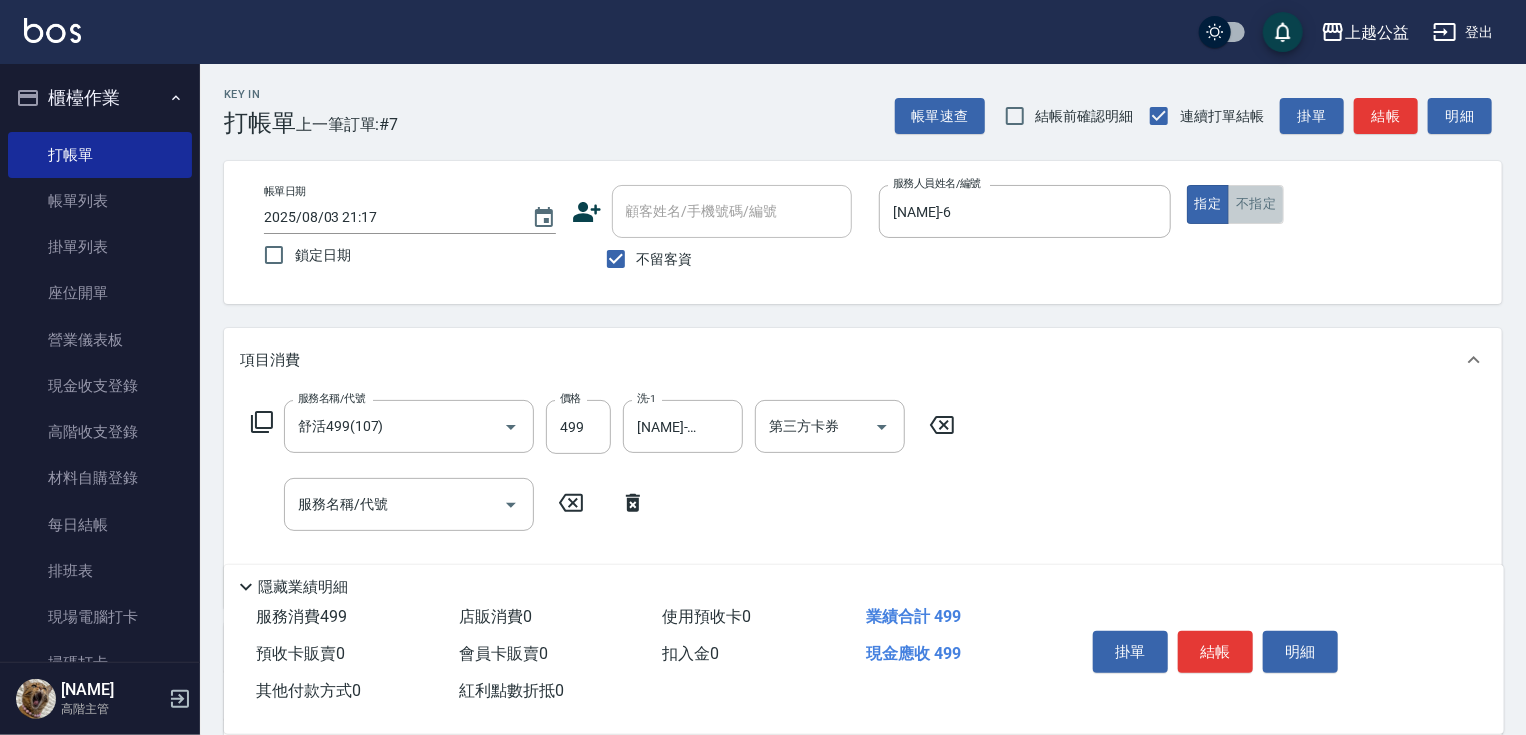 click on "不指定" at bounding box center [1256, 204] 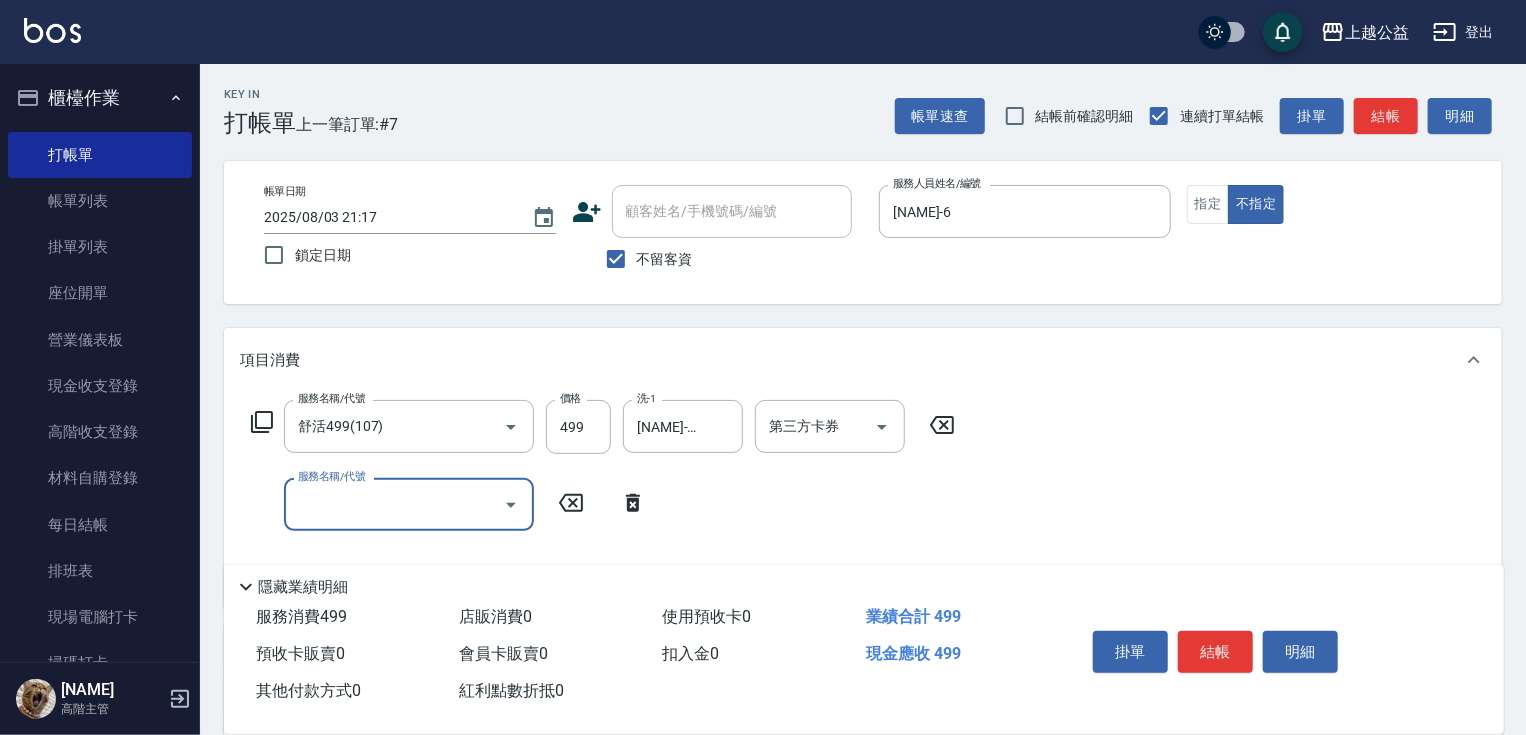 click on "服務名稱/代號" at bounding box center [394, 504] 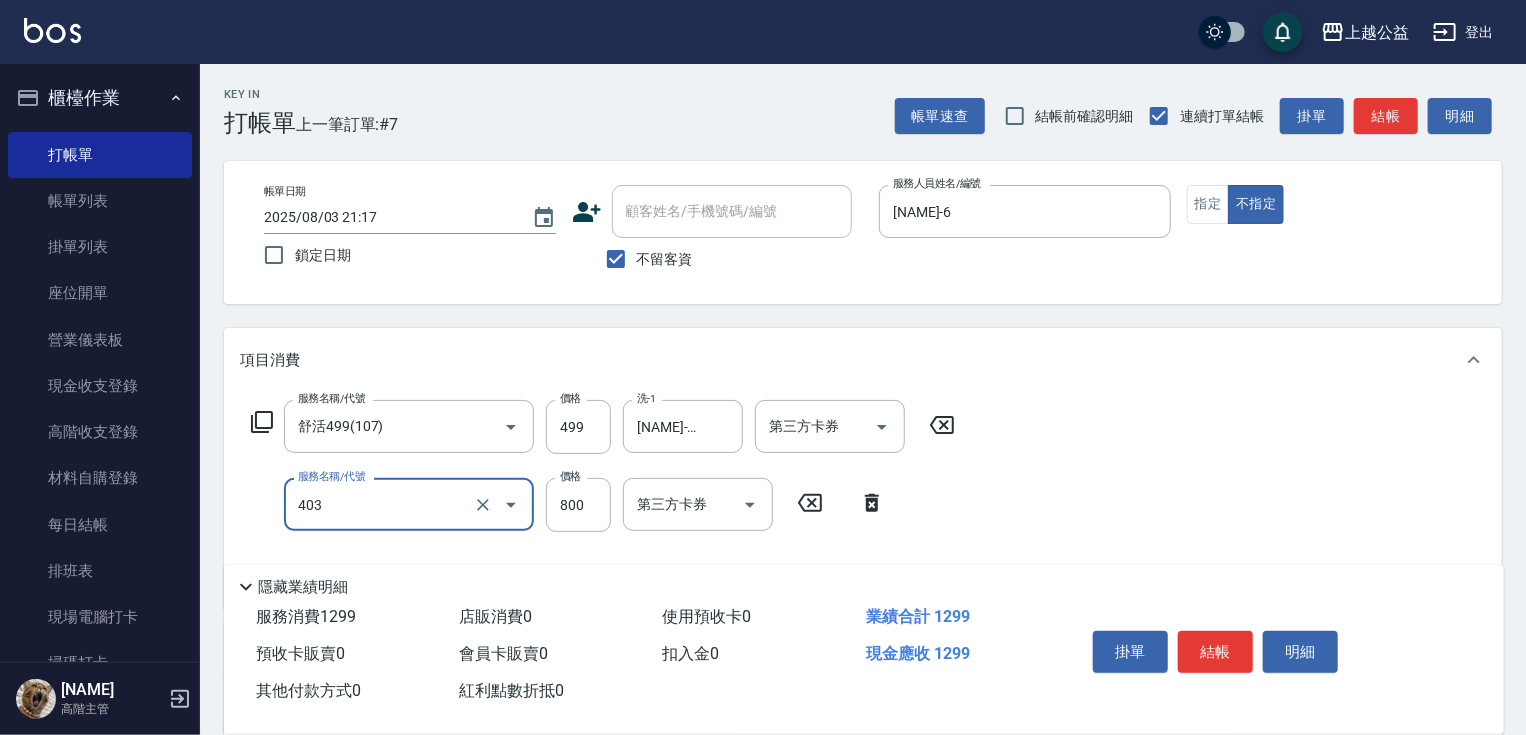 type on "天天護髮(403)" 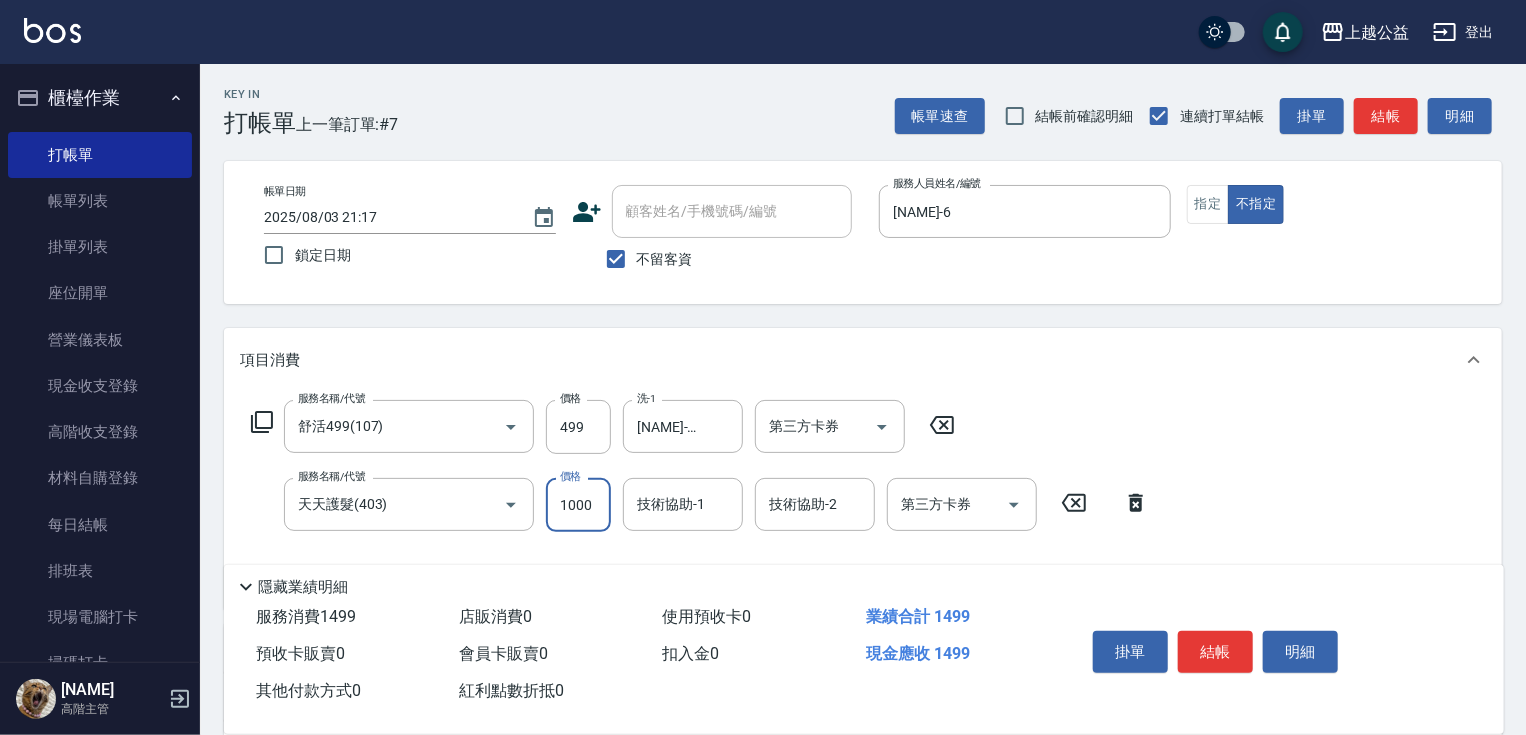 type on "1000" 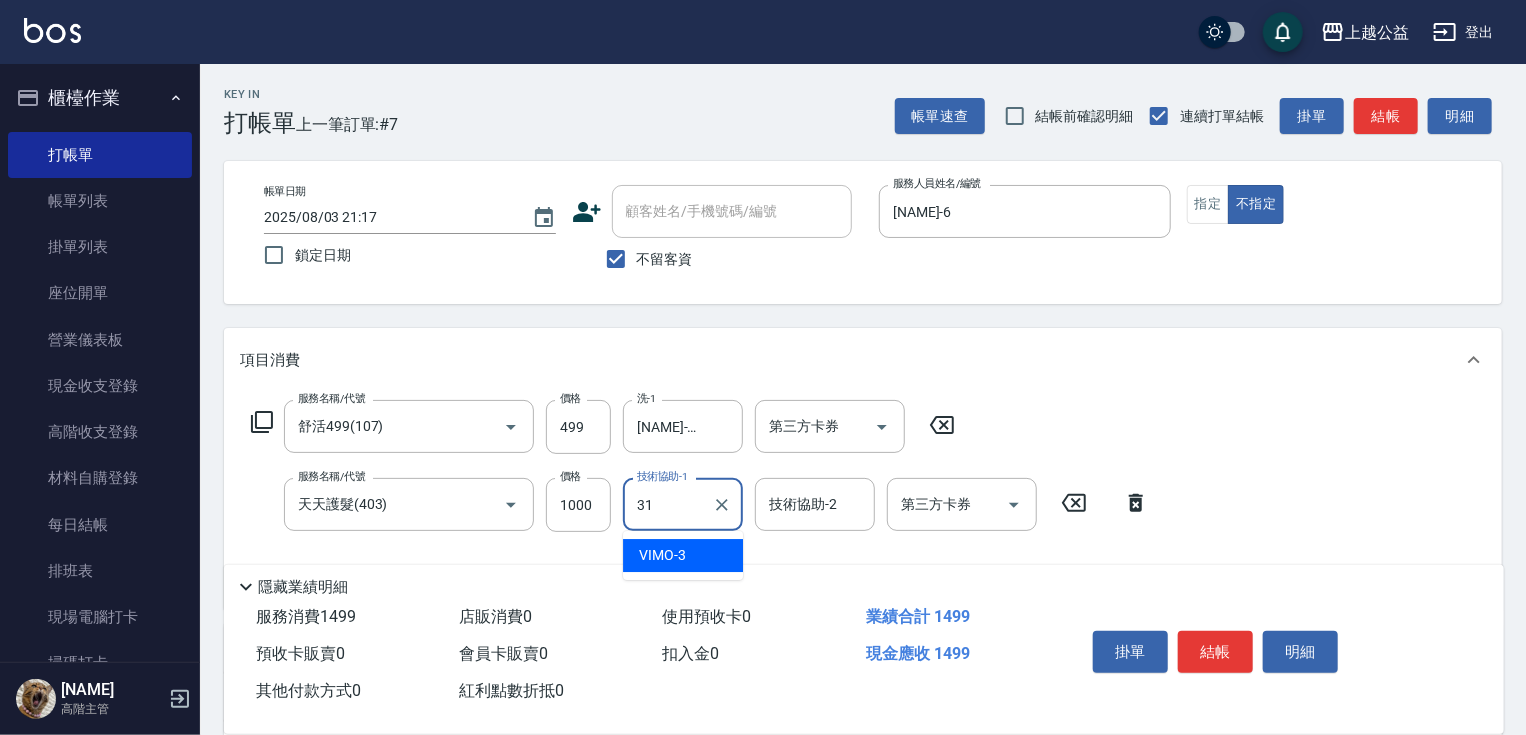 type on "[NAME]-31" 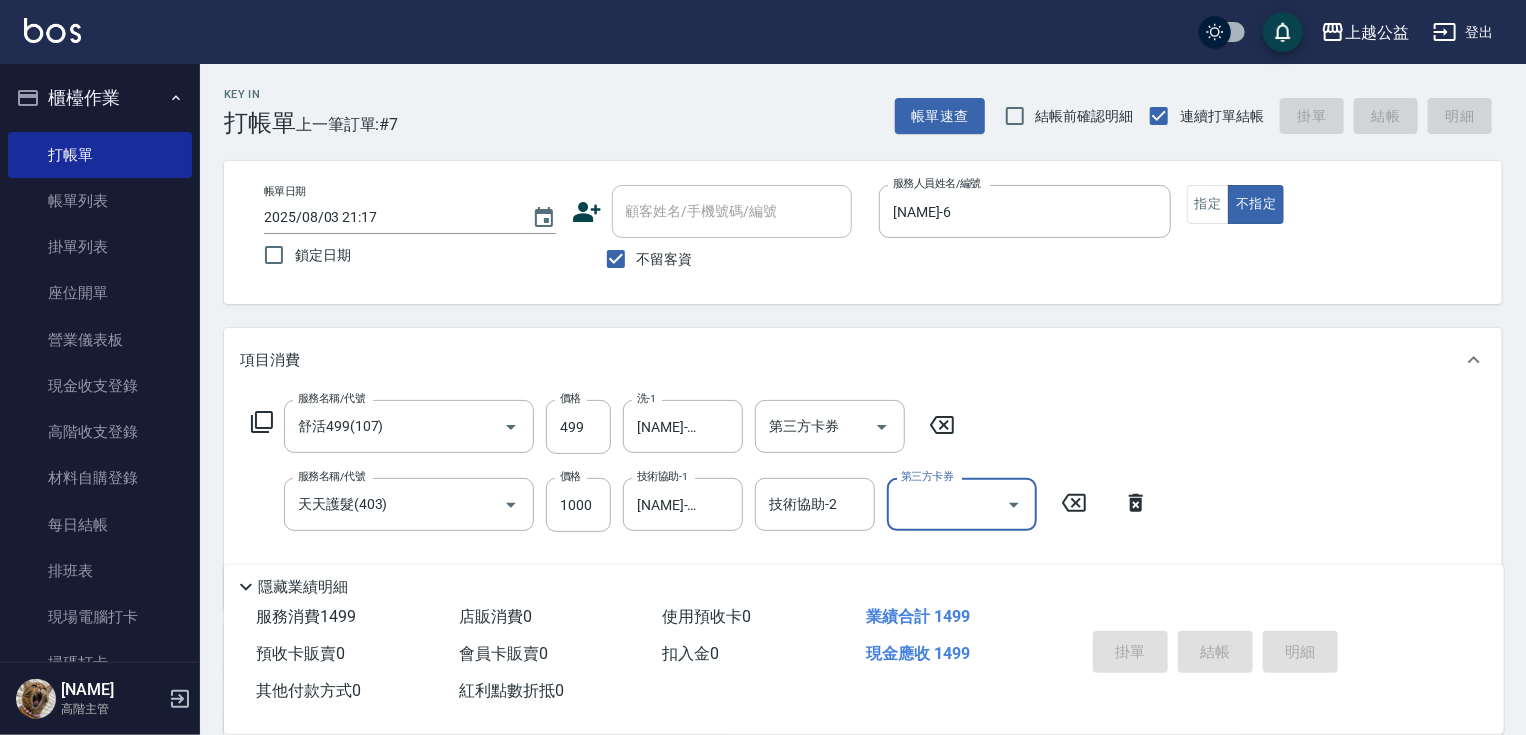 type on "2025/08/03 21:18" 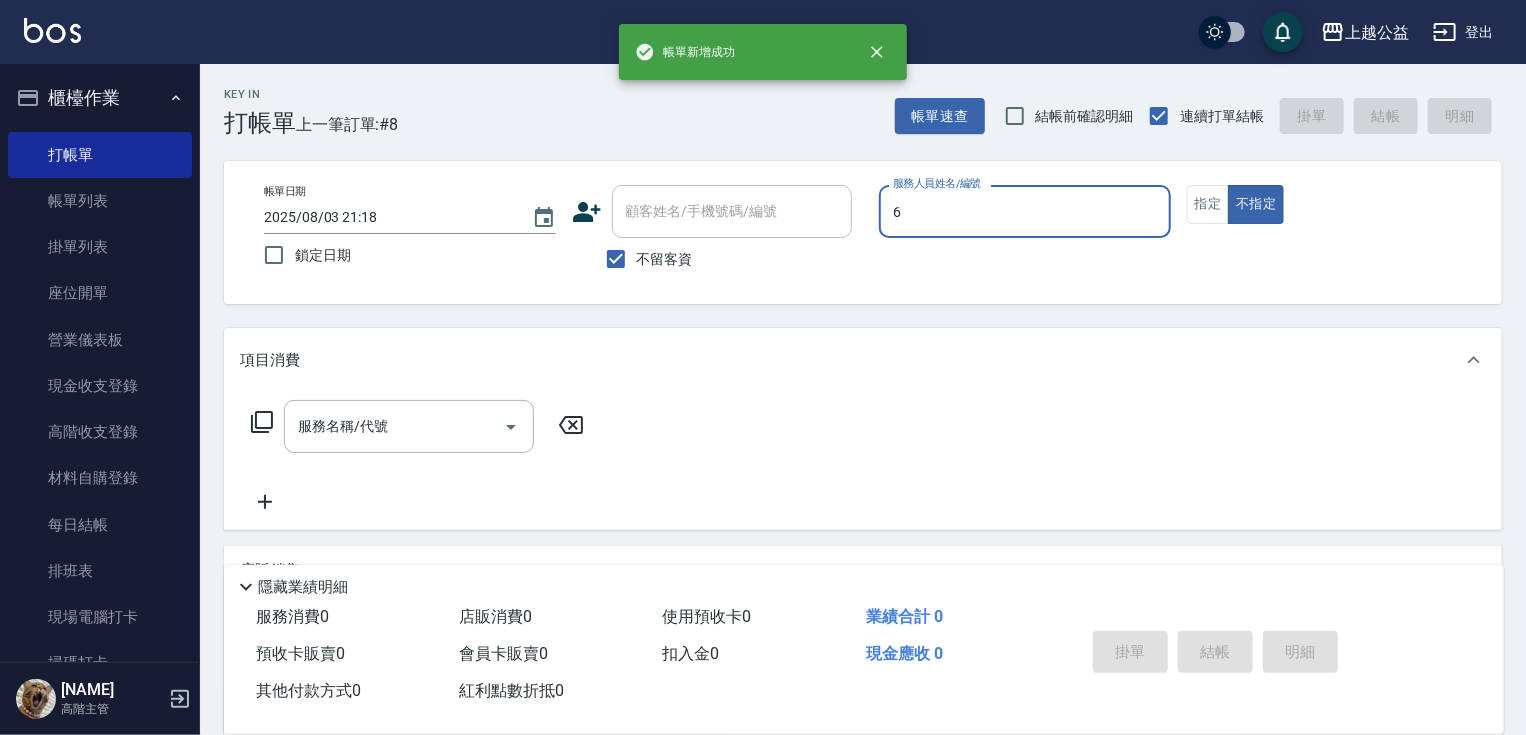 type on "[NAME]-6" 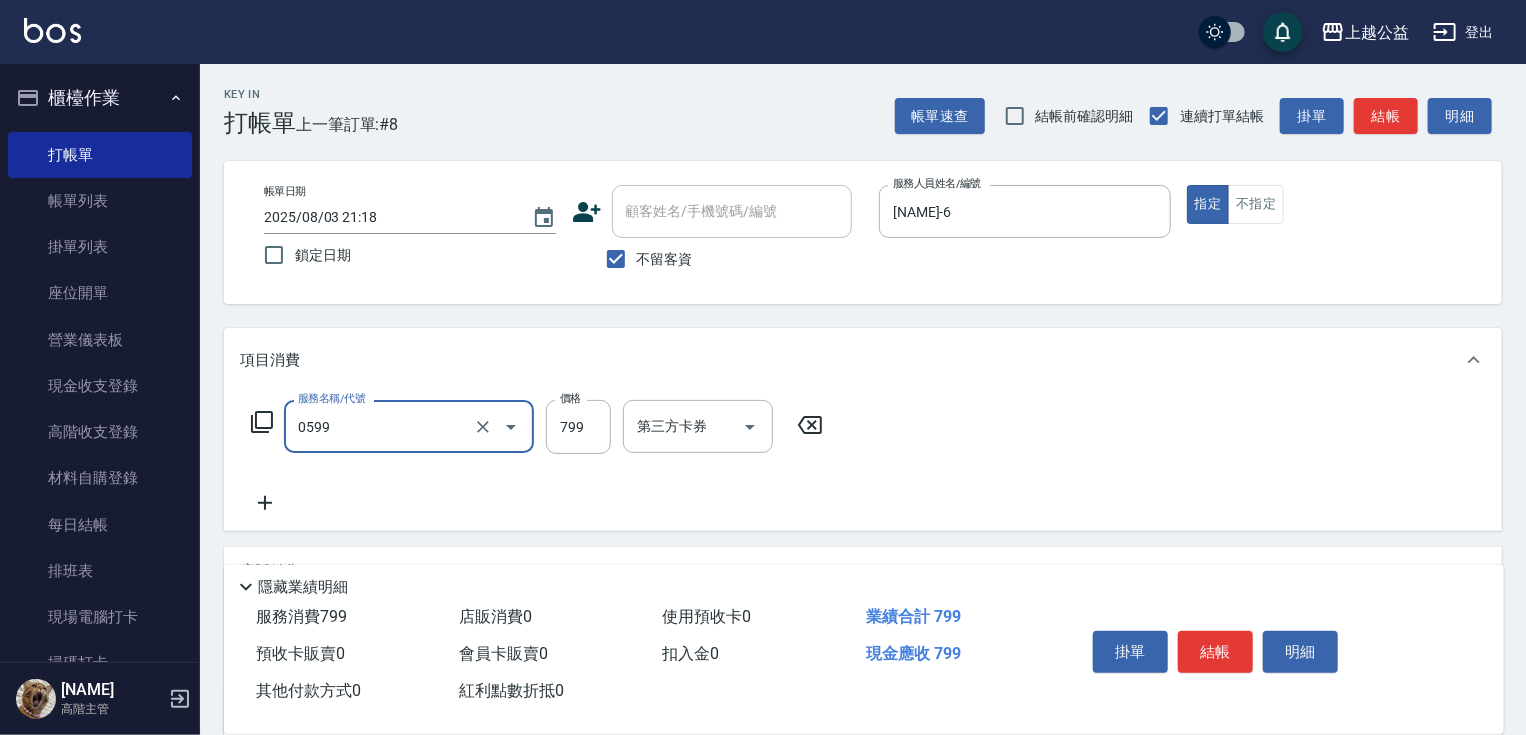 type on "精油SPA(0599)" 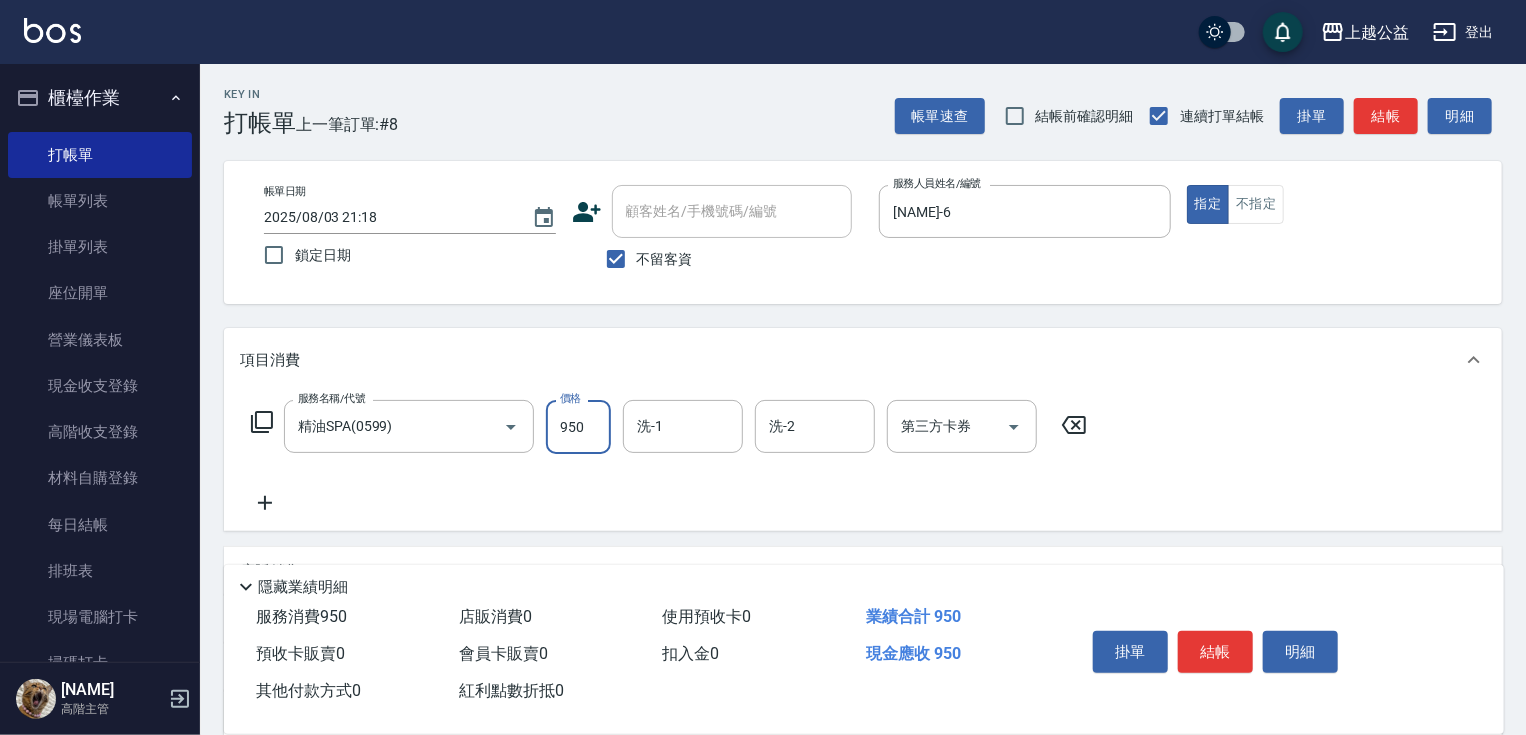 type on "950" 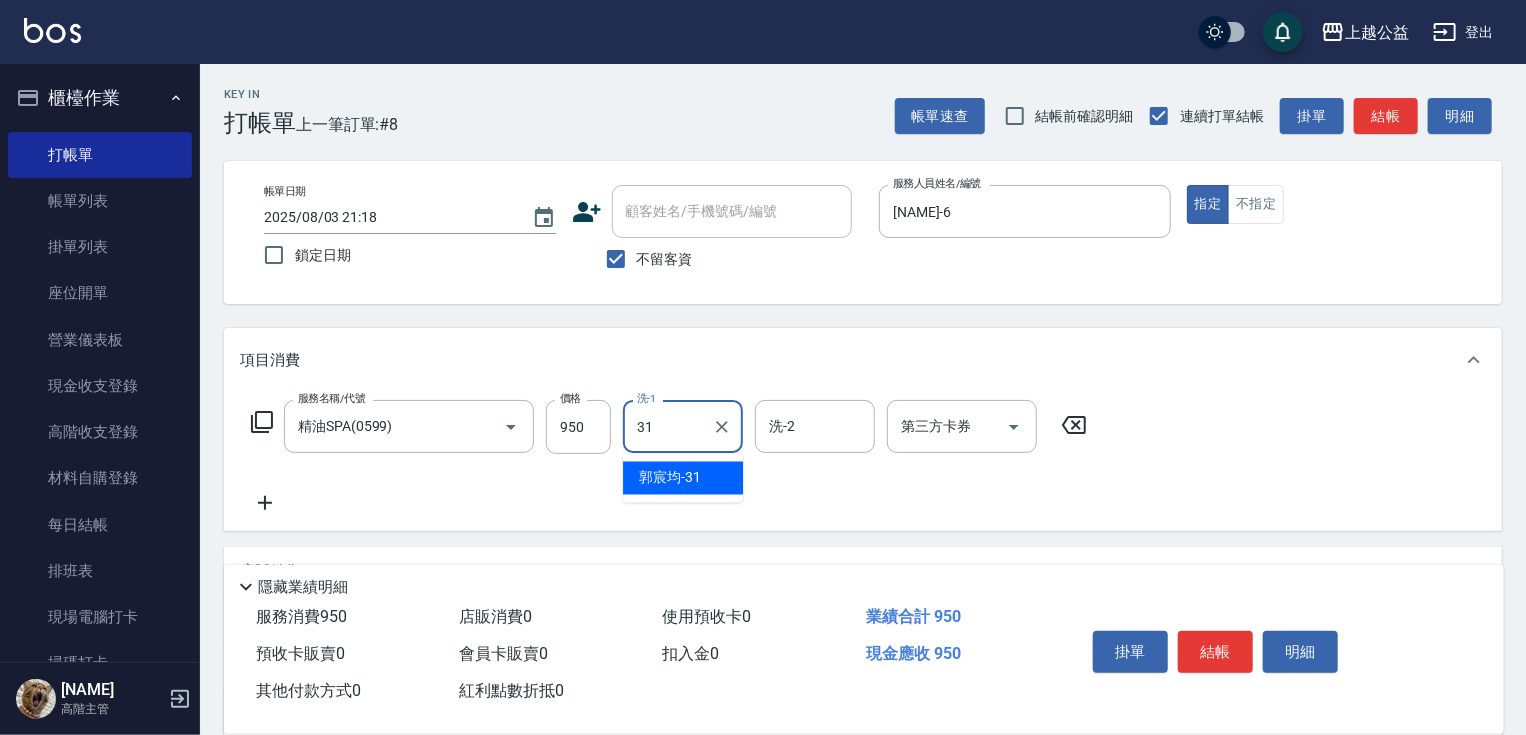 type on "[NAME]-31" 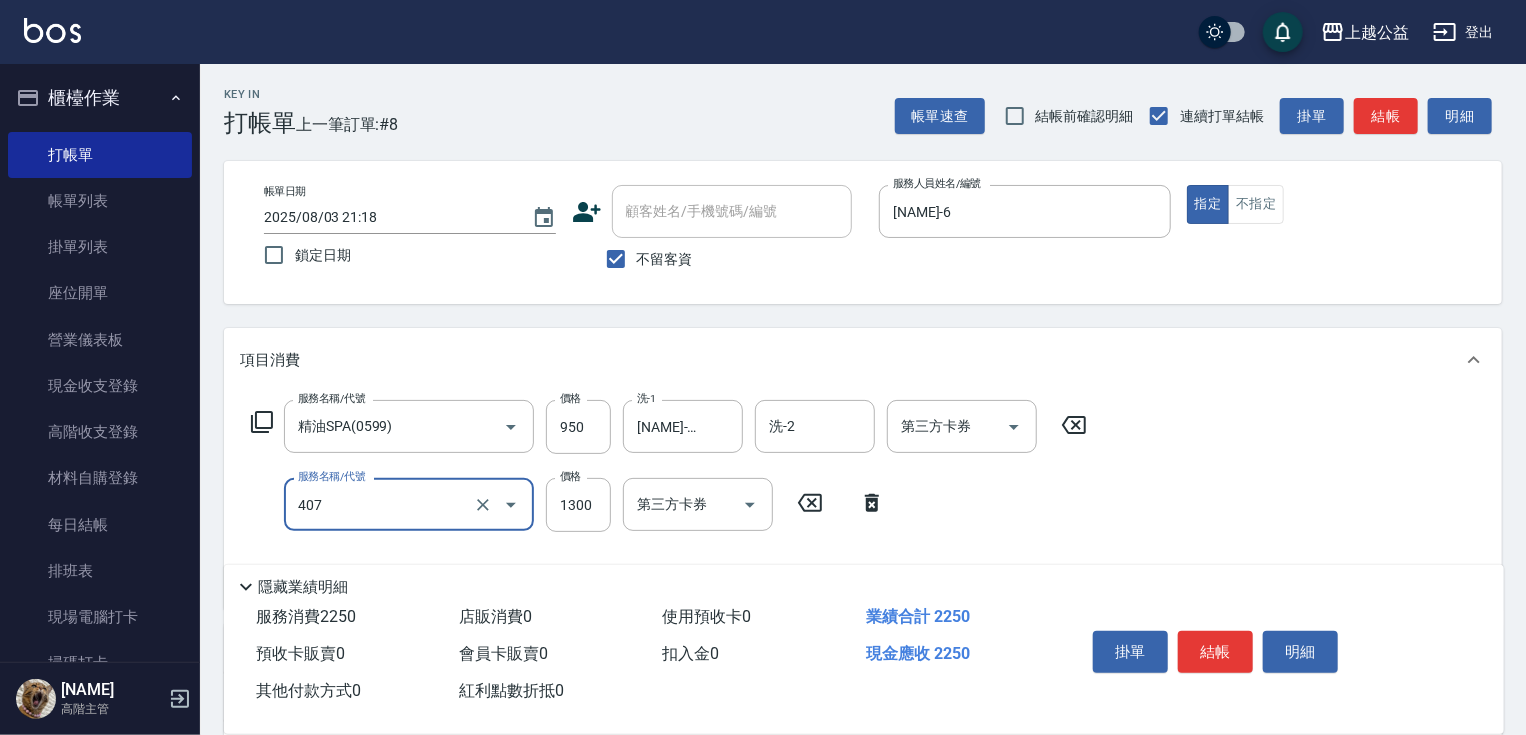 type on "女神鉑金護髮(407)" 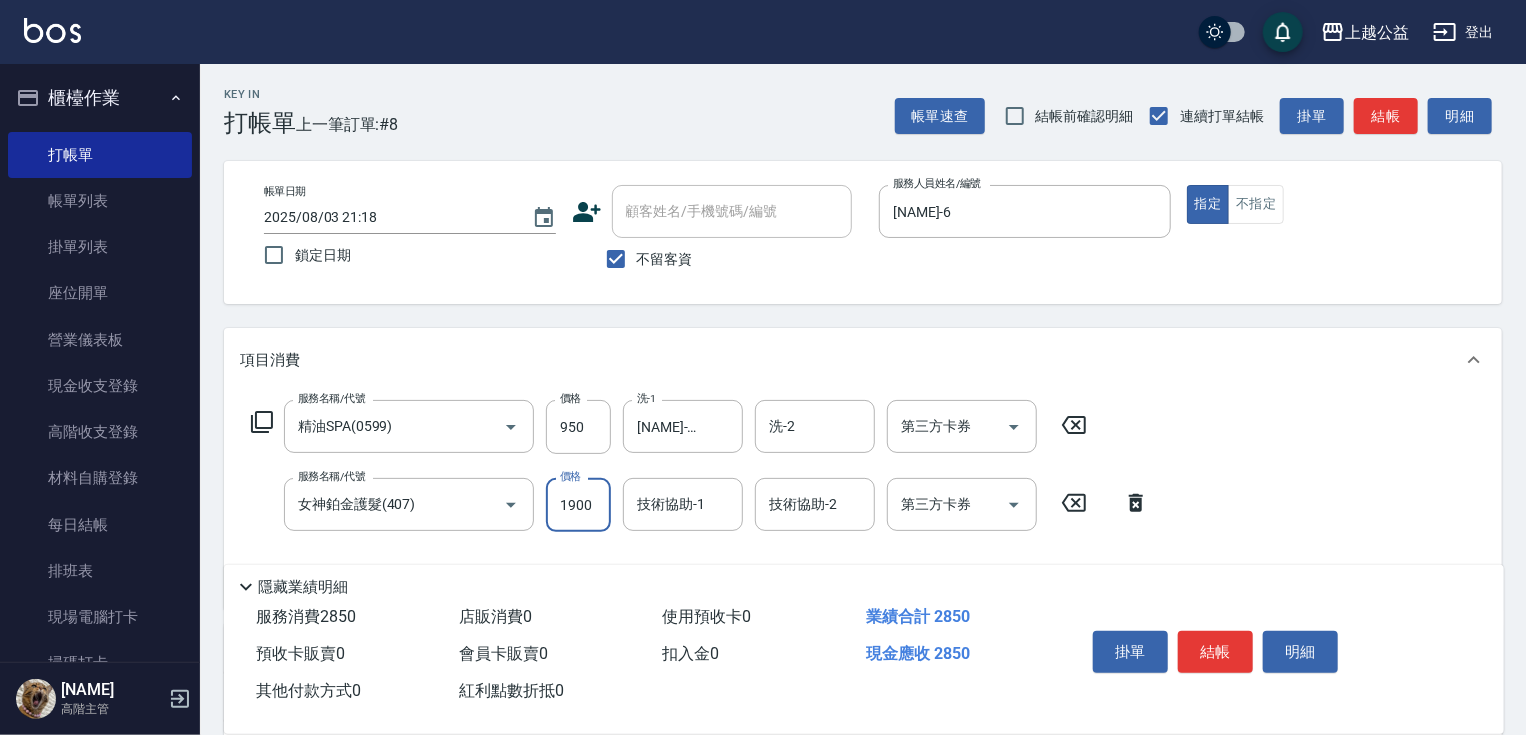 type on "1900" 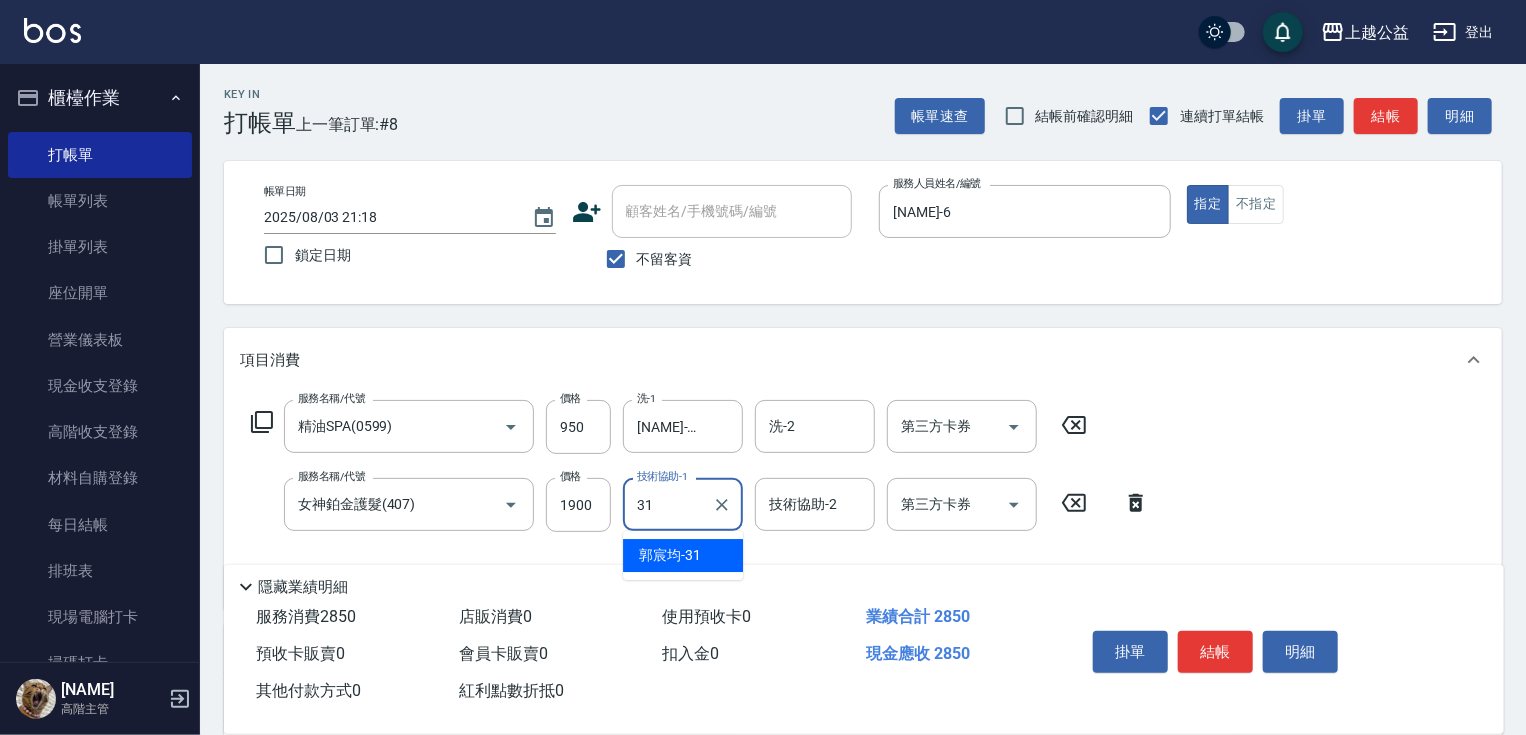 type on "[NAME]-31" 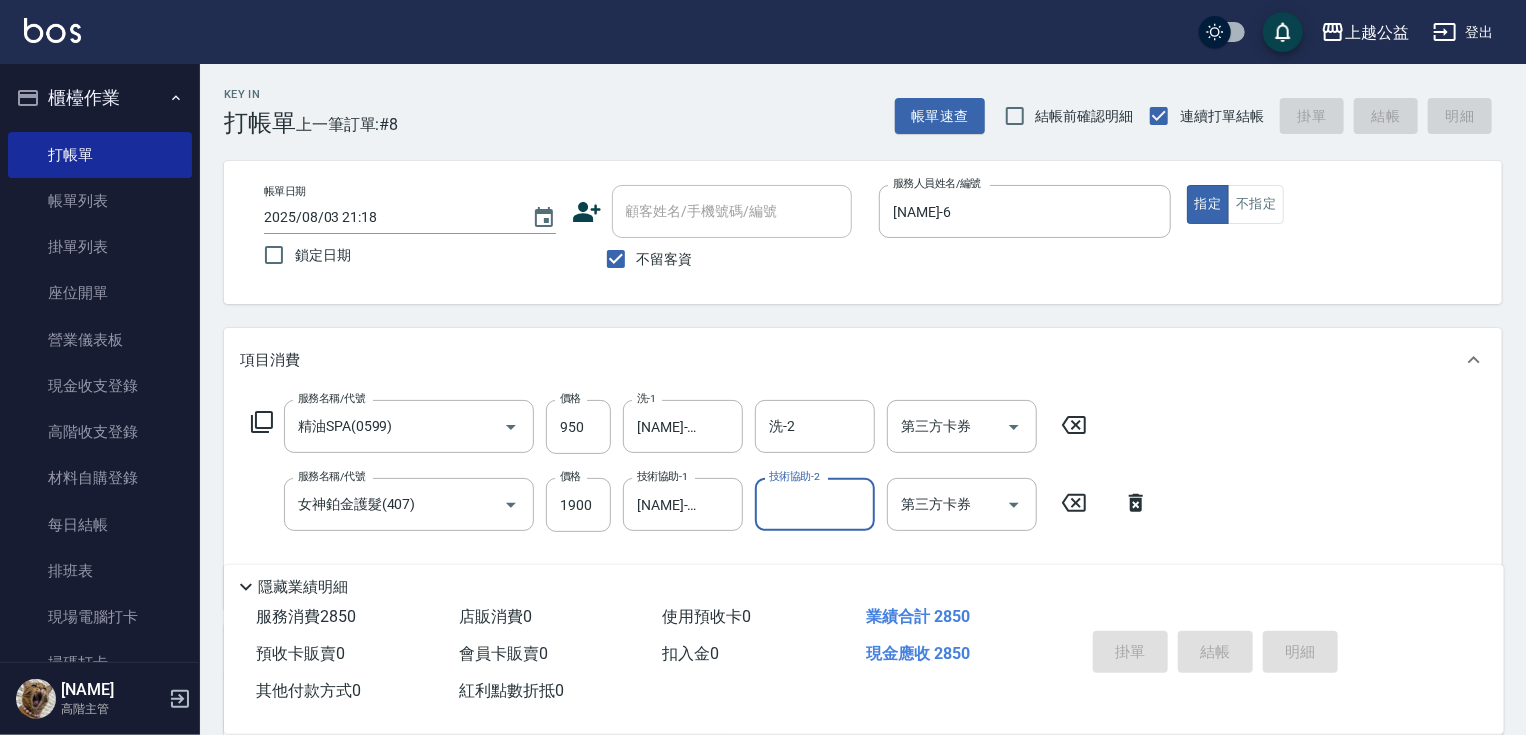 type 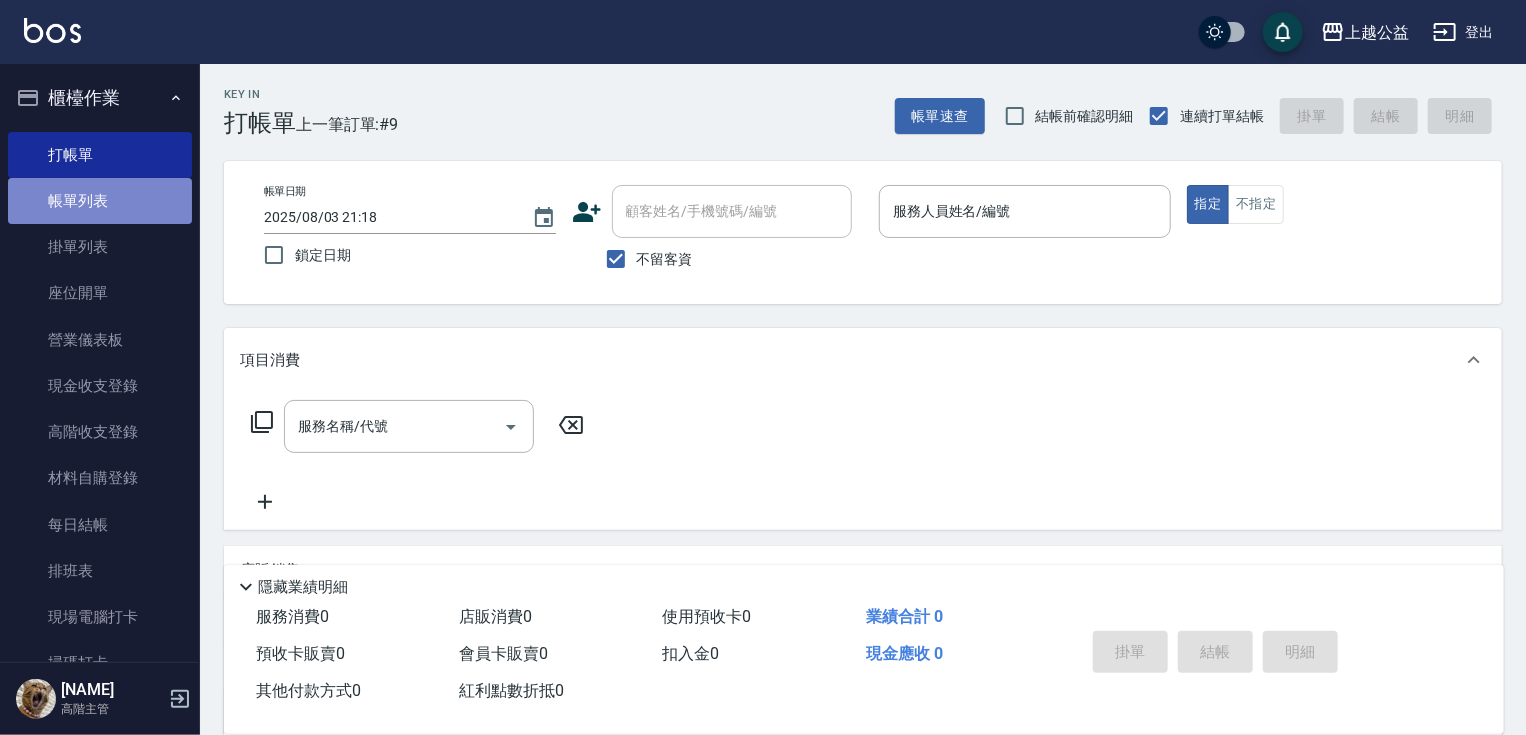click on "帳單列表" at bounding box center [100, 201] 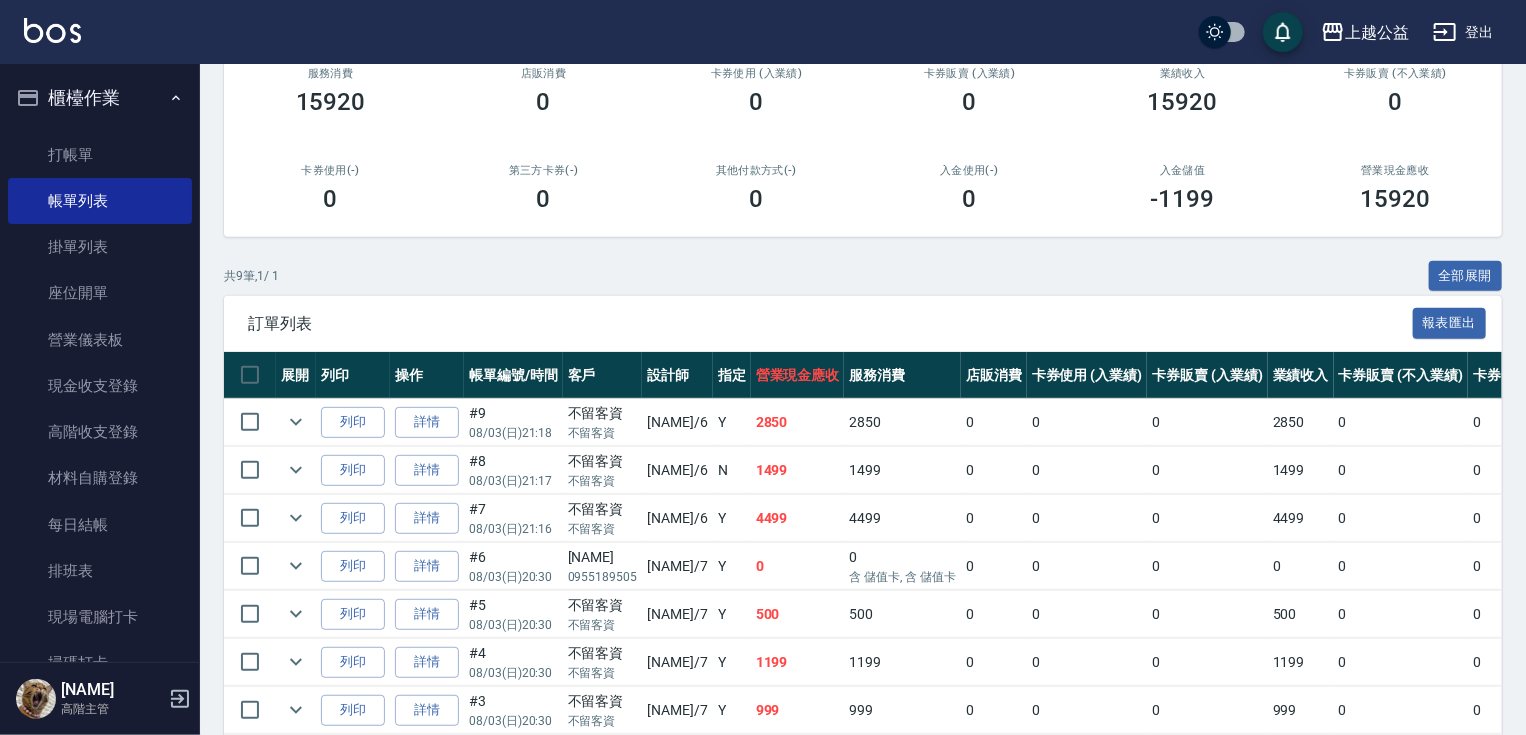drag, startPoint x: 925, startPoint y: 512, endPoint x: 840, endPoint y: 637, distance: 151.16217 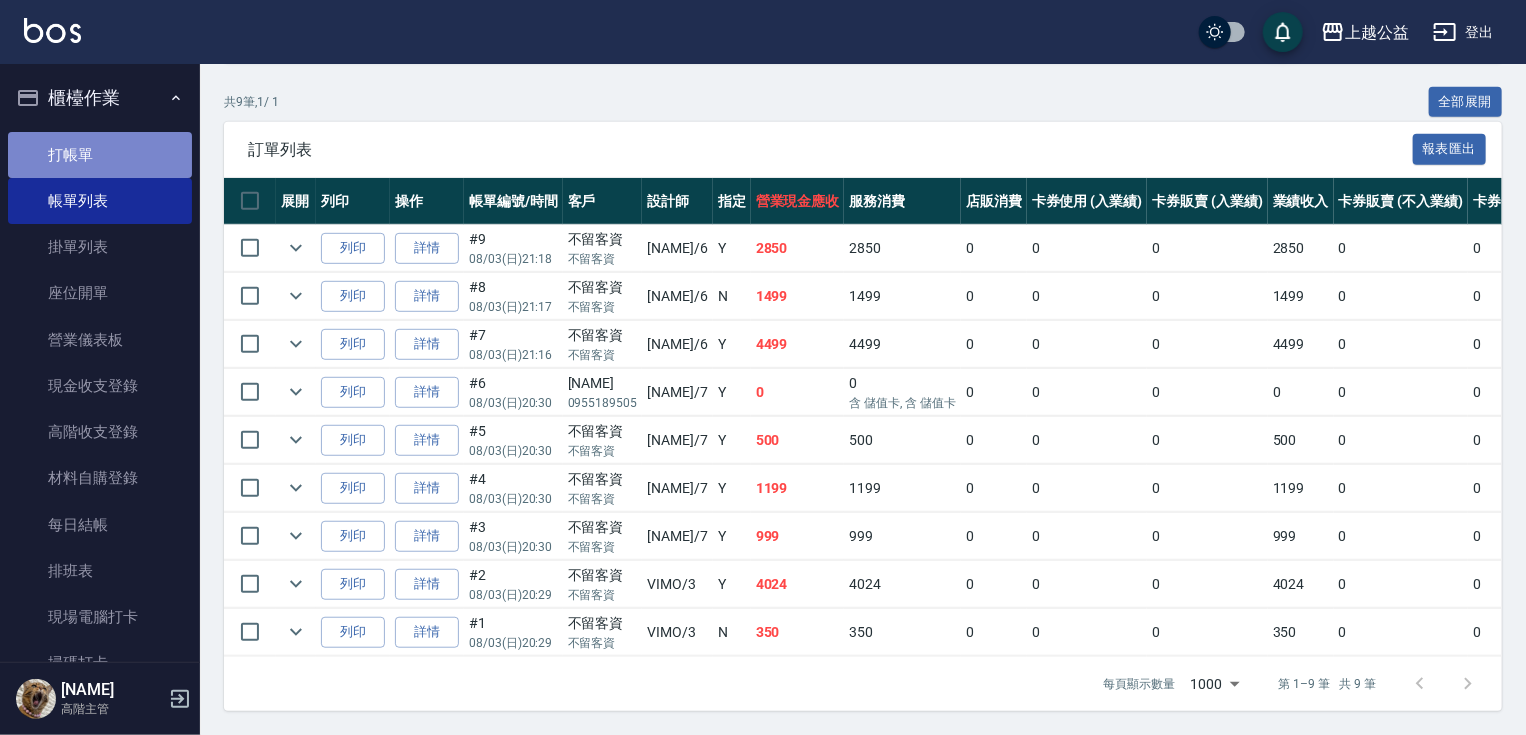 click on "打帳單" at bounding box center (100, 155) 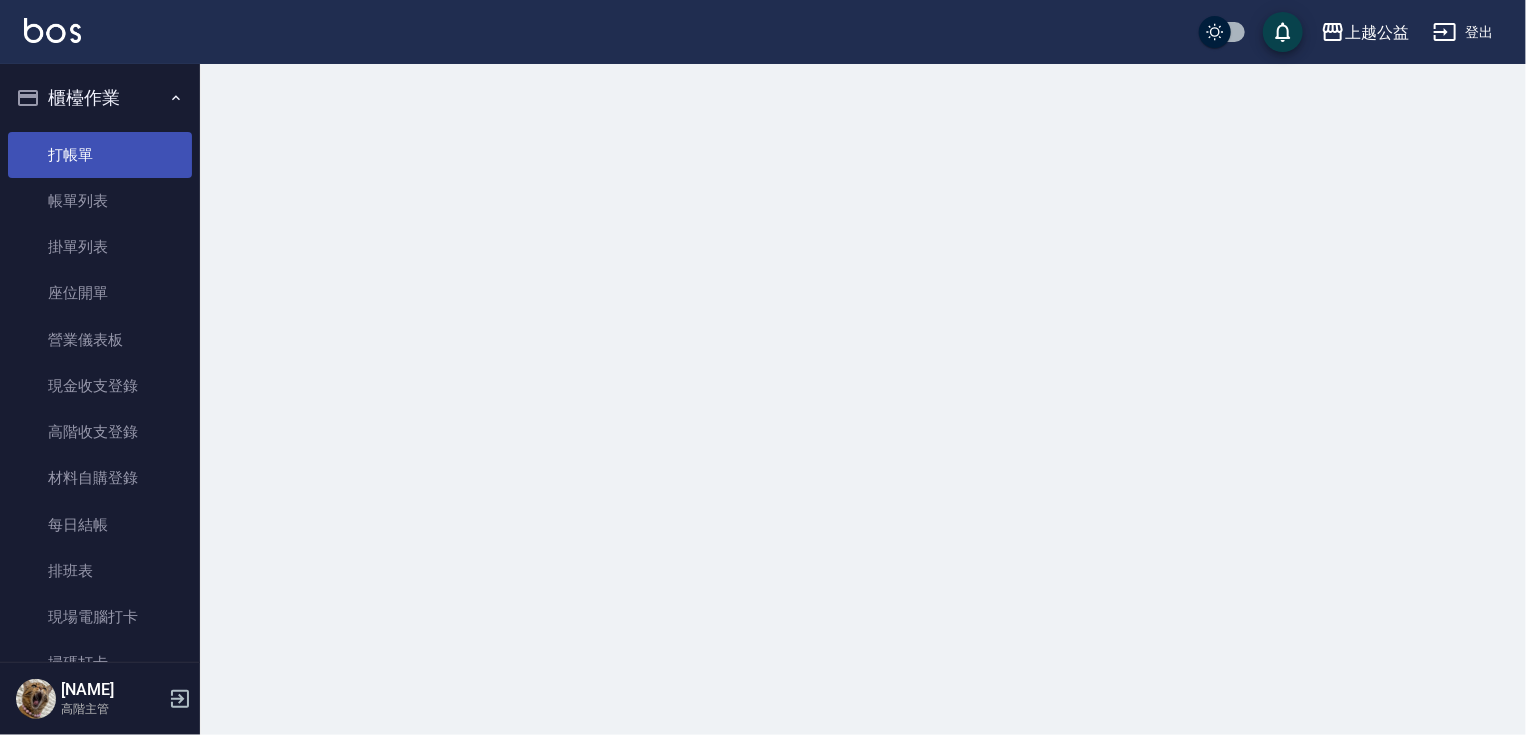 scroll, scrollTop: 0, scrollLeft: 0, axis: both 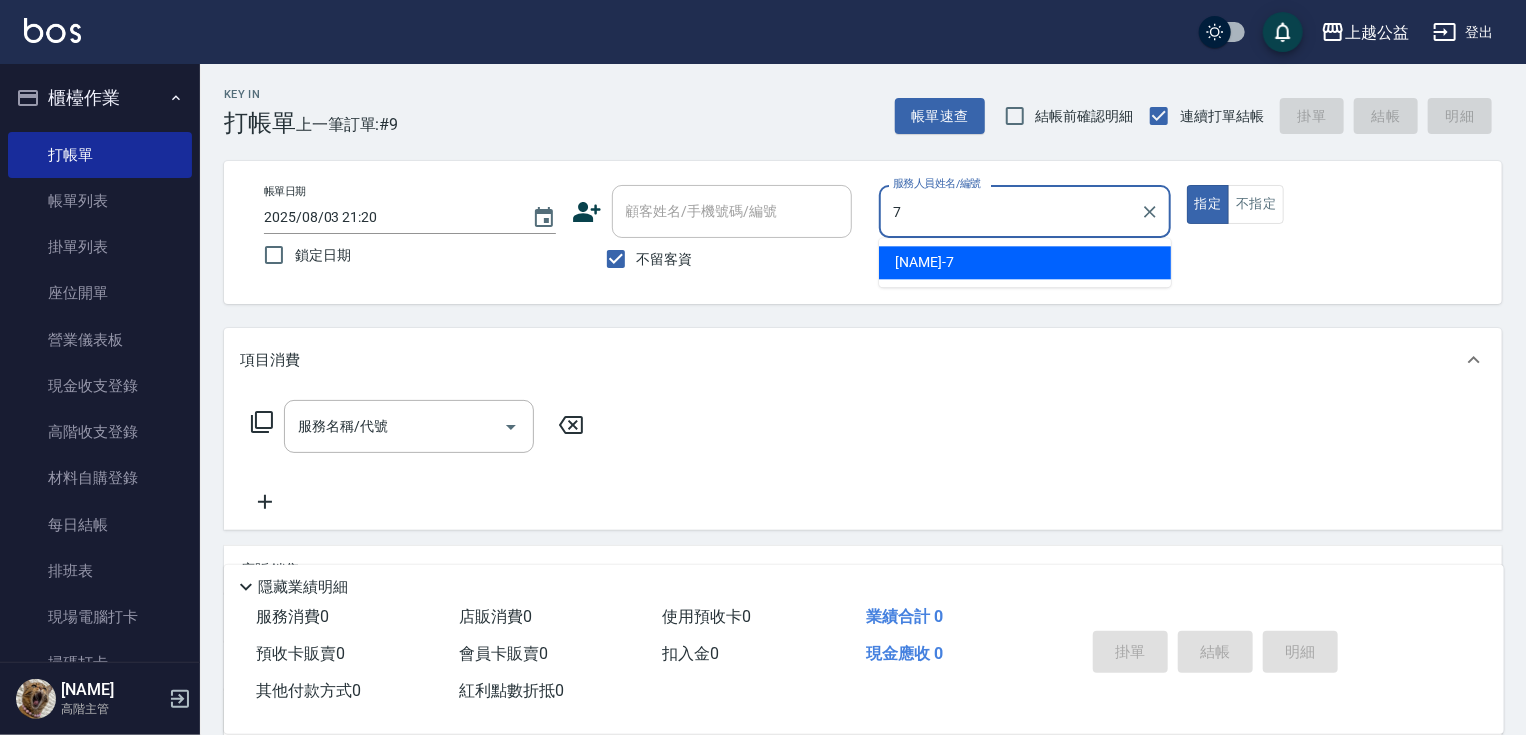 type on "[NAME]-7" 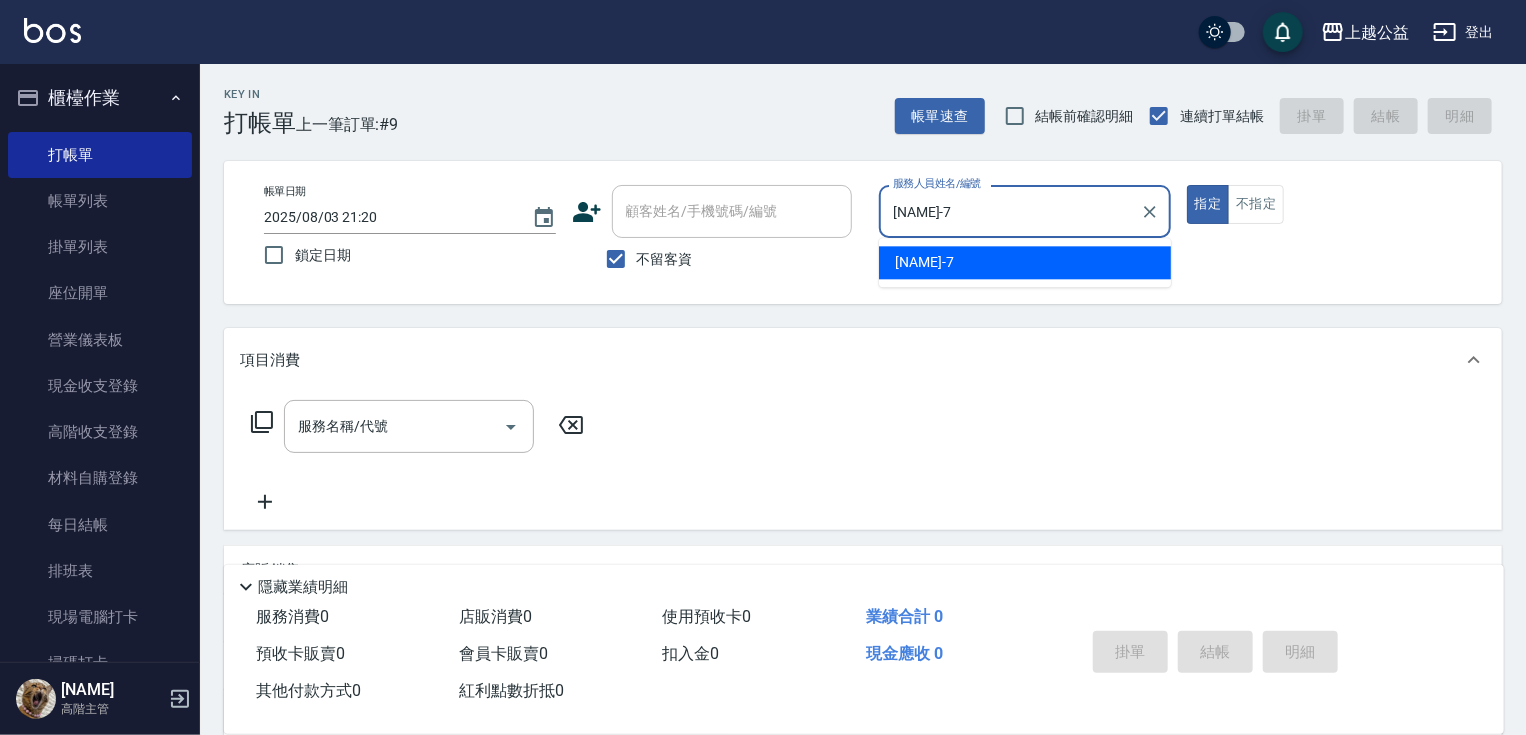 type on "true" 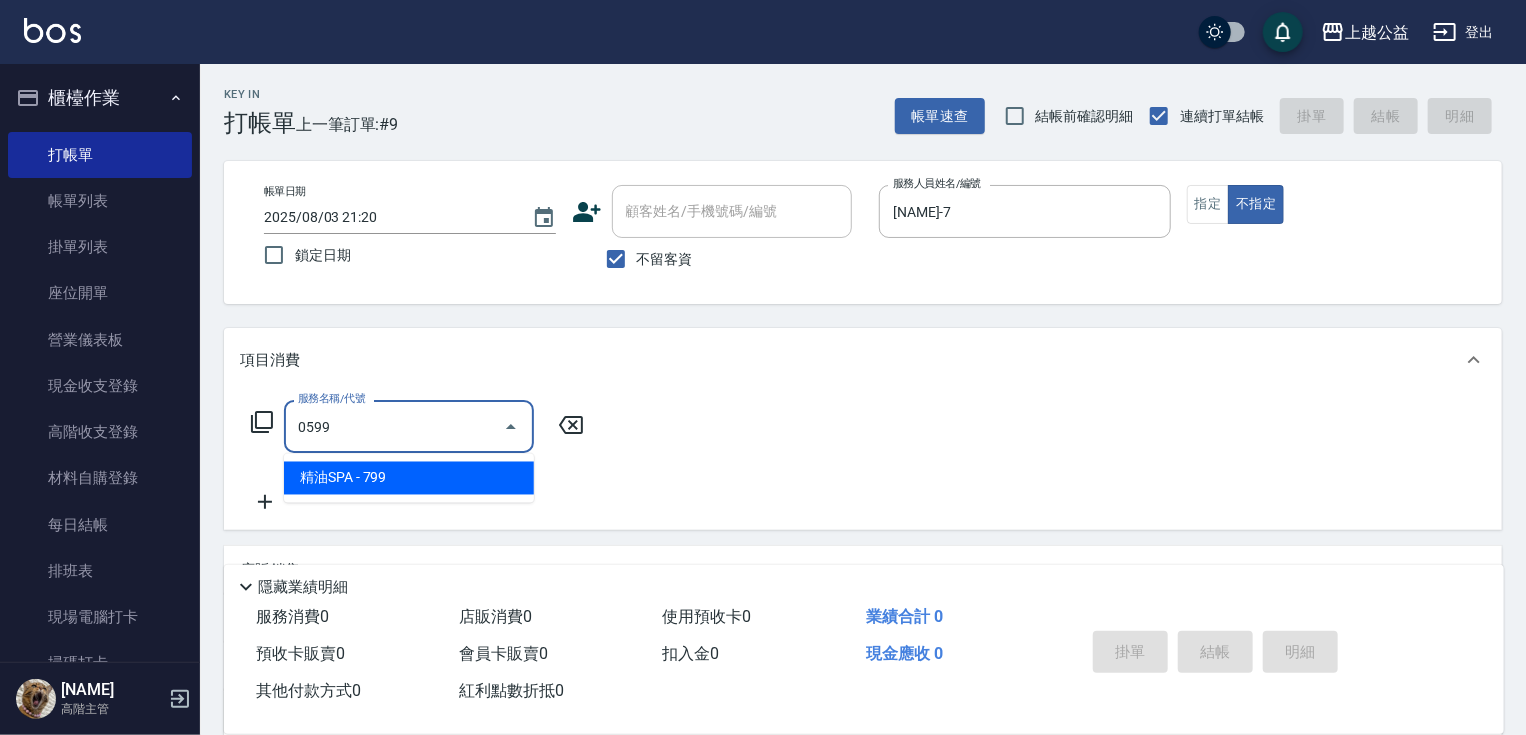 type on "精油SPA(0599)" 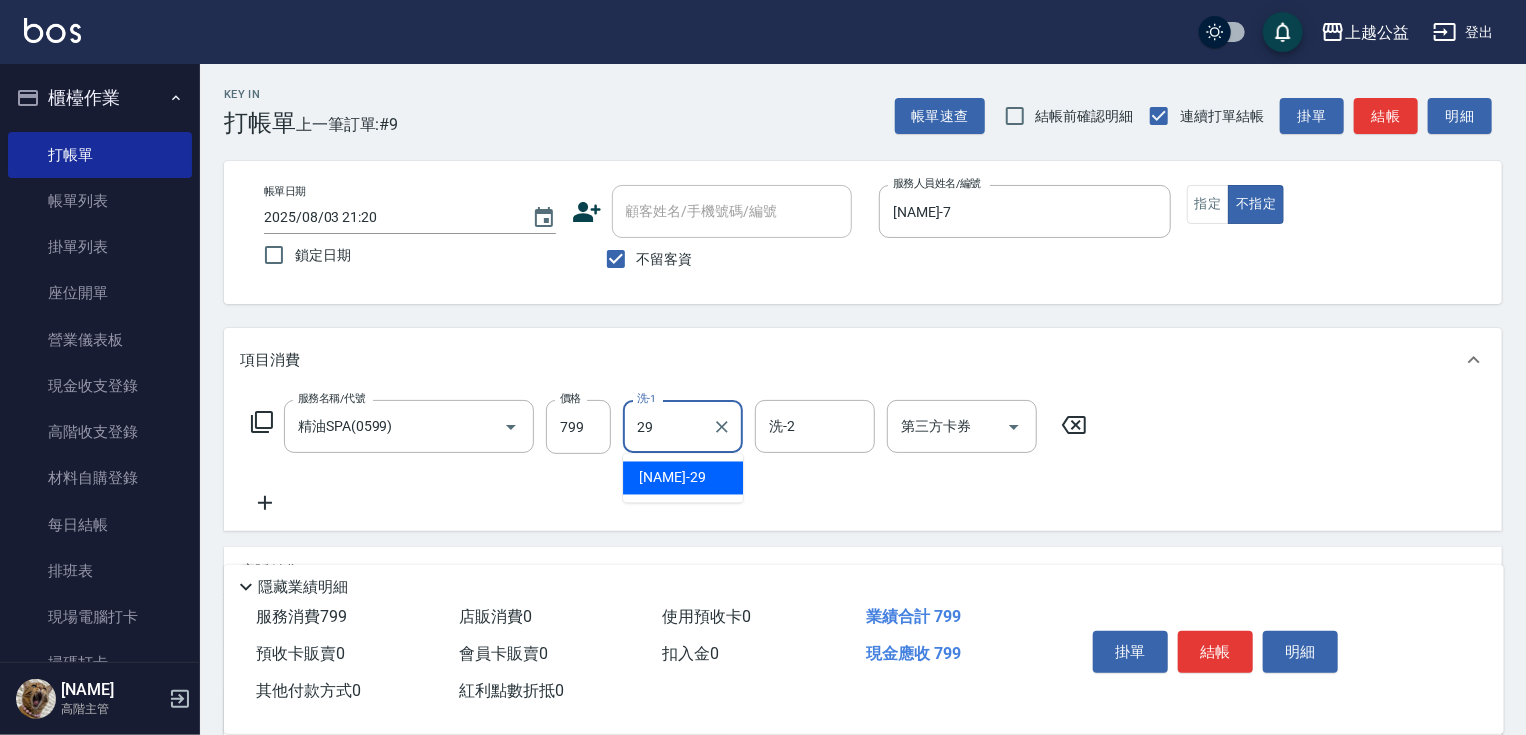 type on "[NAME]-29" 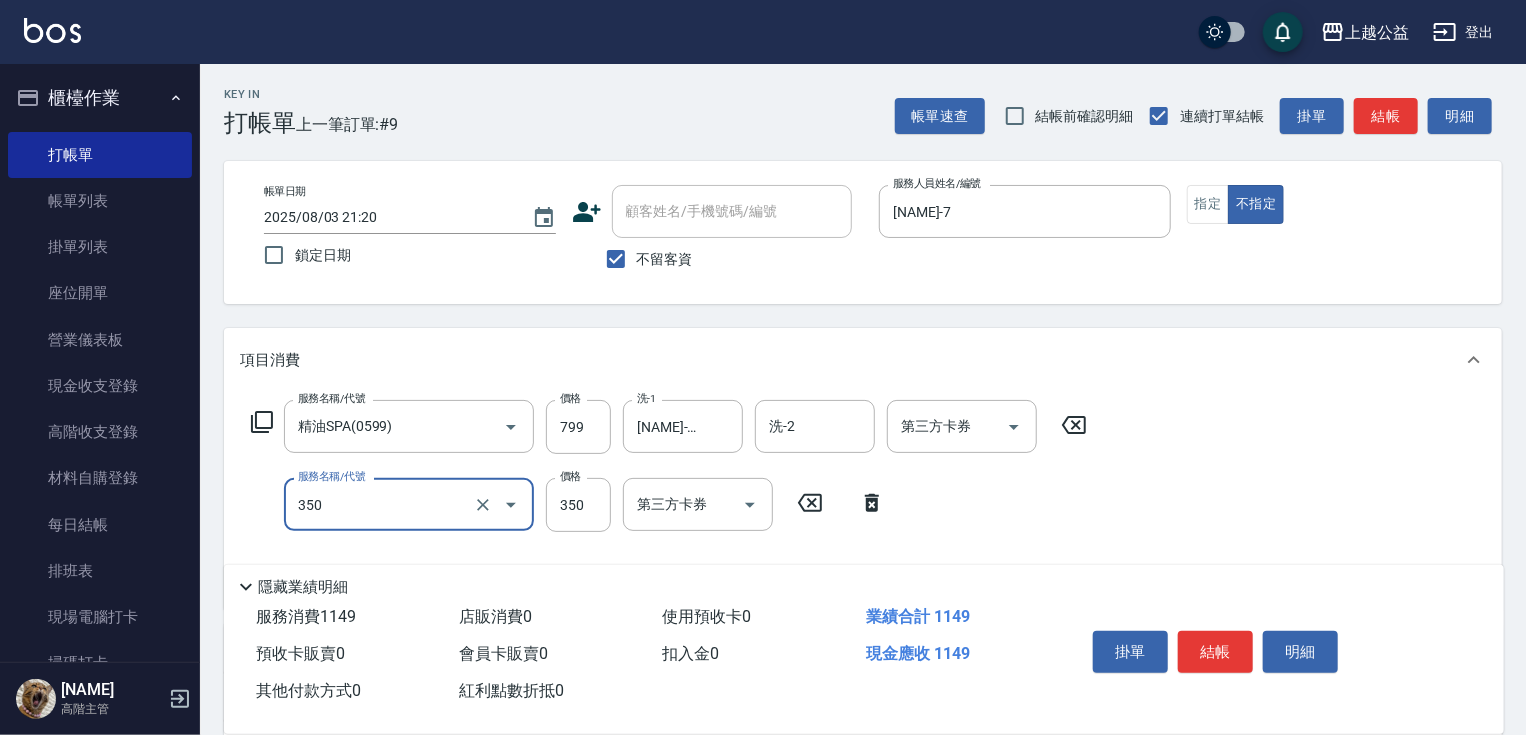 type on "一般洗剪(350)" 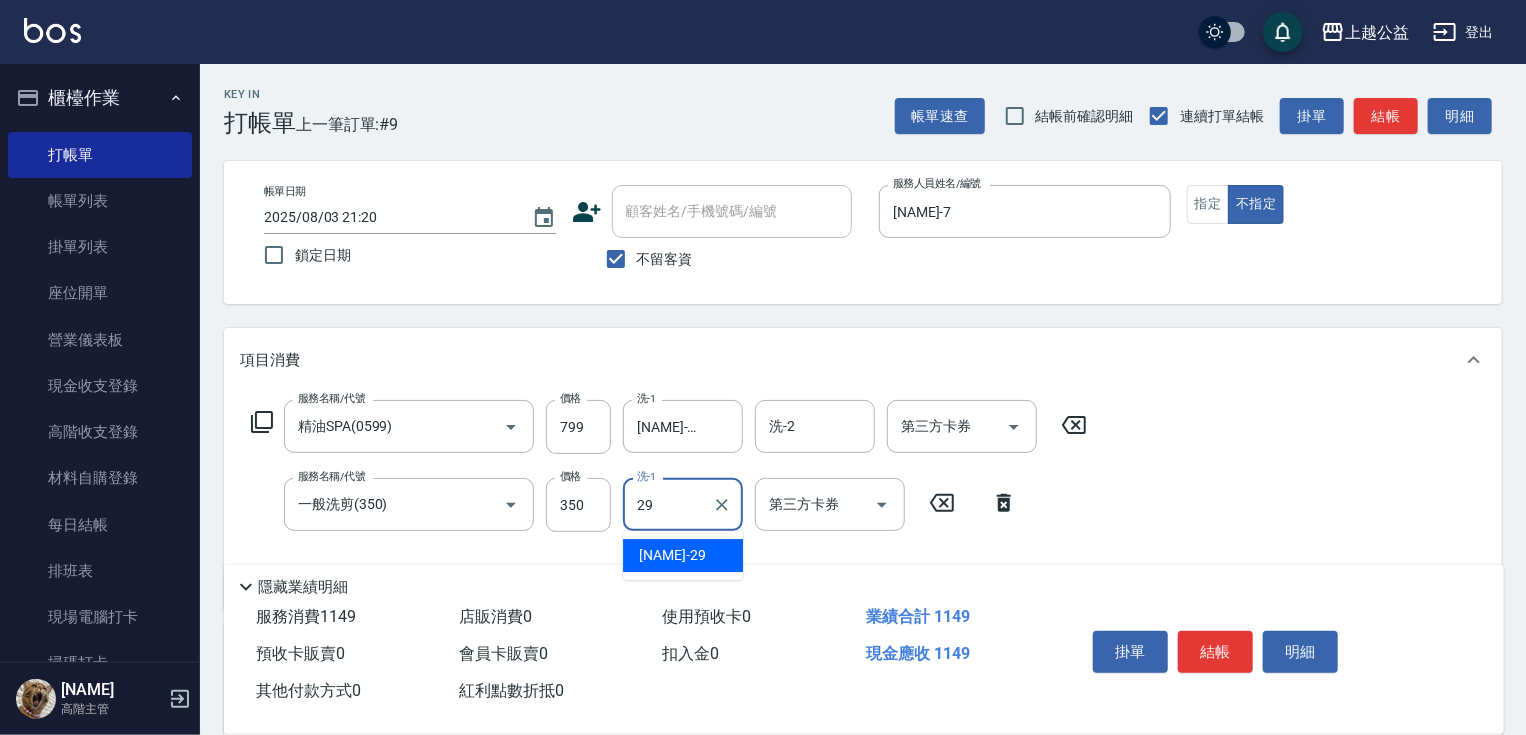 type on "[NAME]-29" 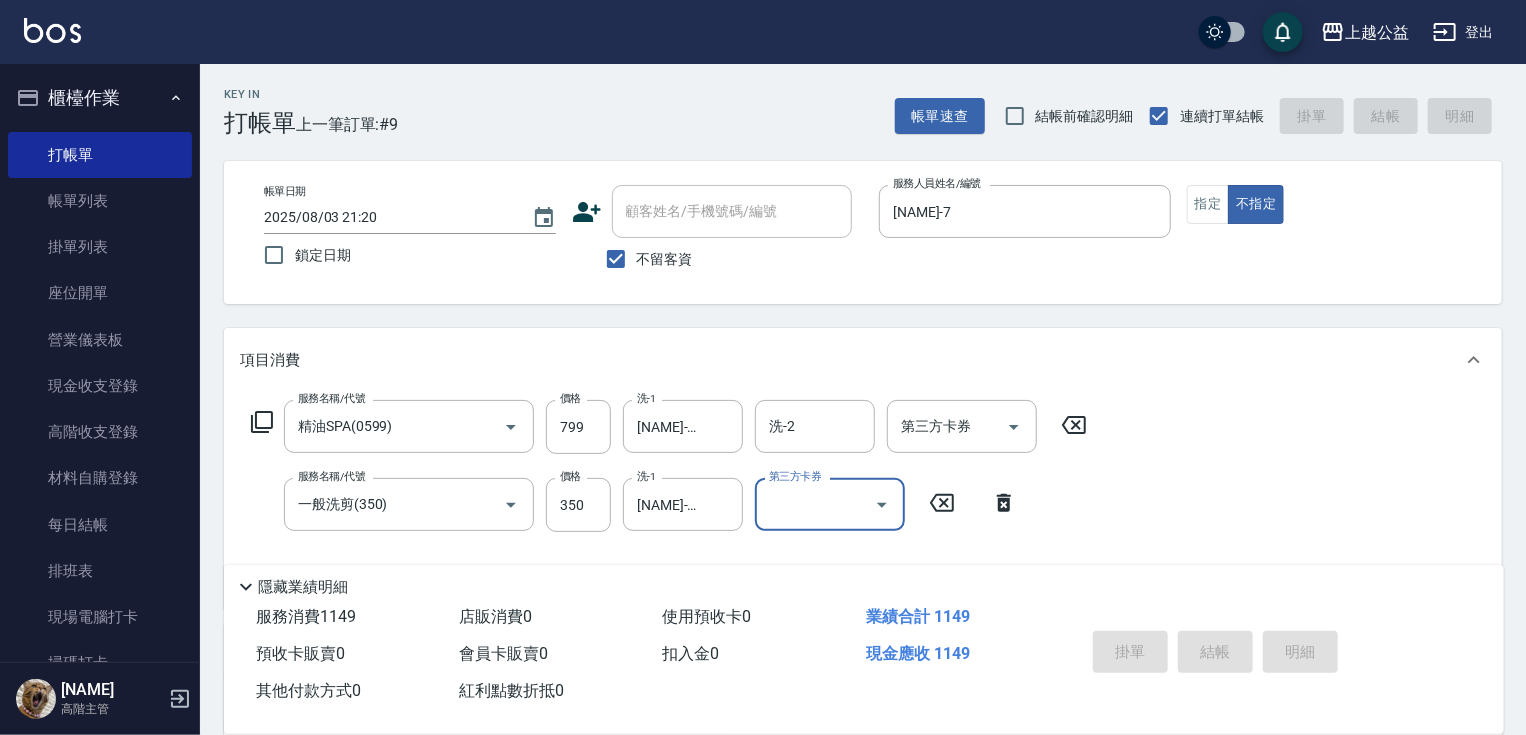 type 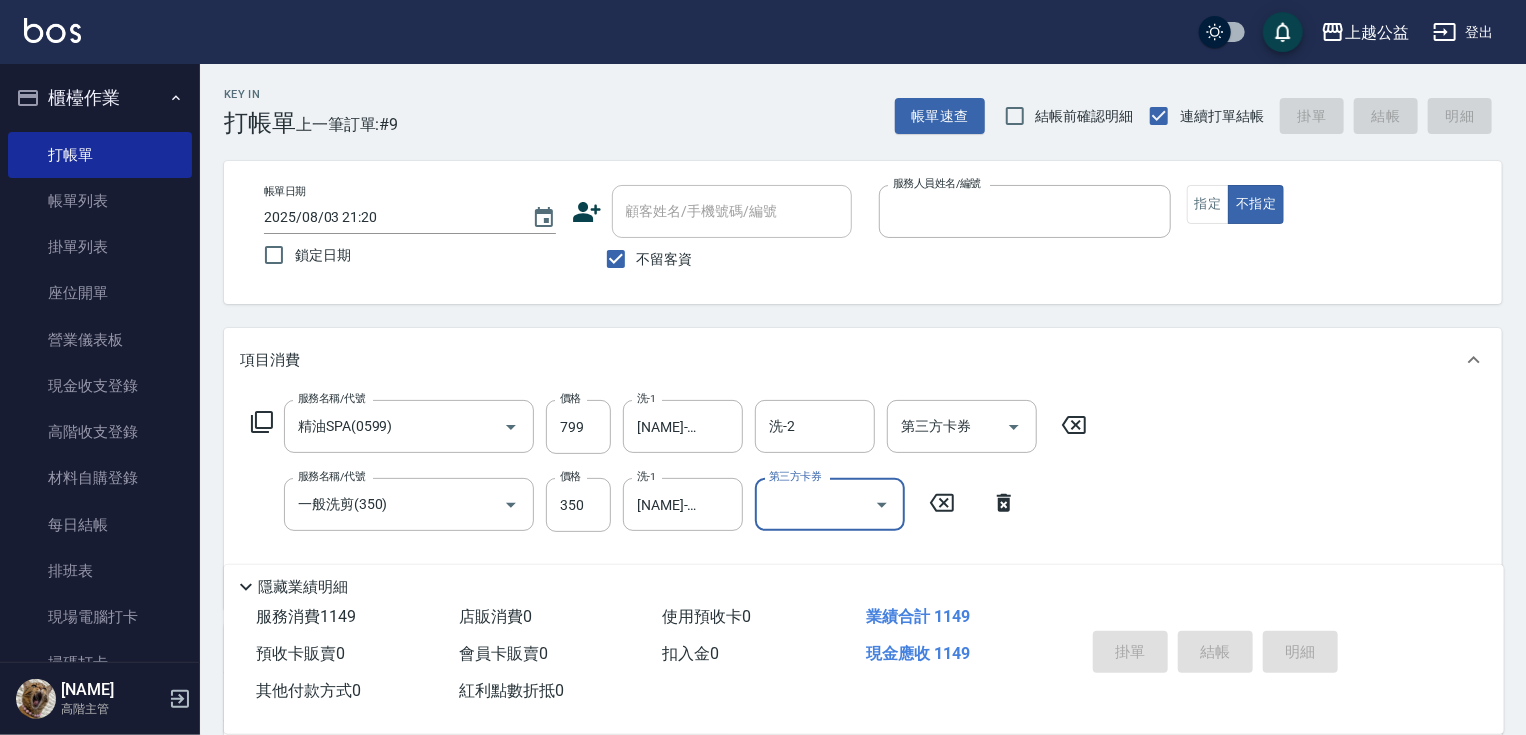 type 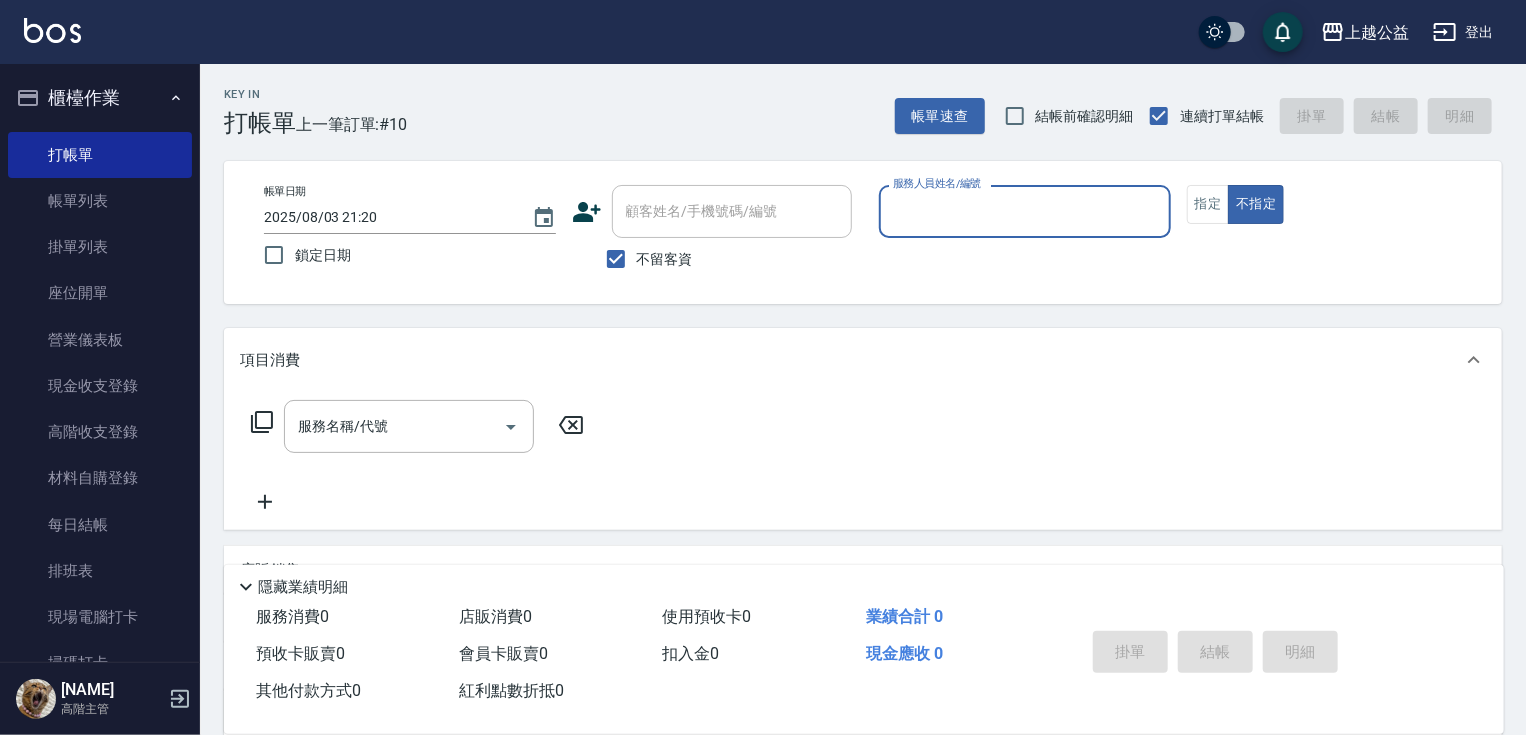 click on "櫃檯作業 打帳單 帳單列表 掛單列表 座位開單 營業儀表板 現金收支登錄 高階收支登錄 材料自購登錄 每日結帳 排班表 現場電腦打卡 掃碼打卡 預約管理 預約管理 單日預約紀錄 單週預約紀錄 報表及分析 報表目錄 消費分析儀表板 店家區間累計表 店家日報表 店家排行榜 互助日報表 互助月報表 互助排行榜 互助點數明細 互助業績報表 全店業績分析表 每日業績分析表 營業統計分析表 營業項目月分析表 設計師業績表 設計師日報表 設計師業績分析表 設計師業績月報表 設計師抽成報表 設計師排行榜 商品銷售排行榜 商品消耗明細 商品進銷貨報表 商品庫存表 商品庫存盤點表 會員卡銷售報表 服務扣項明細表 單一服務項目查詢 店販抽成明細 店販分類抽成明細 顧客入金餘額表 顧客卡券餘額表 每日非現金明細 每日收支明細 收支分類明細表 收支匯款表 費用分析表" at bounding box center [100, 363] 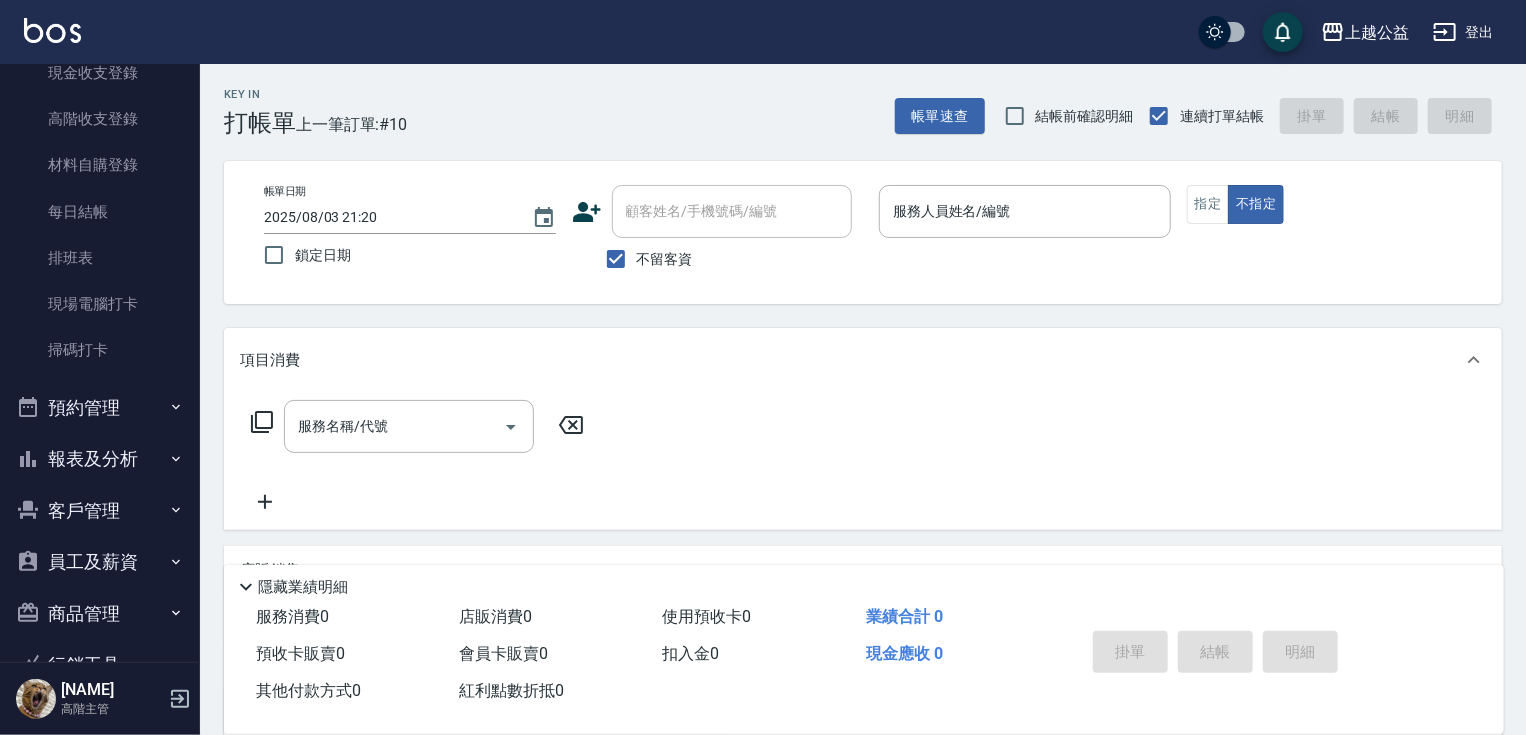 scroll, scrollTop: 388, scrollLeft: 0, axis: vertical 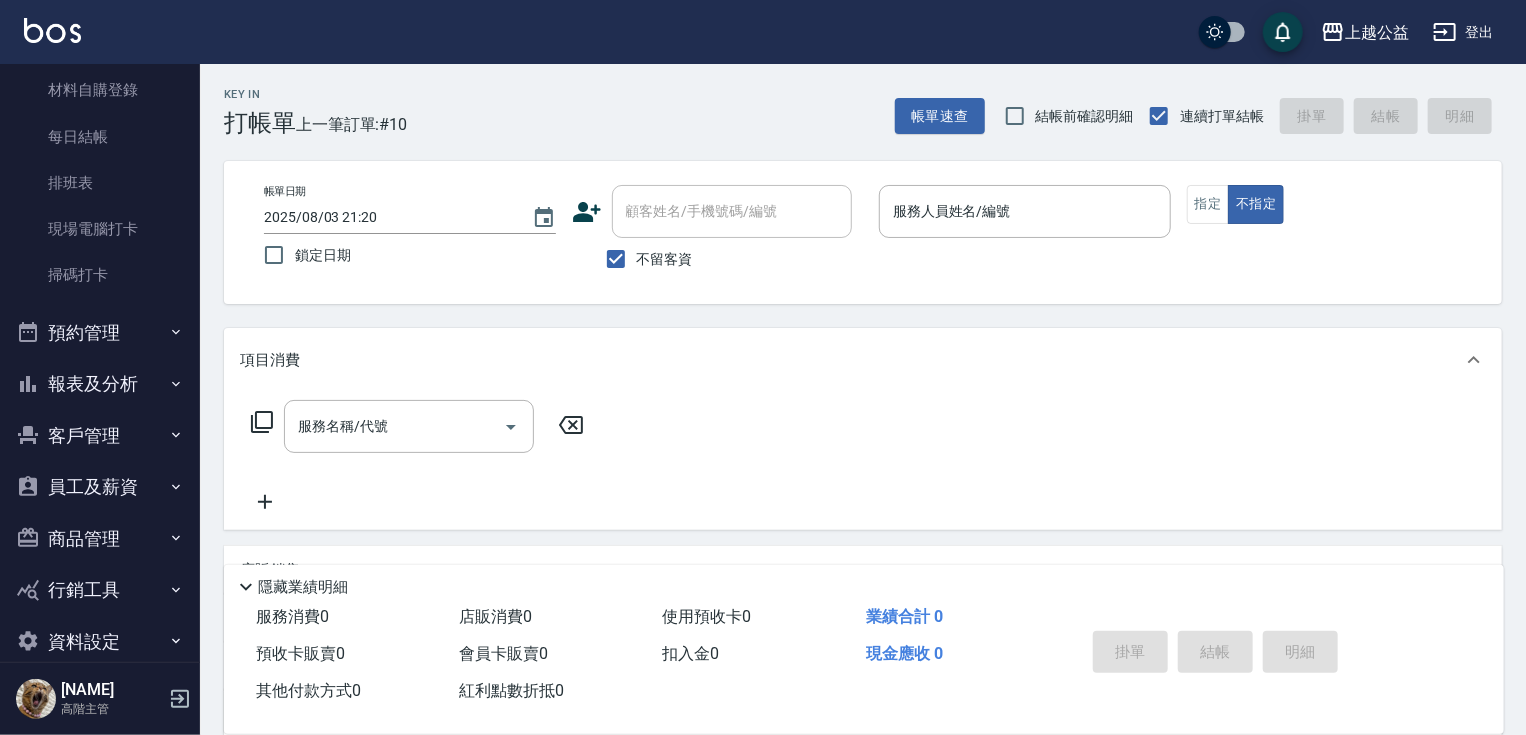 click on "報表及分析" at bounding box center (100, 384) 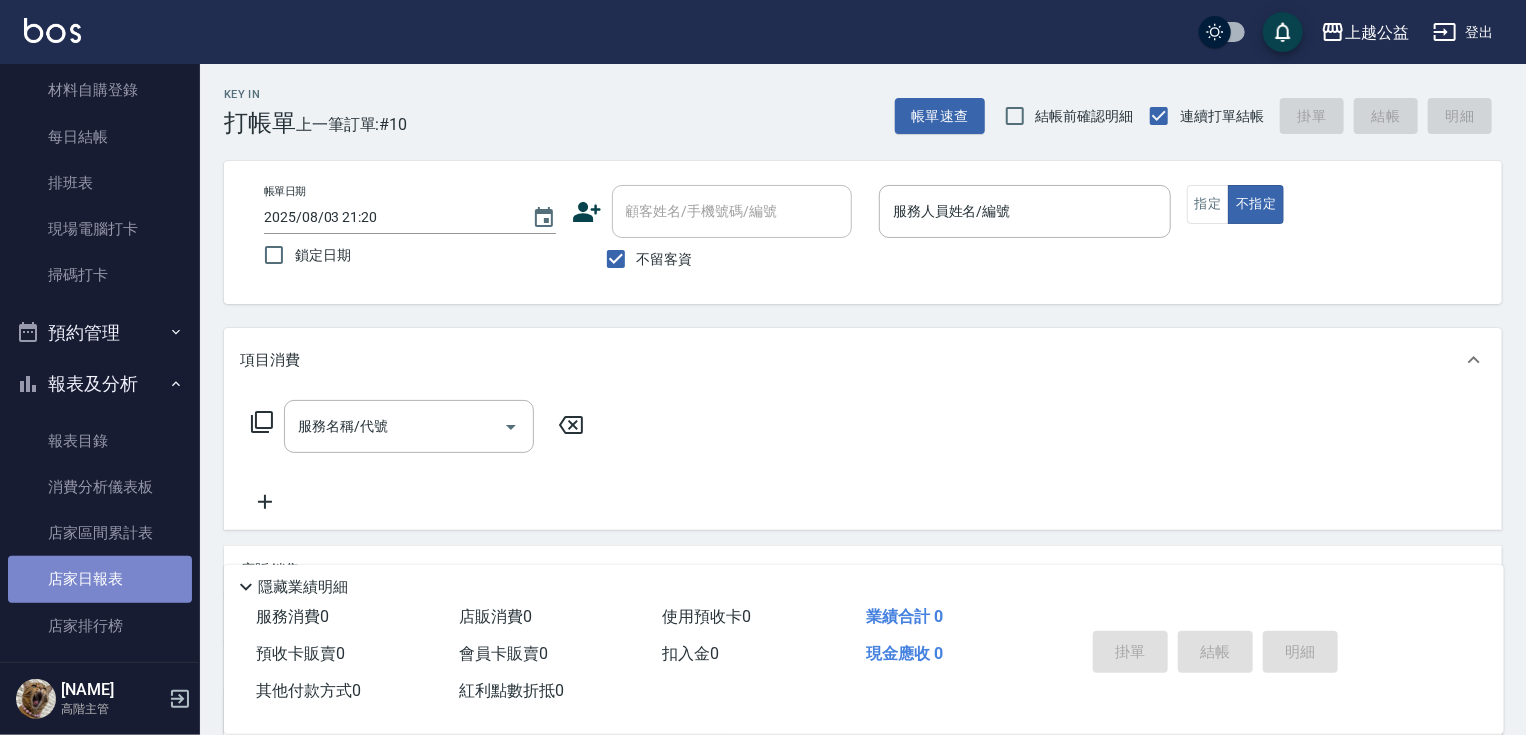click on "店家日報表" at bounding box center (100, 579) 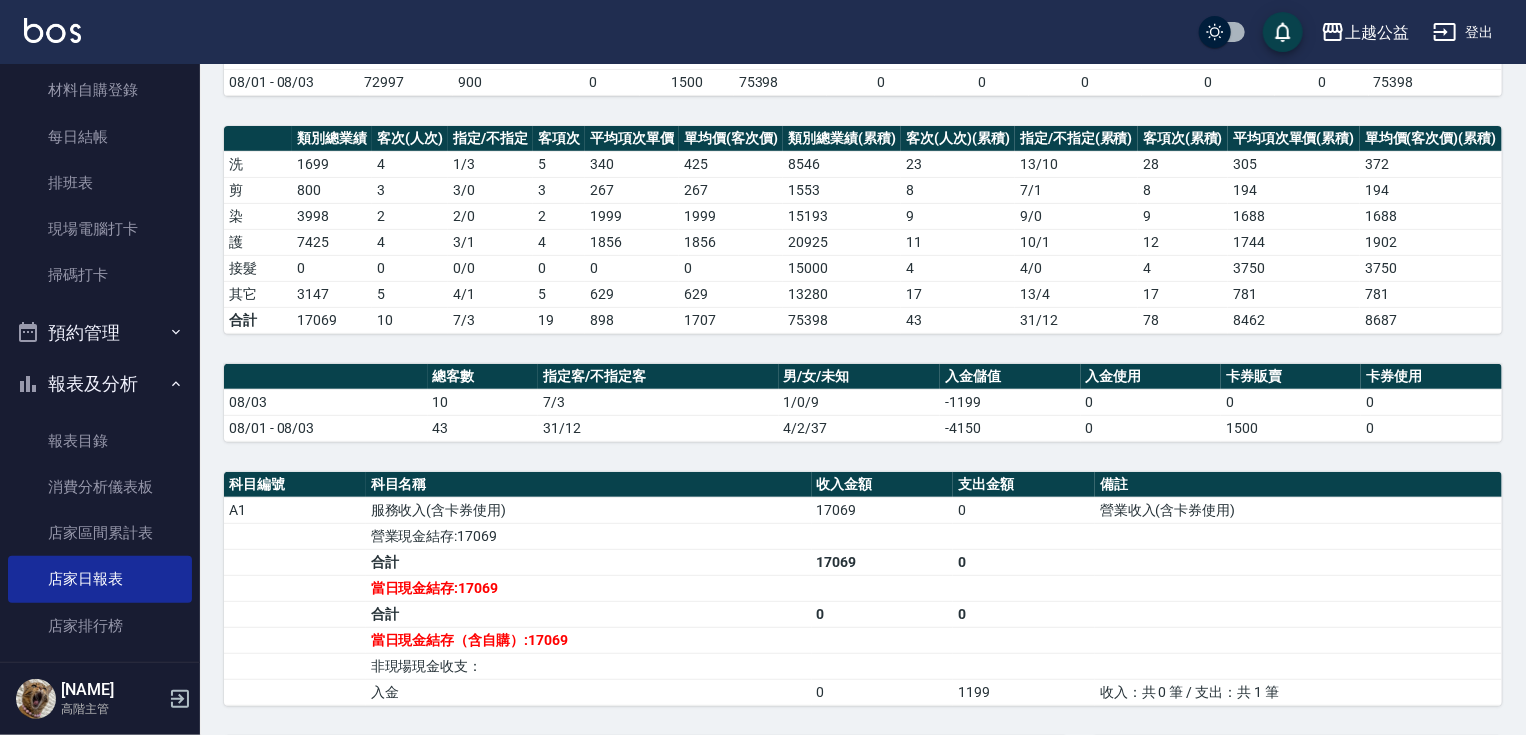 drag, startPoint x: 1188, startPoint y: 305, endPoint x: 1190, endPoint y: 348, distance: 43.046486 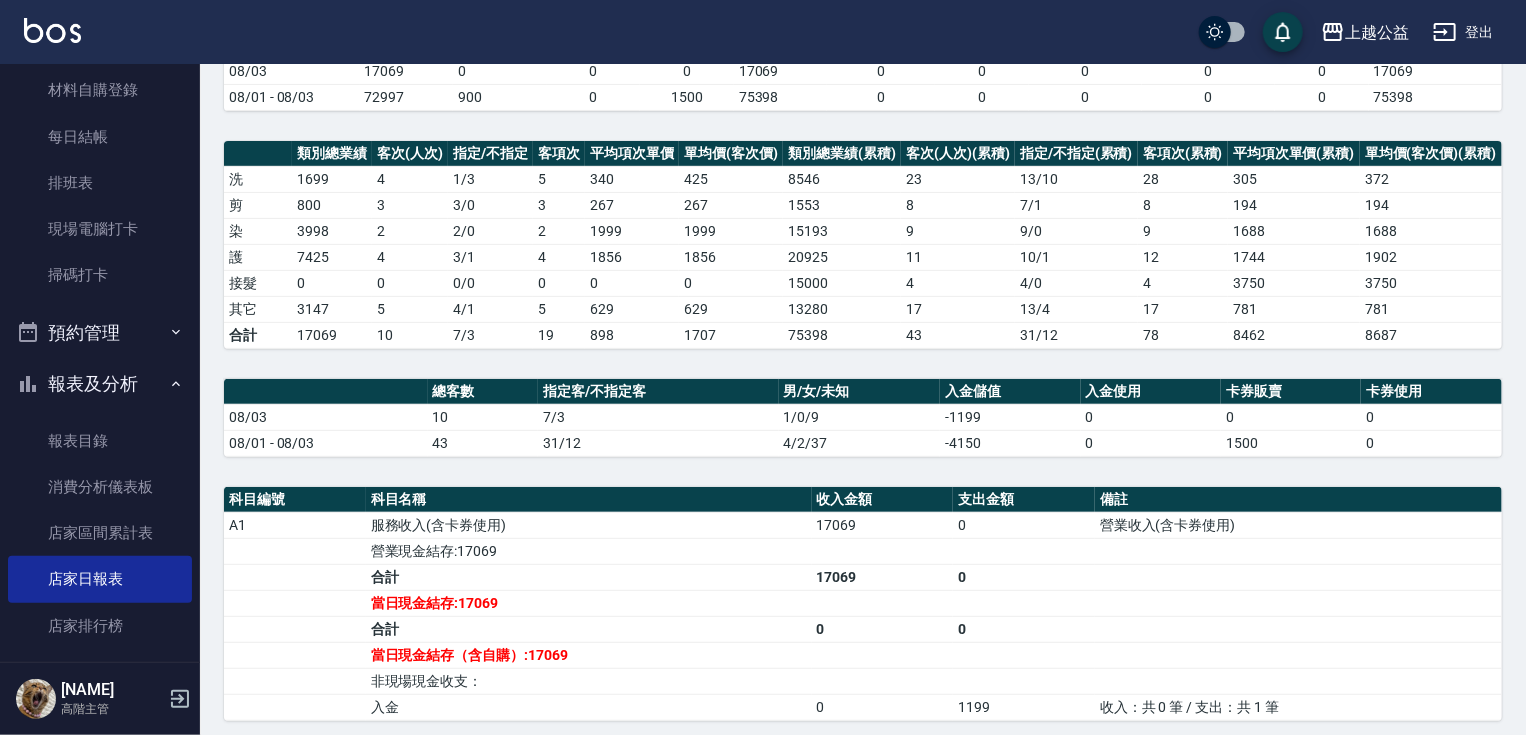 drag, startPoint x: 1194, startPoint y: 415, endPoint x: 1194, endPoint y: 386, distance: 29 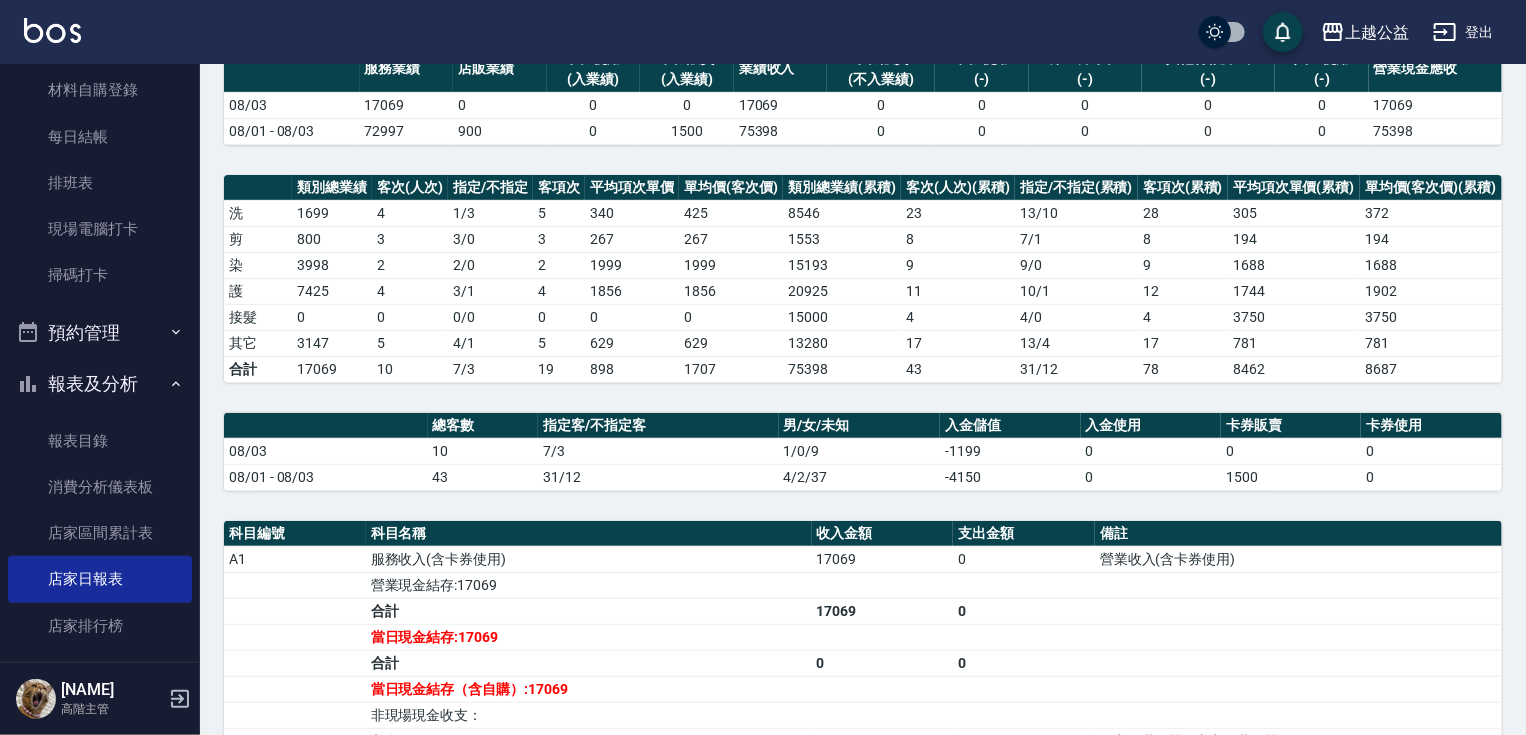 drag, startPoint x: 1188, startPoint y: 416, endPoint x: 1192, endPoint y: 392, distance: 24.33105 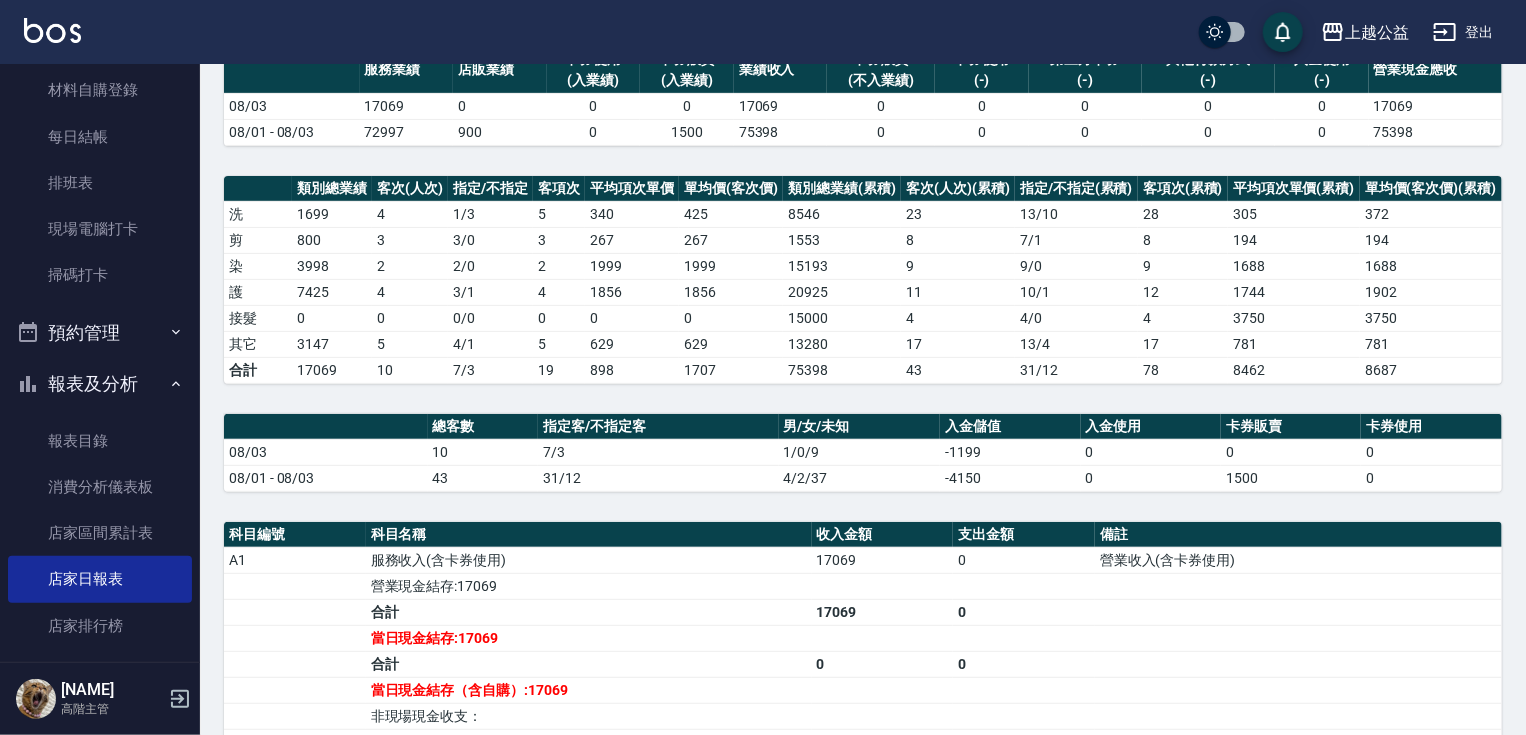 scroll, scrollTop: 0, scrollLeft: 0, axis: both 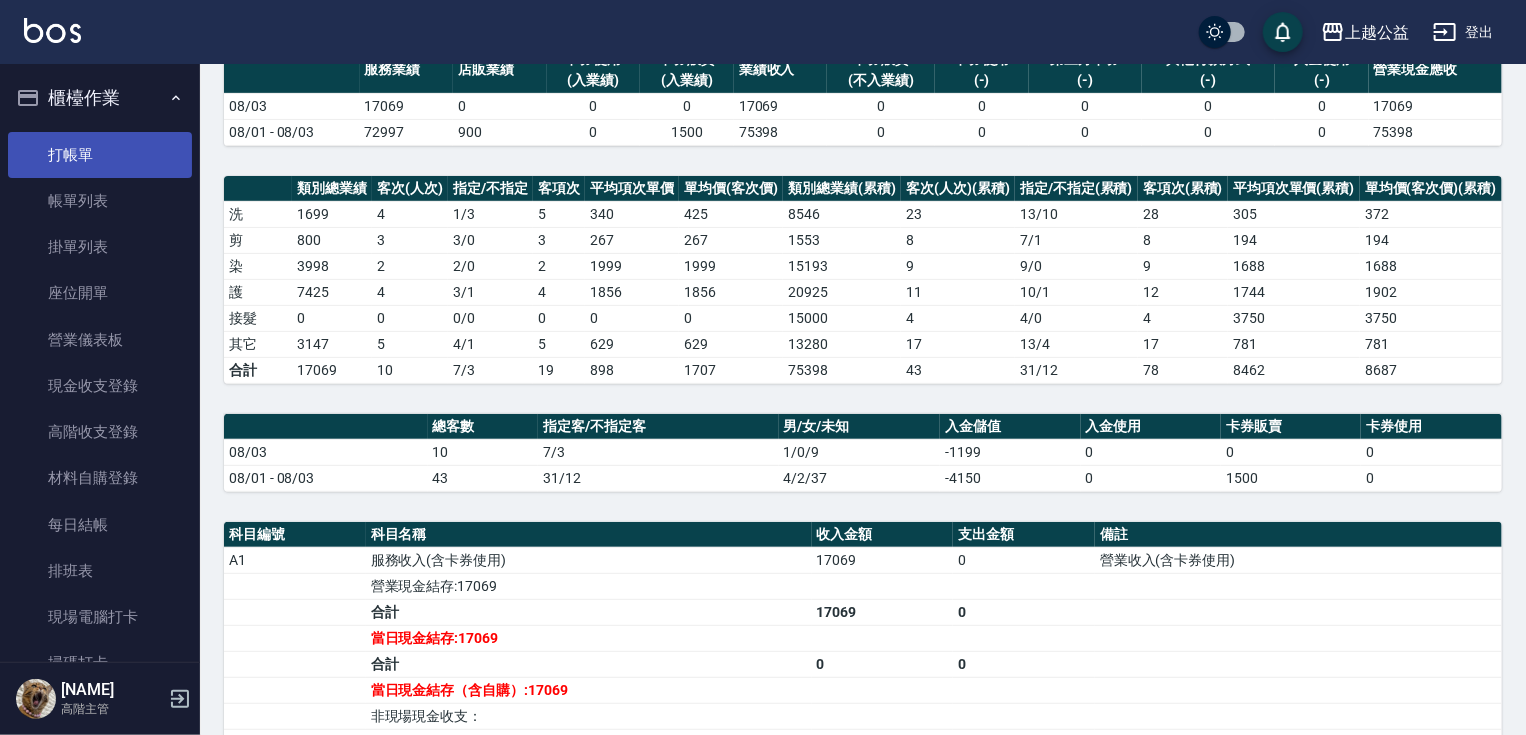 click on "打帳單" at bounding box center [100, 155] 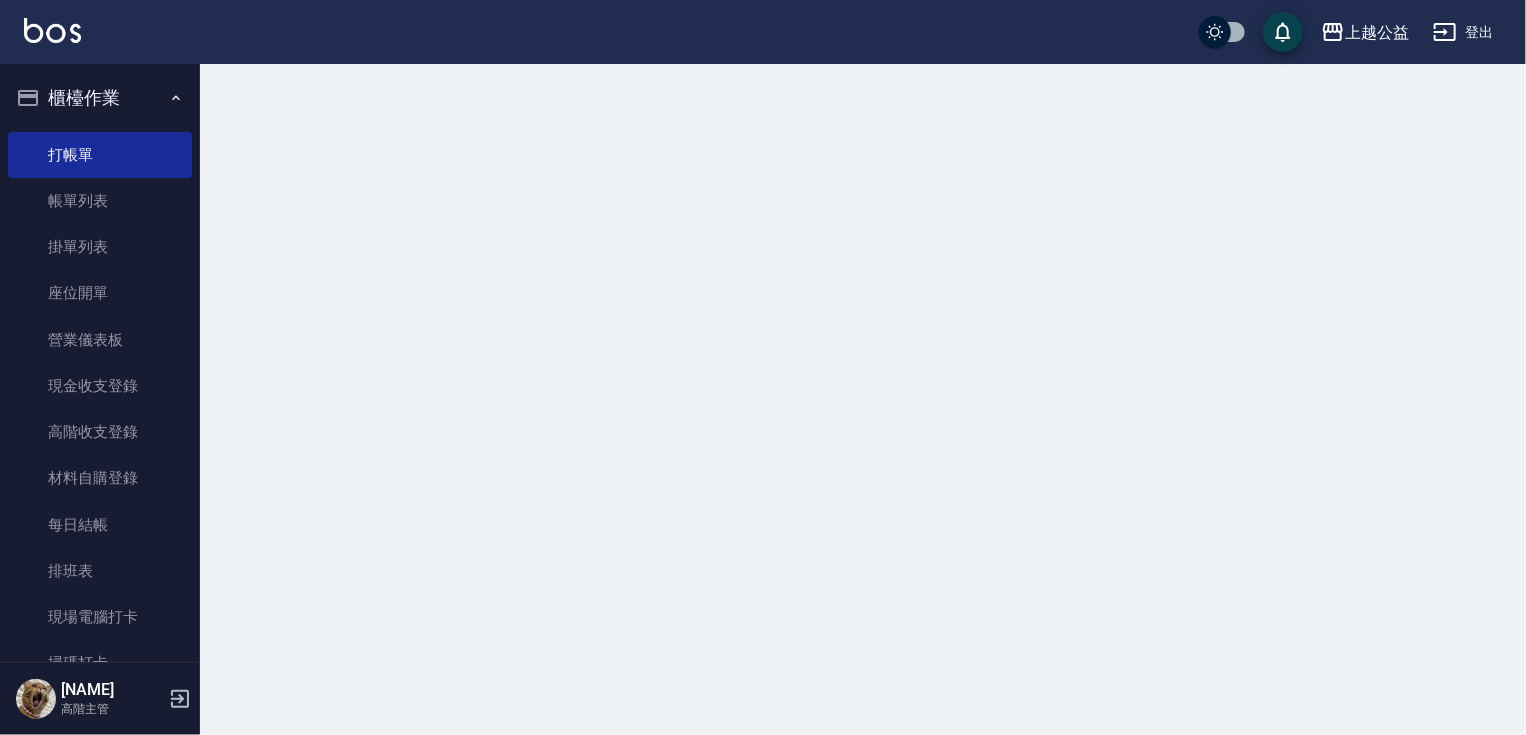 scroll, scrollTop: 0, scrollLeft: 0, axis: both 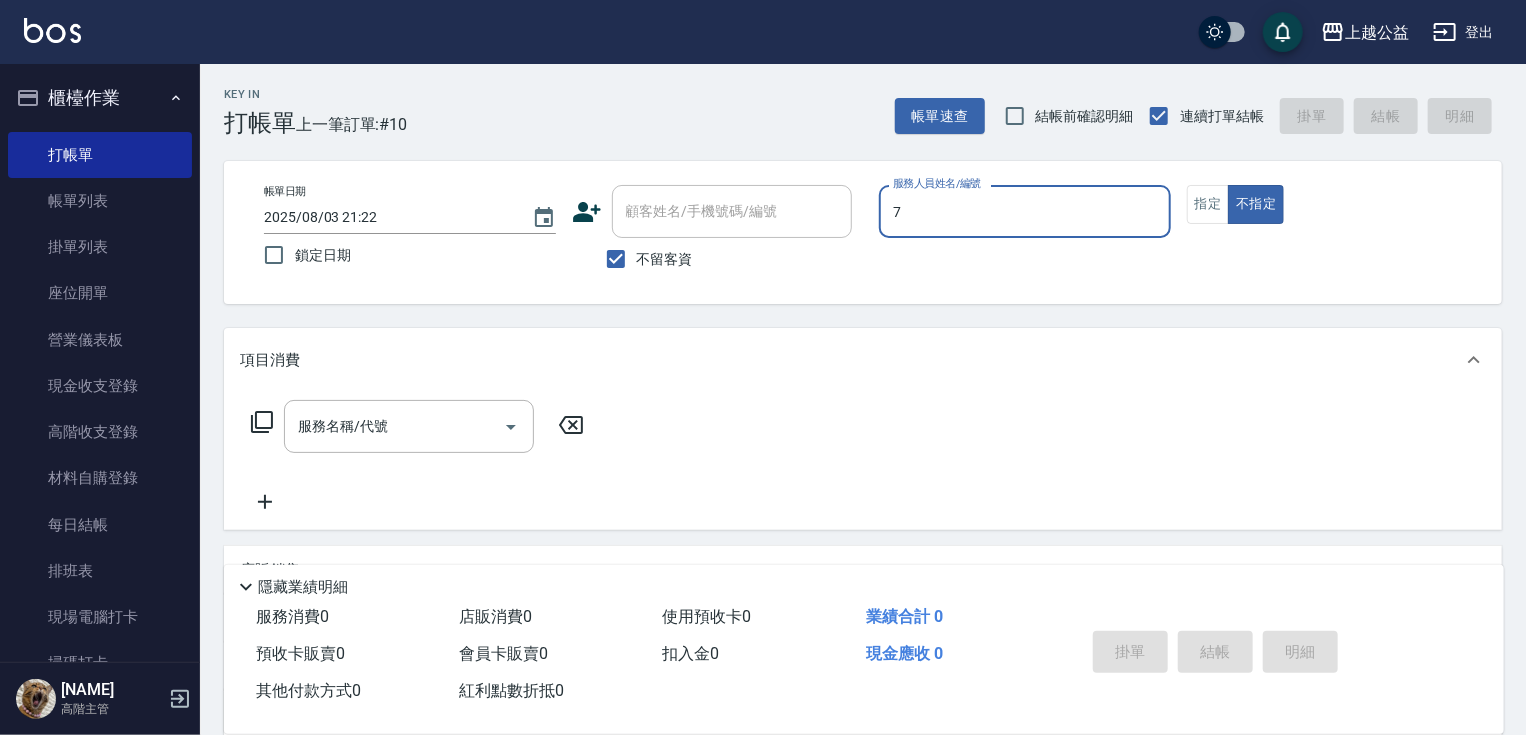 type on "[NAME]-7" 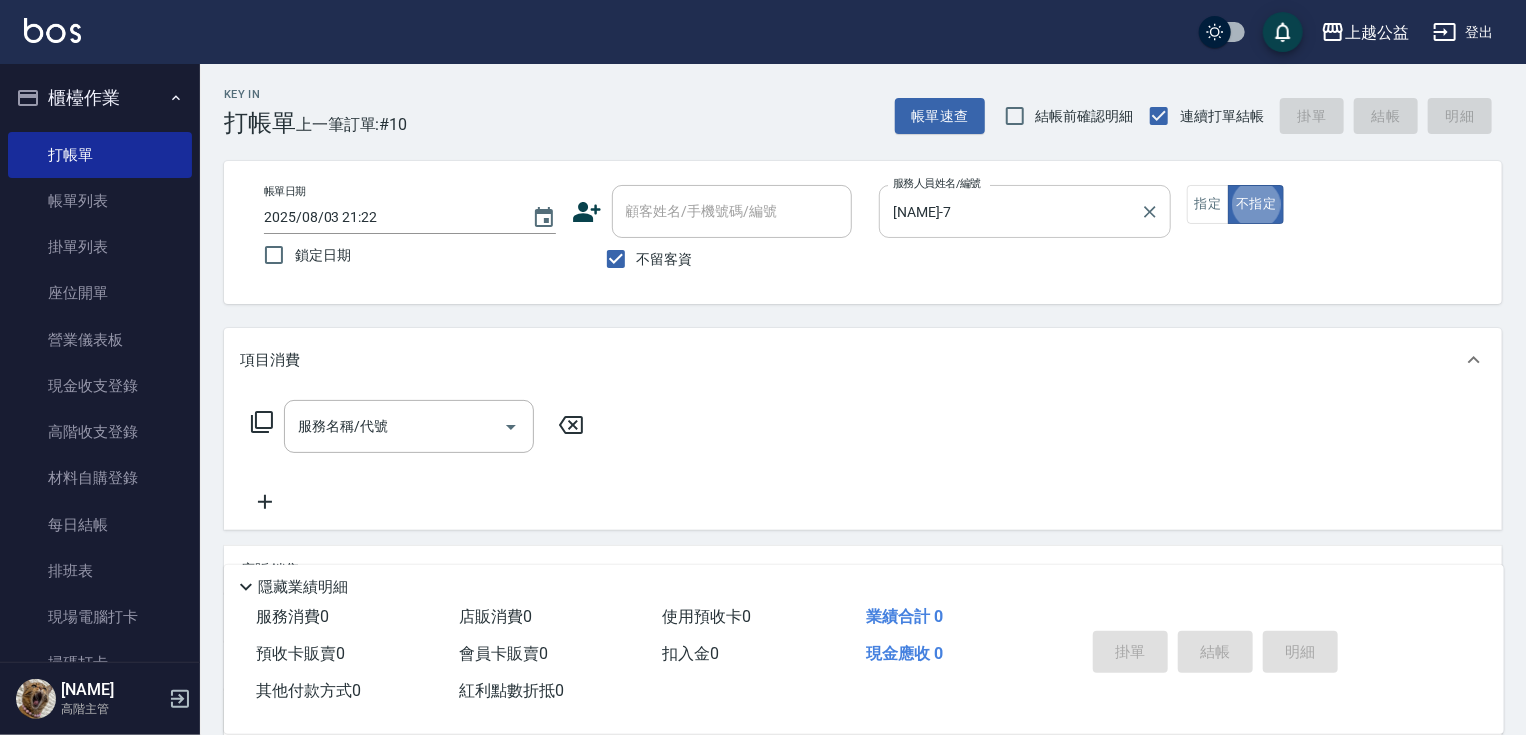 type on "false" 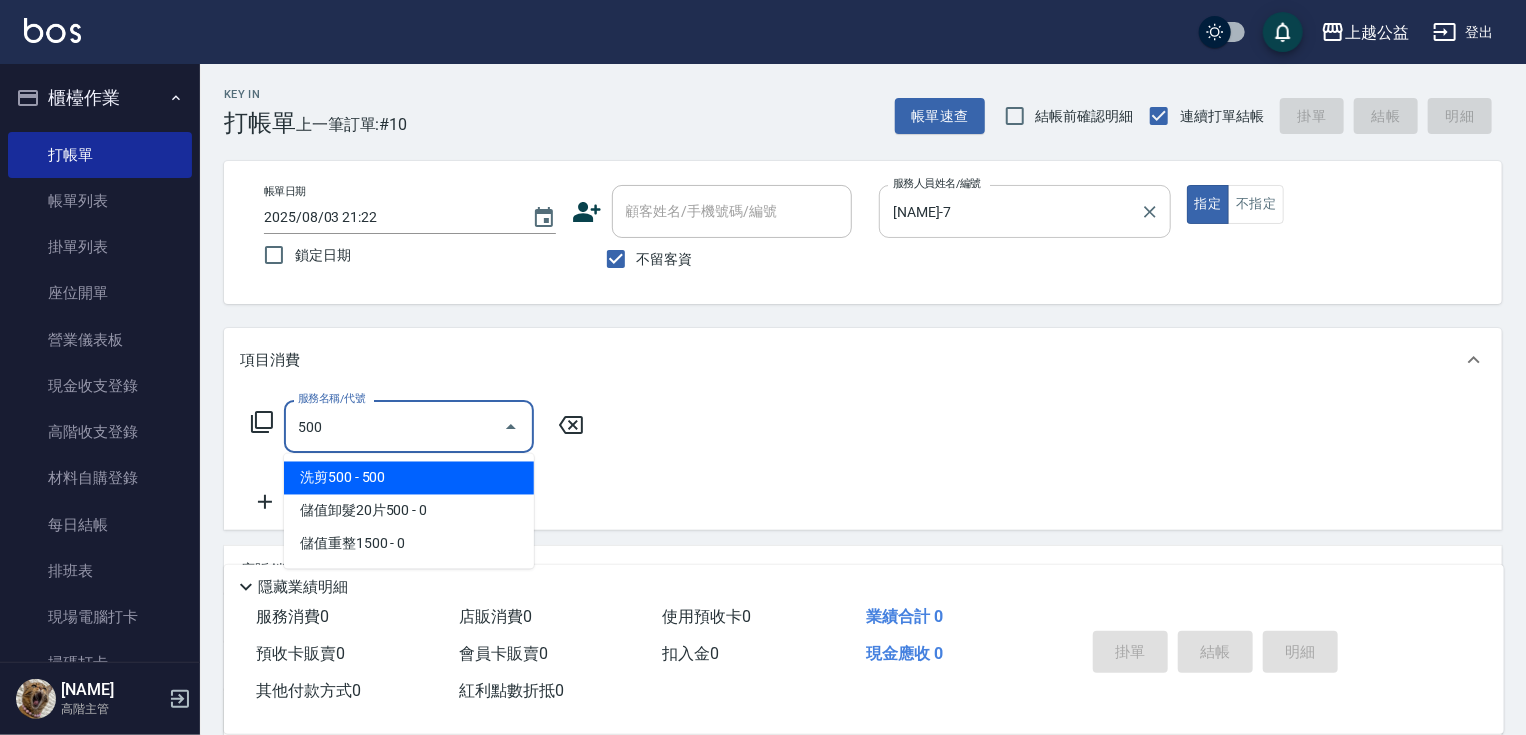 type on "洗剪500(500)" 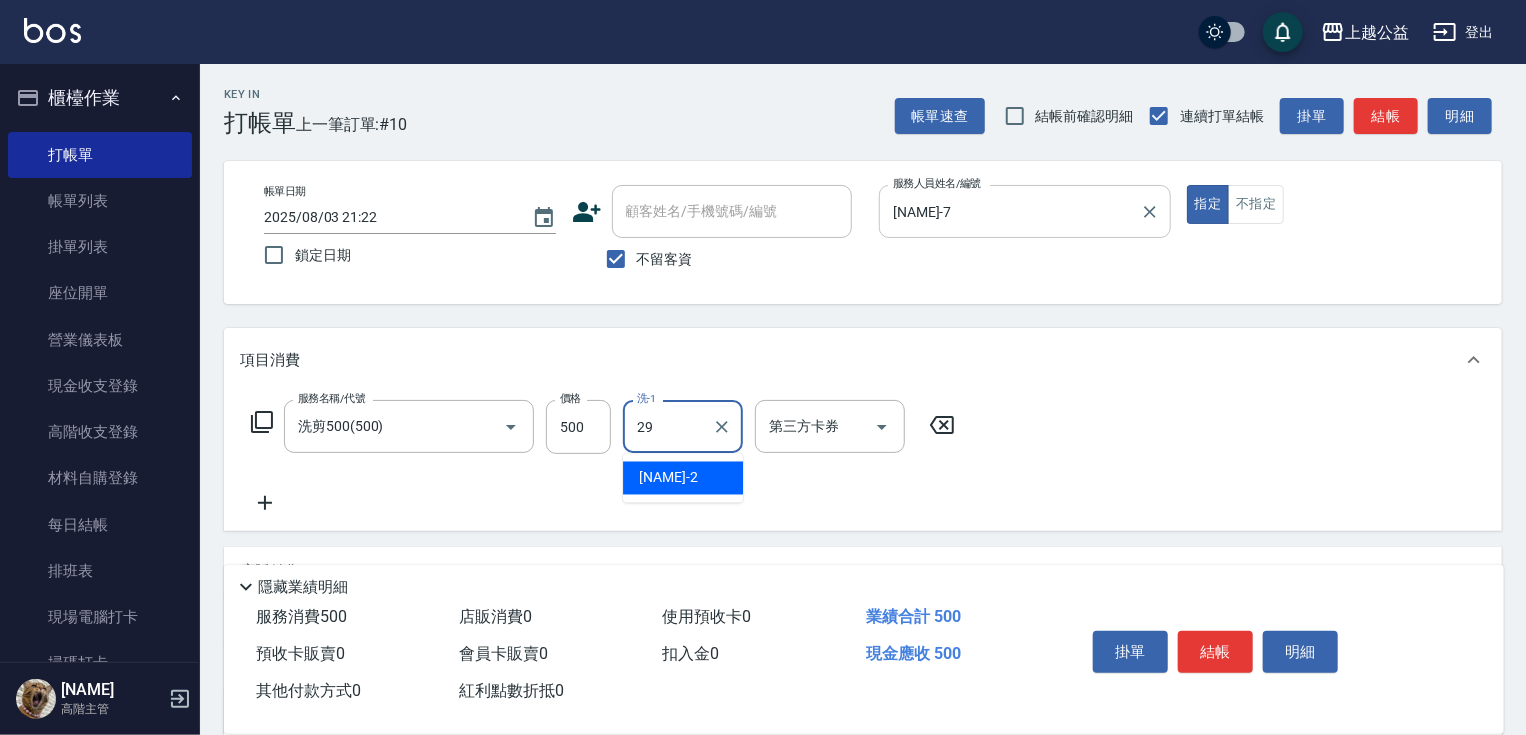 type on "[NAME]-29" 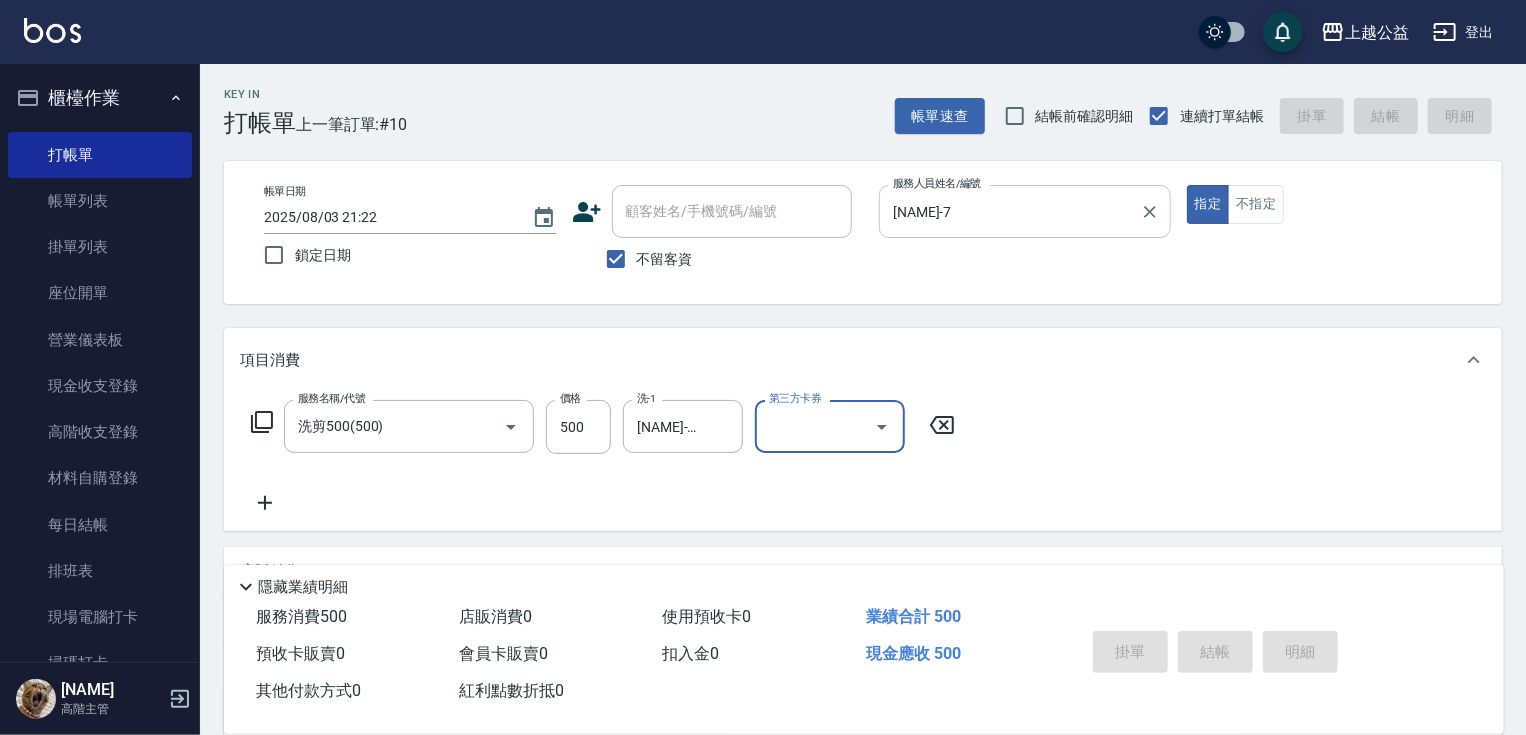 type 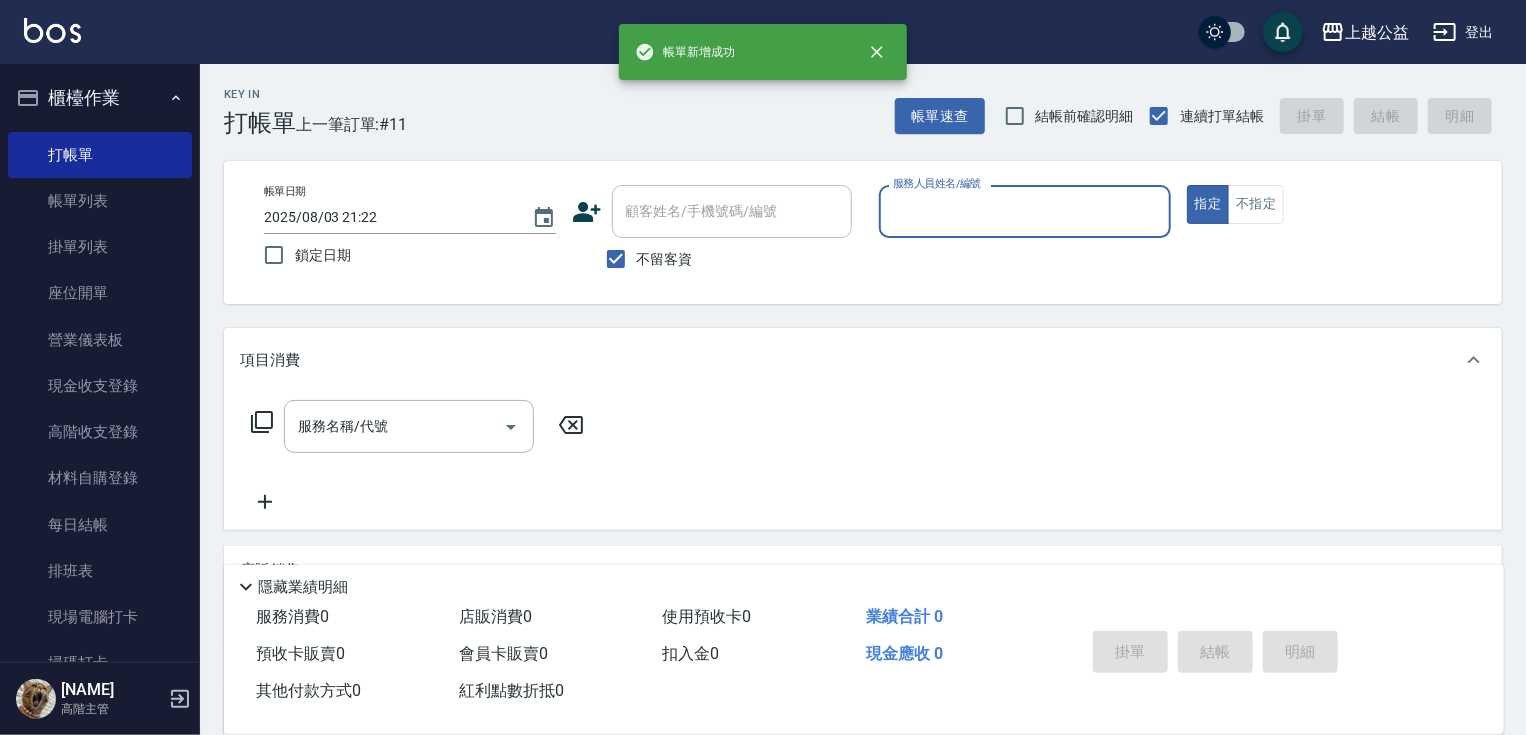 click on "櫃檯作業 打帳單 帳單列表 掛單列表 座位開單 營業儀表板 現金收支登錄 高階收支登錄 材料自購登錄 每日結帳 排班表 現場電腦打卡 掃碼打卡 預約管理 預約管理 單日預約紀錄 單週預約紀錄 報表及分析 報表目錄 消費分析儀表板 店家區間累計表 店家日報表 店家排行榜 互助日報表 互助月報表 互助排行榜 互助點數明細 互助業績報表 全店業績分析表 每日業績分析表 營業統計分析表 營業項目月分析表 設計師業績表 設計師日報表 設計師業績分析表 設計師業績月報表 設計師抽成報表 設計師排行榜 商品銷售排行榜 商品消耗明細 商品進銷貨報表 商品庫存表 商品庫存盤點表 會員卡銷售報表 服務扣項明細表 單一服務項目查詢 店販抽成明細 店販分類抽成明細 顧客入金餘額表 顧客卡券餘額表 每日非現金明細 每日收支明細 收支分類明細表 收支匯款表 費用分析表" at bounding box center [100, 399] 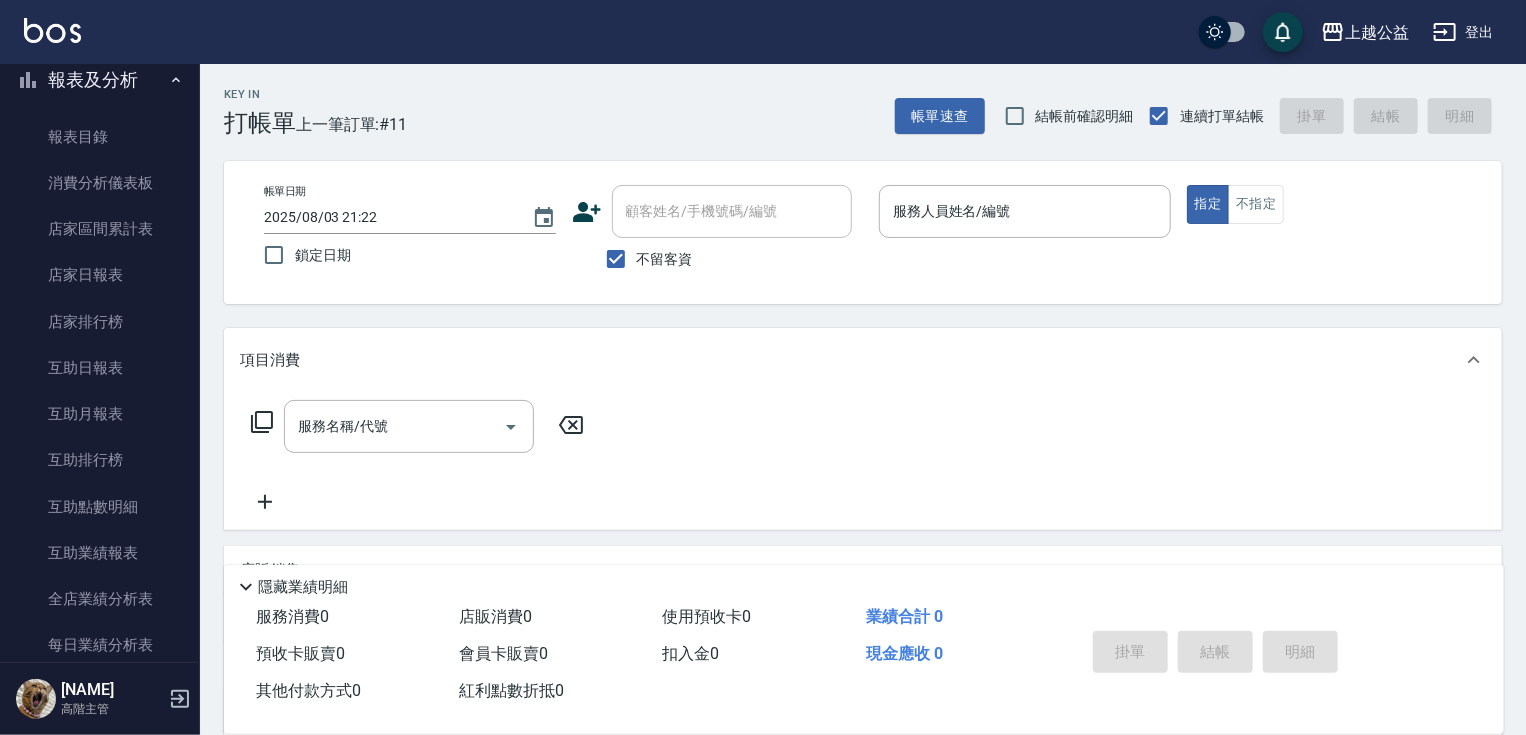scroll, scrollTop: 716, scrollLeft: 0, axis: vertical 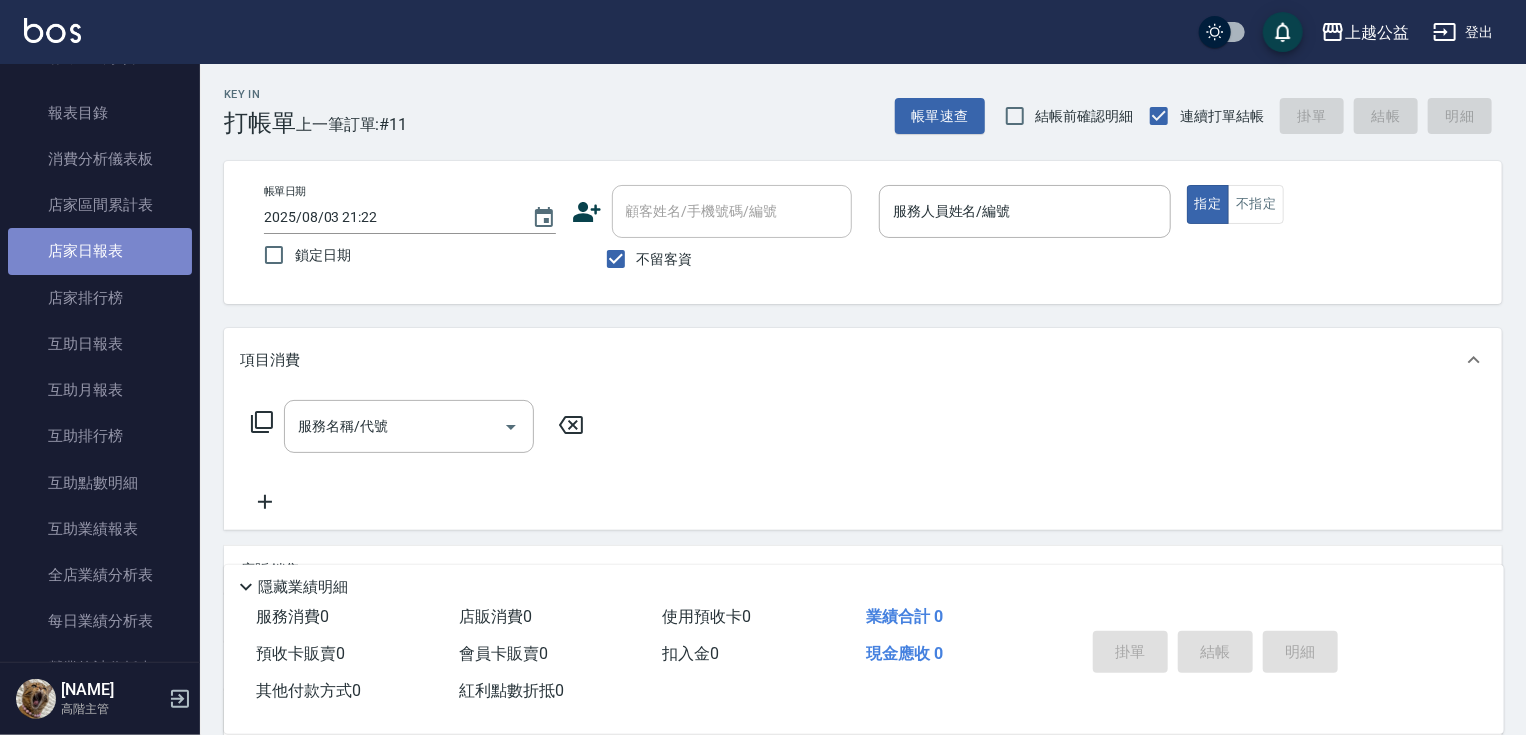 click on "店家日報表" at bounding box center (100, 251) 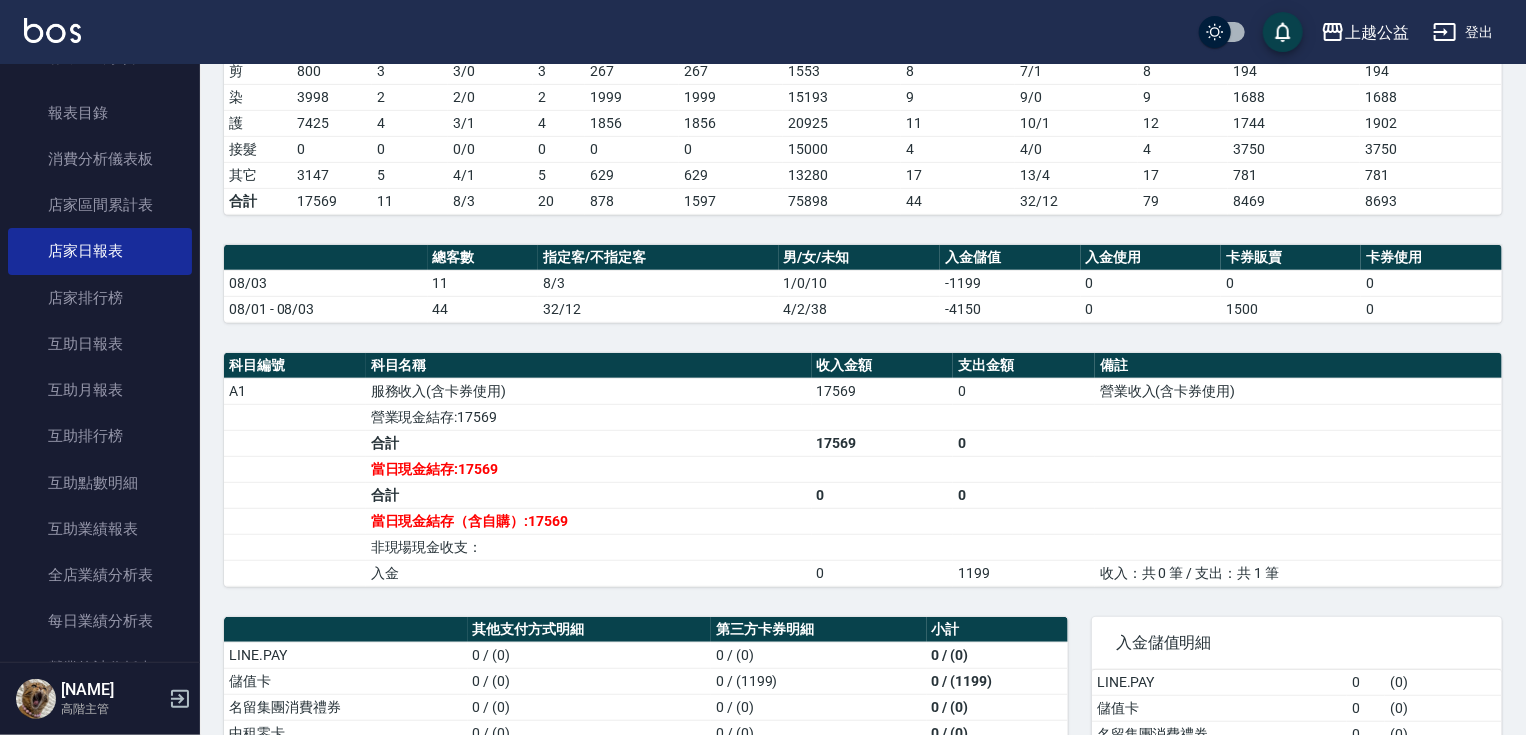 drag, startPoint x: 870, startPoint y: 440, endPoint x: 892, endPoint y: 547, distance: 109.23827 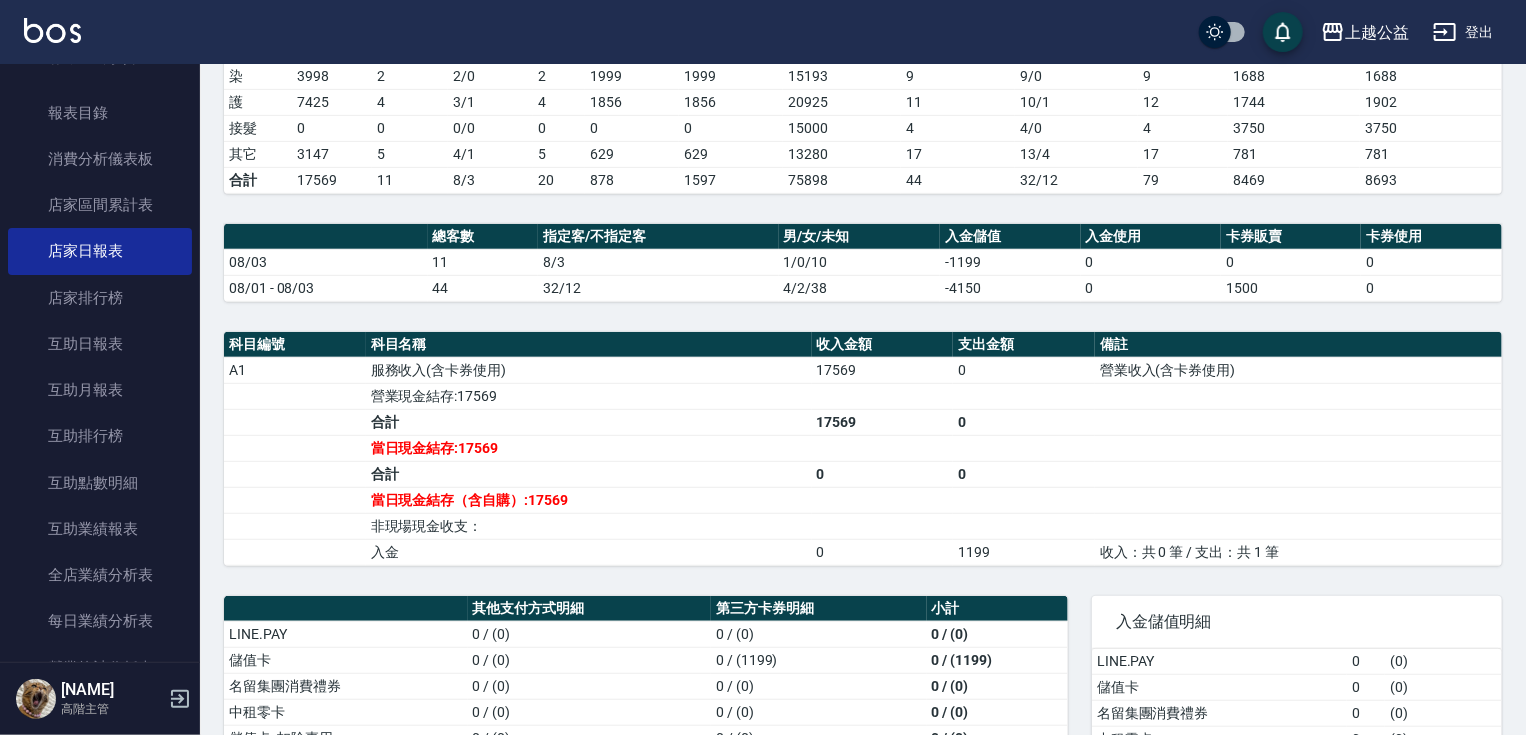 scroll, scrollTop: 293, scrollLeft: 0, axis: vertical 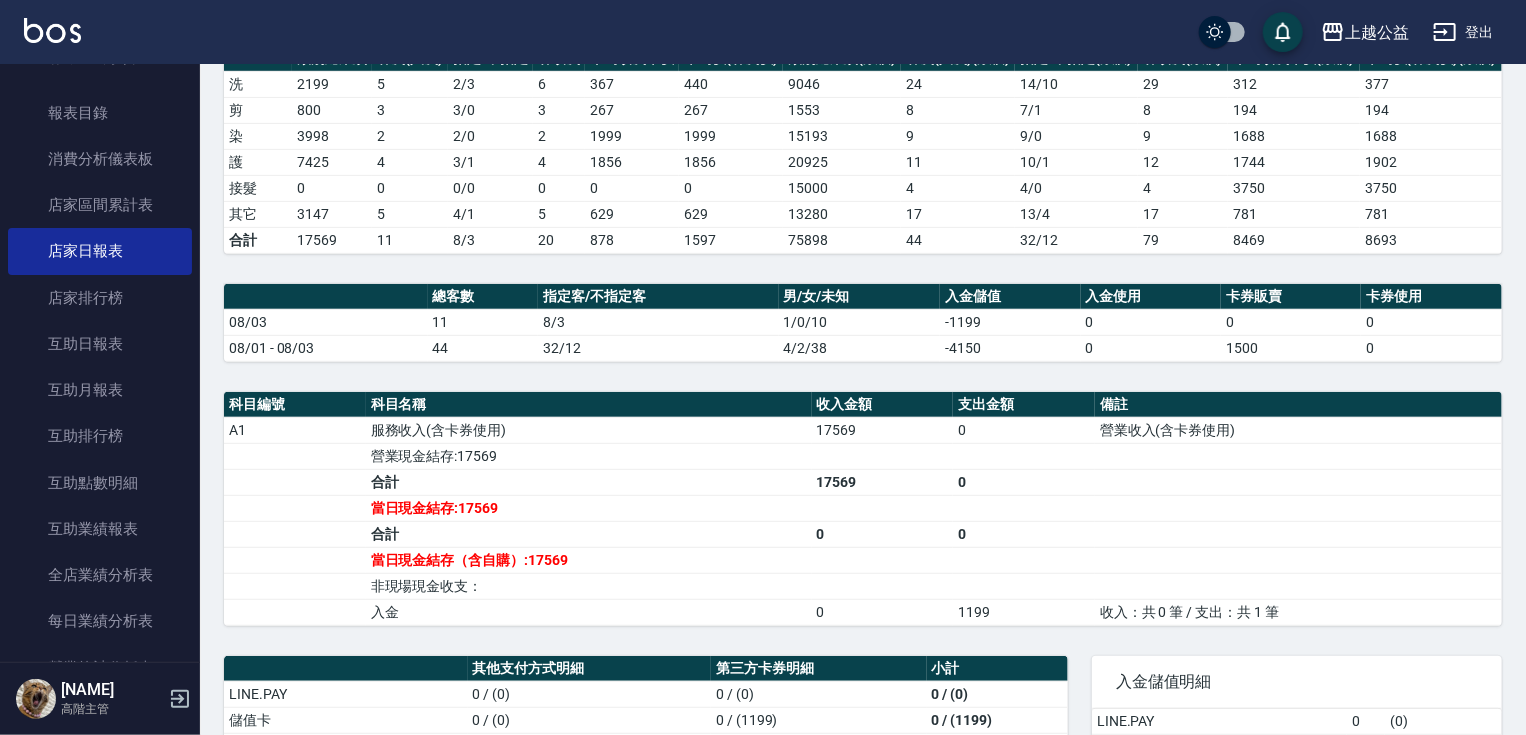 drag, startPoint x: 840, startPoint y: 621, endPoint x: 840, endPoint y: 542, distance: 79 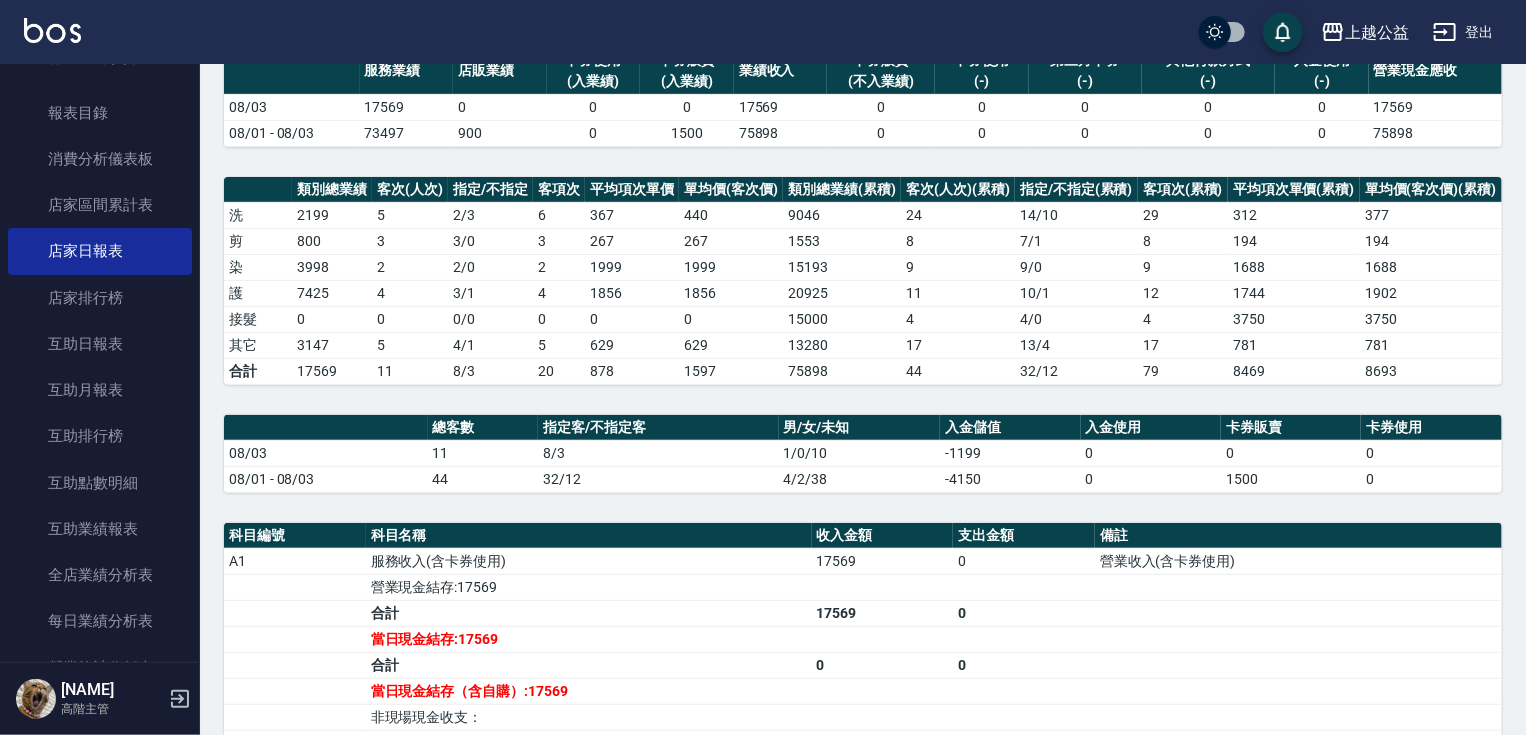 drag, startPoint x: 795, startPoint y: 528, endPoint x: 795, endPoint y: 472, distance: 56 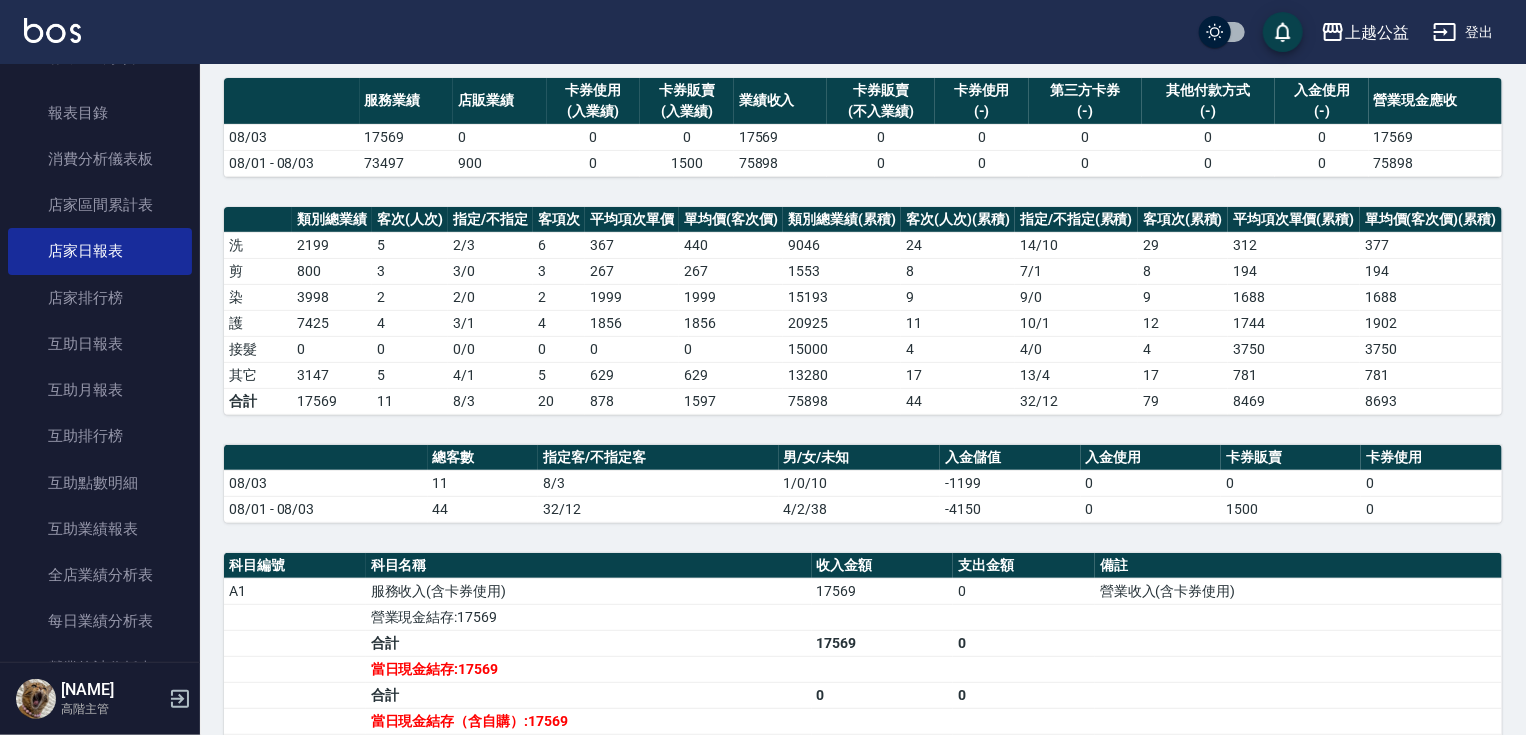 scroll, scrollTop: 138, scrollLeft: 0, axis: vertical 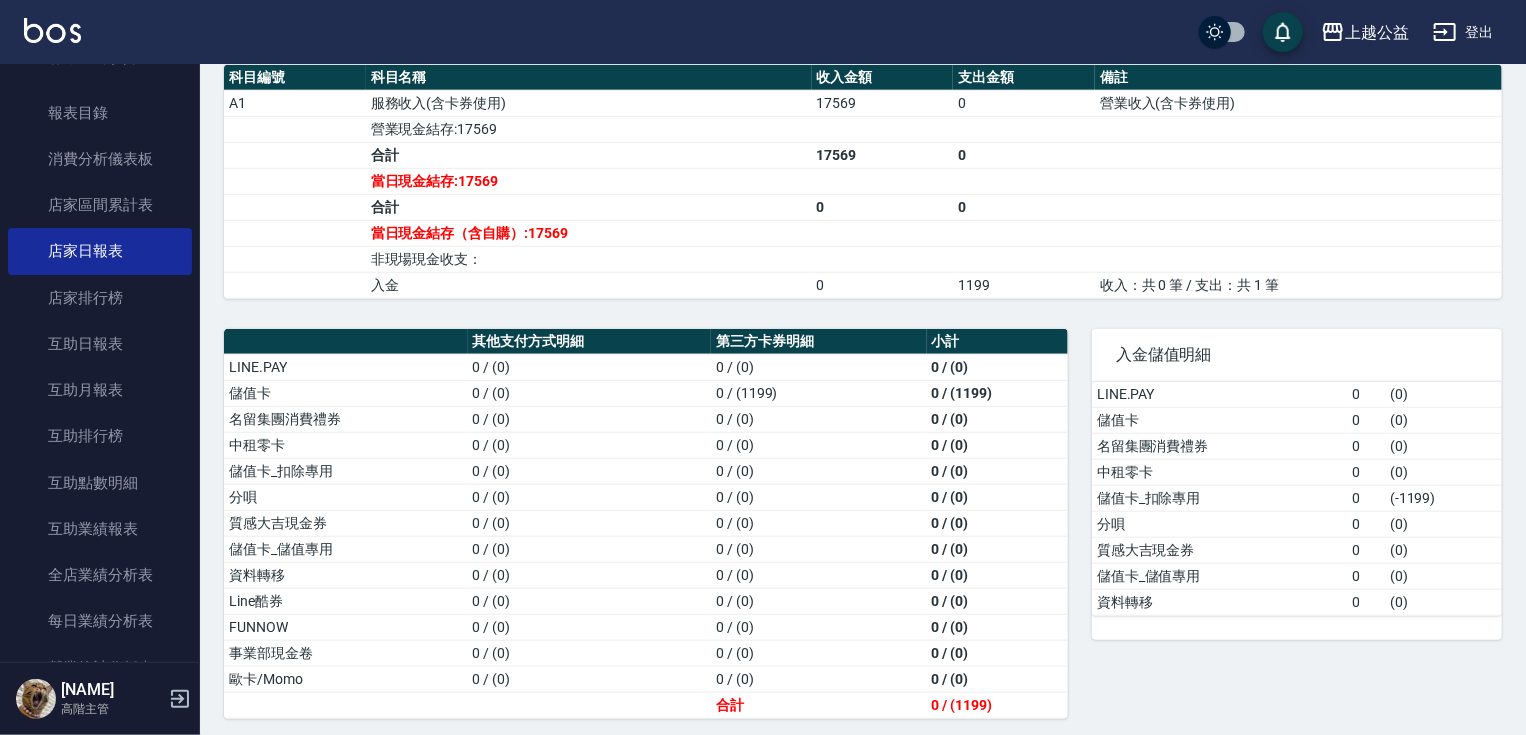 drag, startPoint x: 1084, startPoint y: 630, endPoint x: 1086, endPoint y: 684, distance: 54.037025 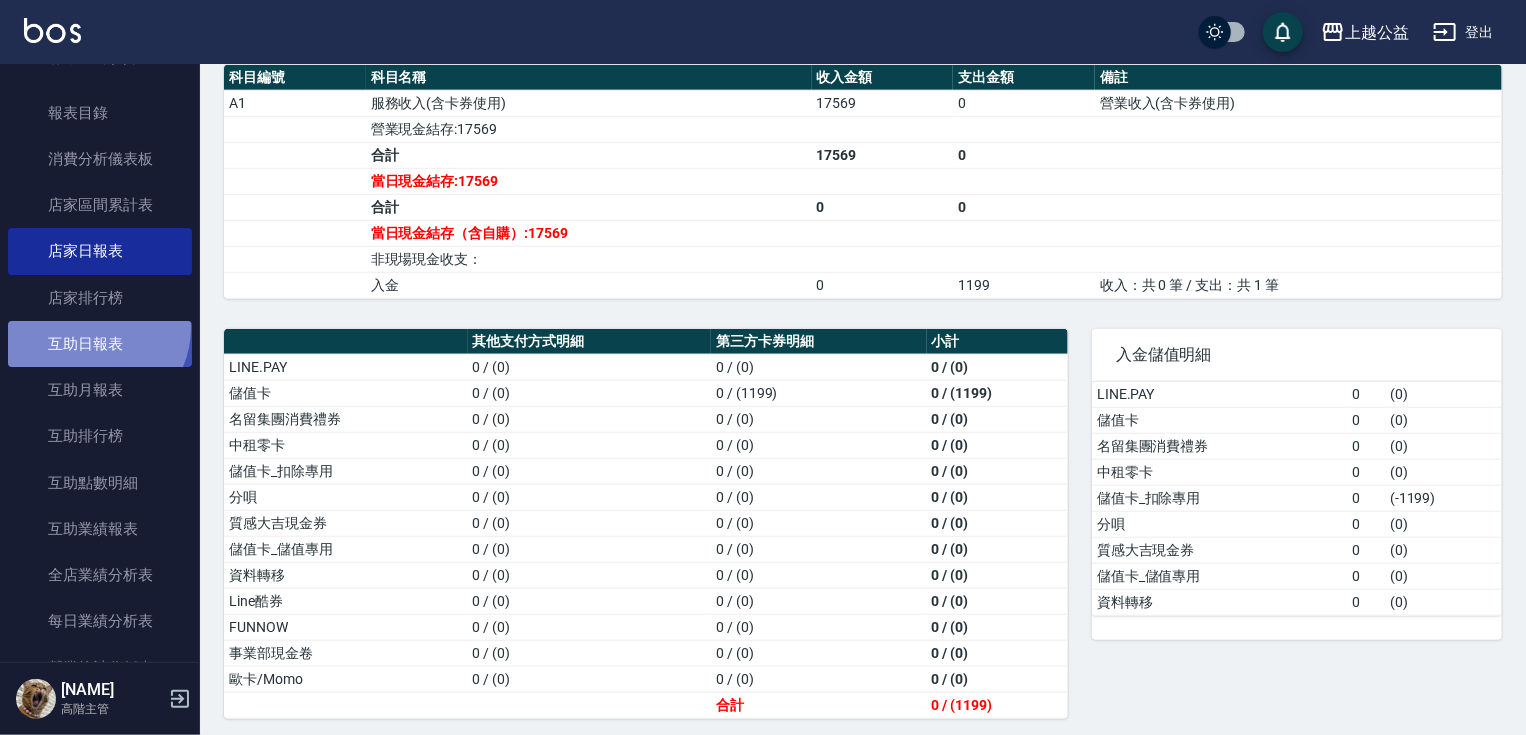 click on "互助日報表" at bounding box center [100, 344] 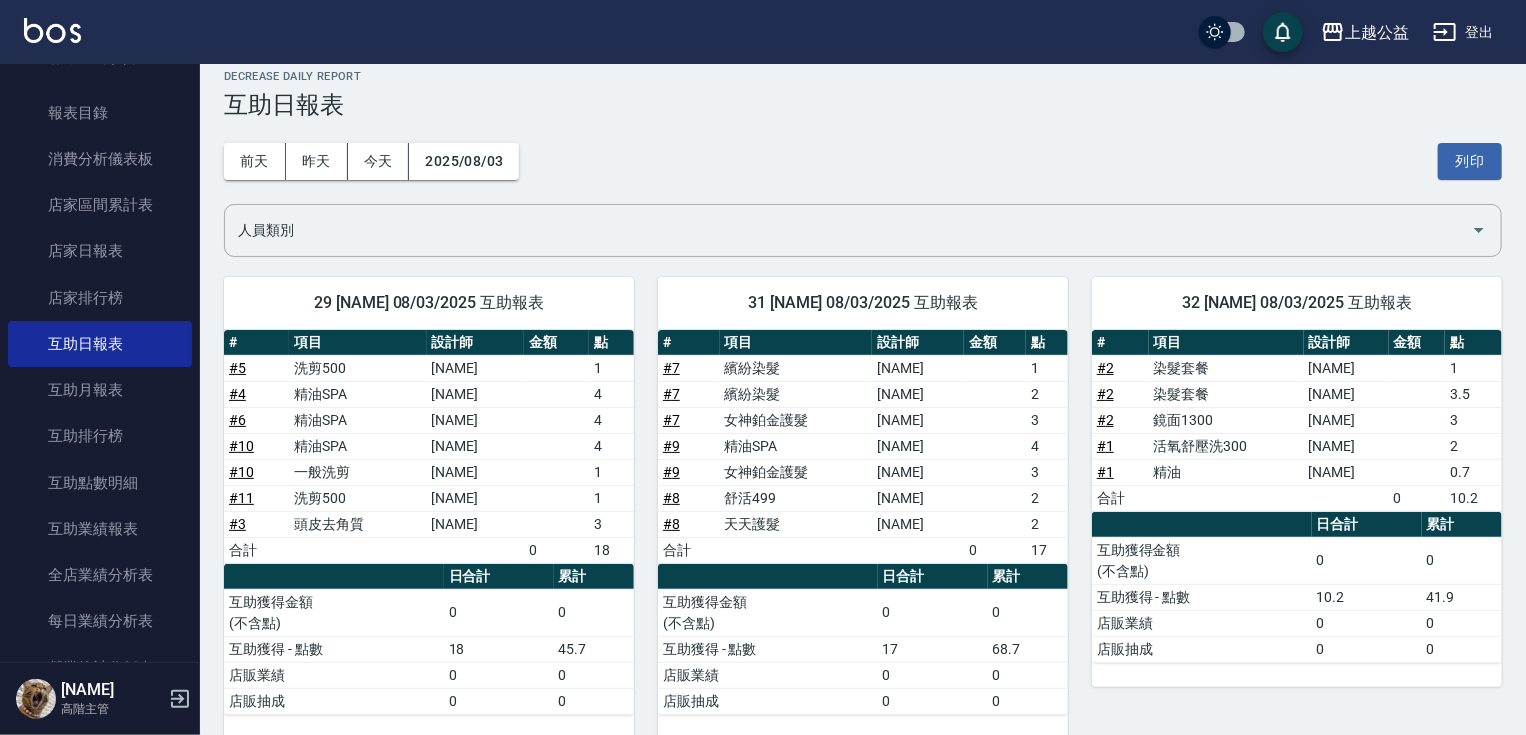 scroll, scrollTop: 42, scrollLeft: 0, axis: vertical 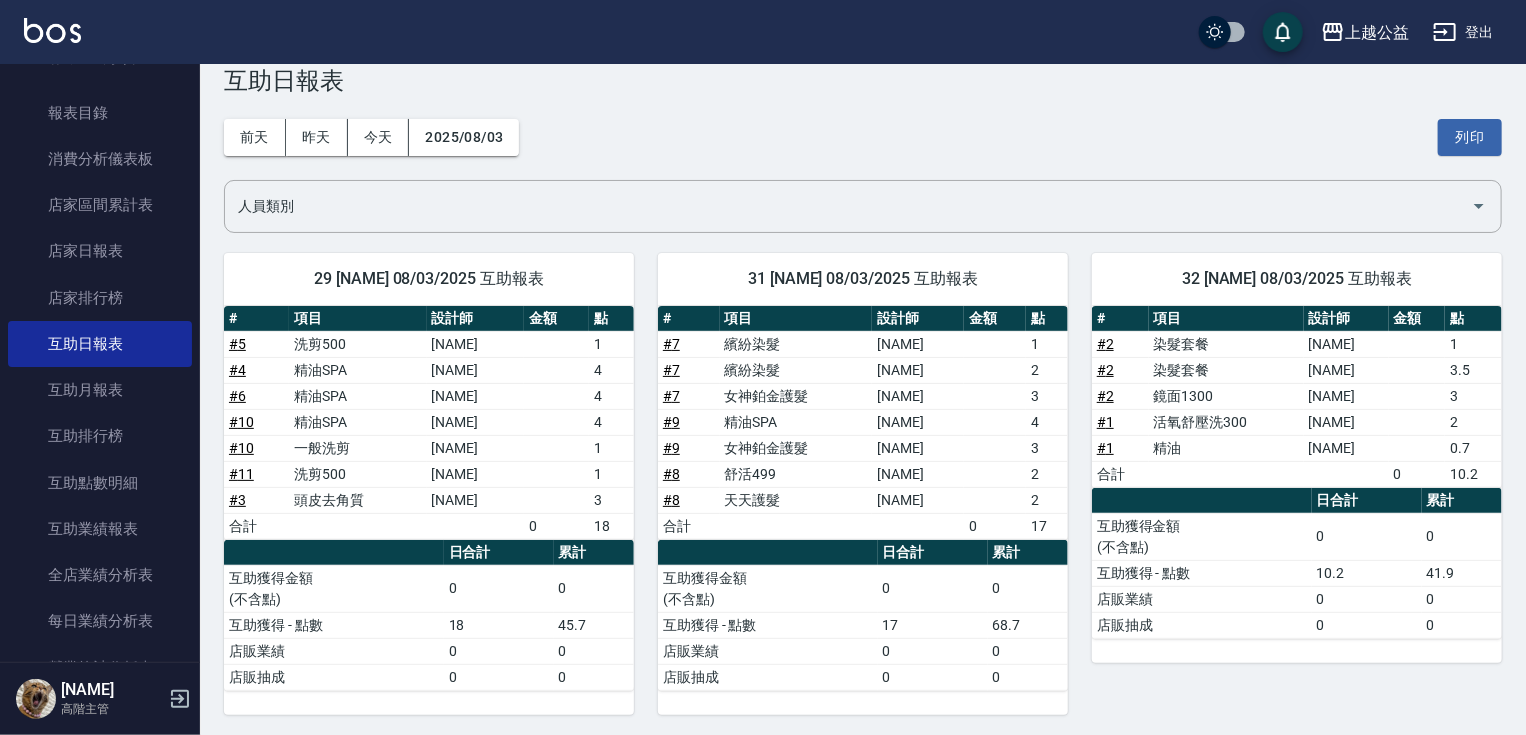 drag, startPoint x: 1436, startPoint y: 638, endPoint x: 1448, endPoint y: 697, distance: 60.207973 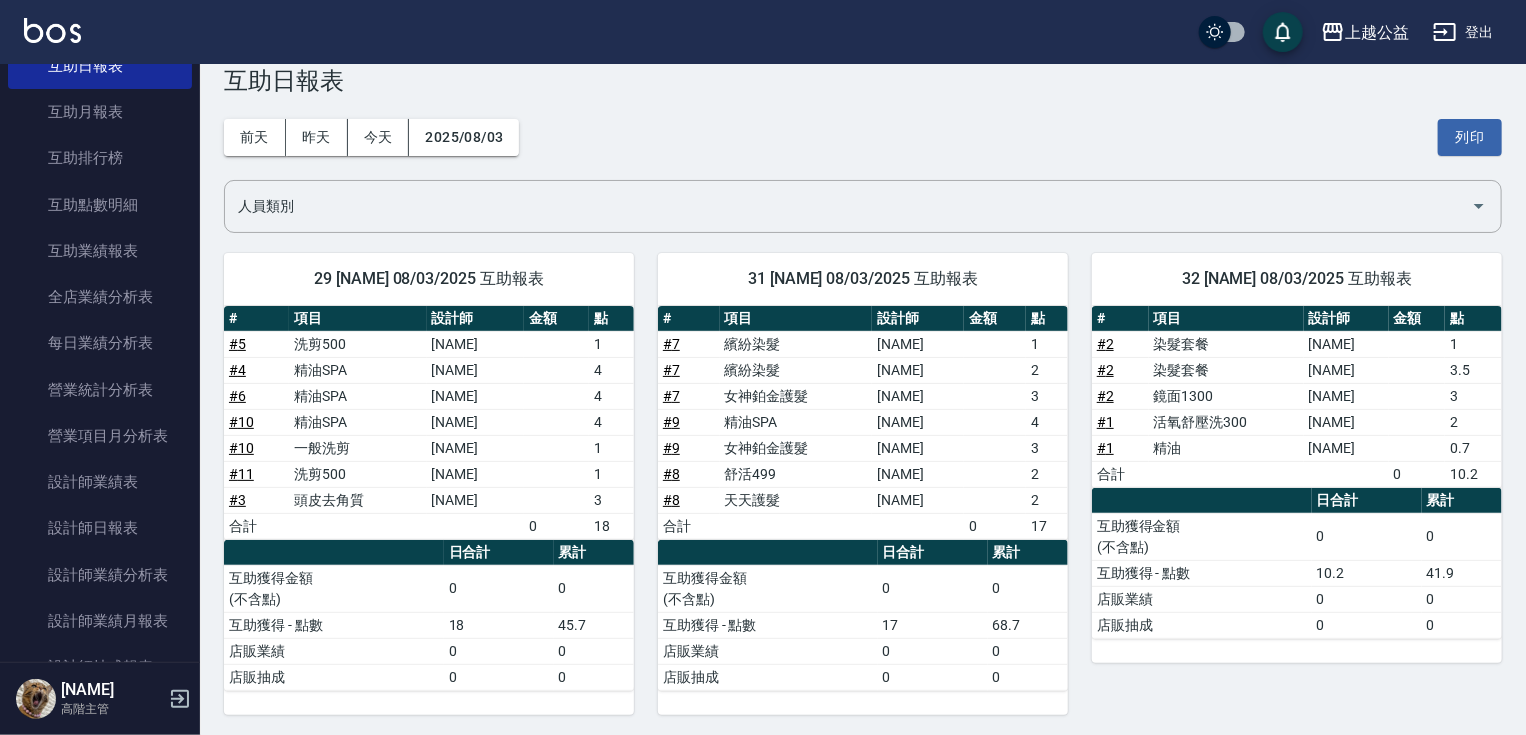 scroll, scrollTop: 1165, scrollLeft: 0, axis: vertical 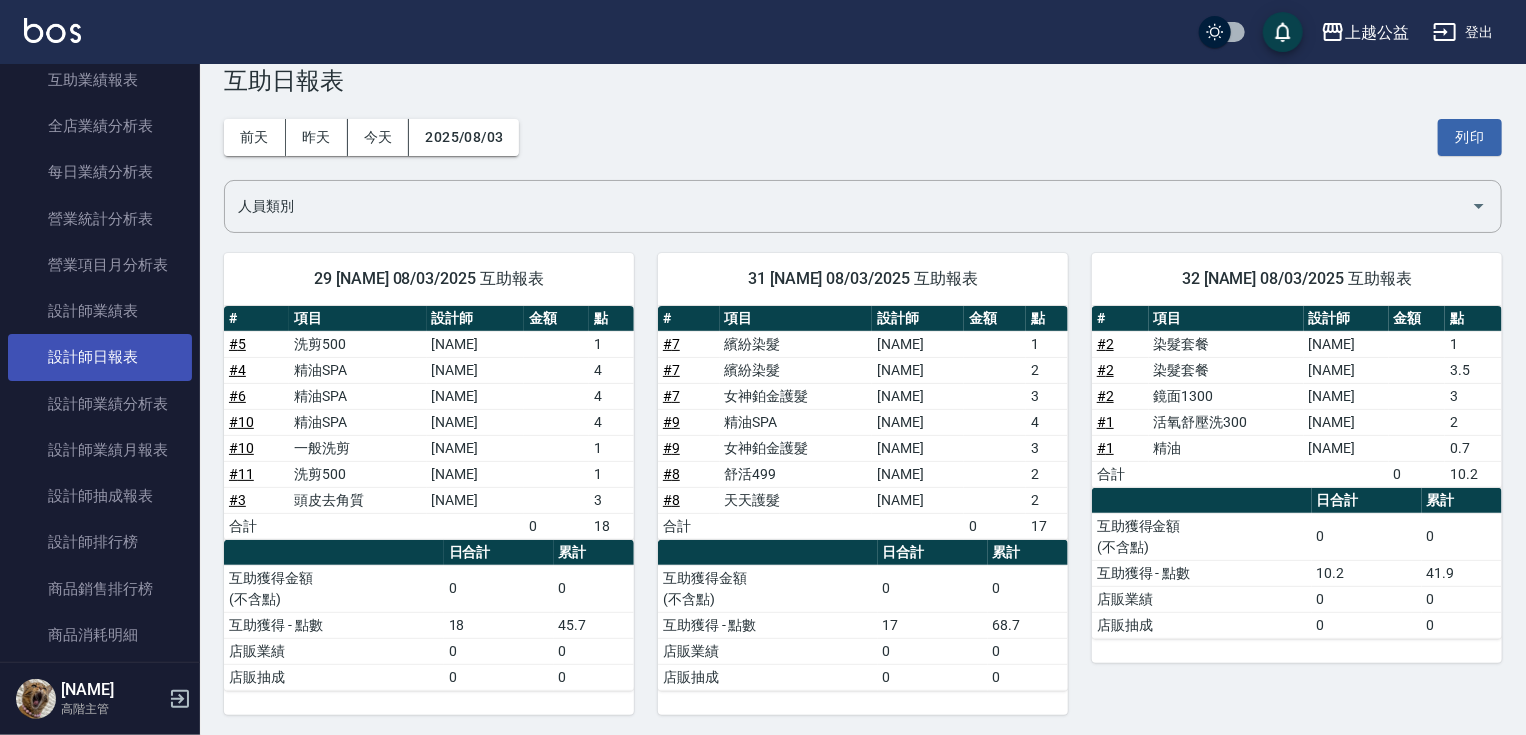 click on "設計師日報表" at bounding box center (100, 357) 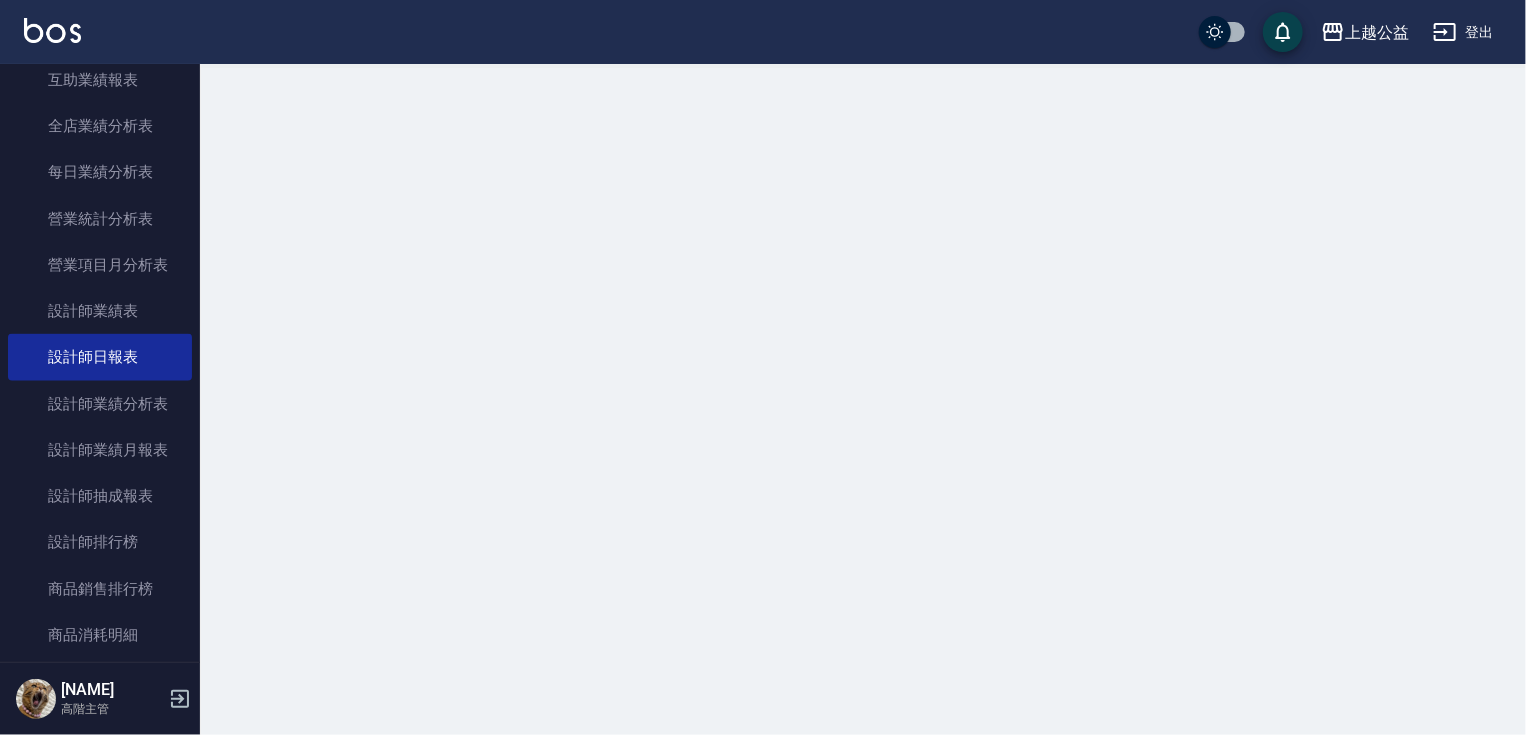 scroll, scrollTop: 0, scrollLeft: 0, axis: both 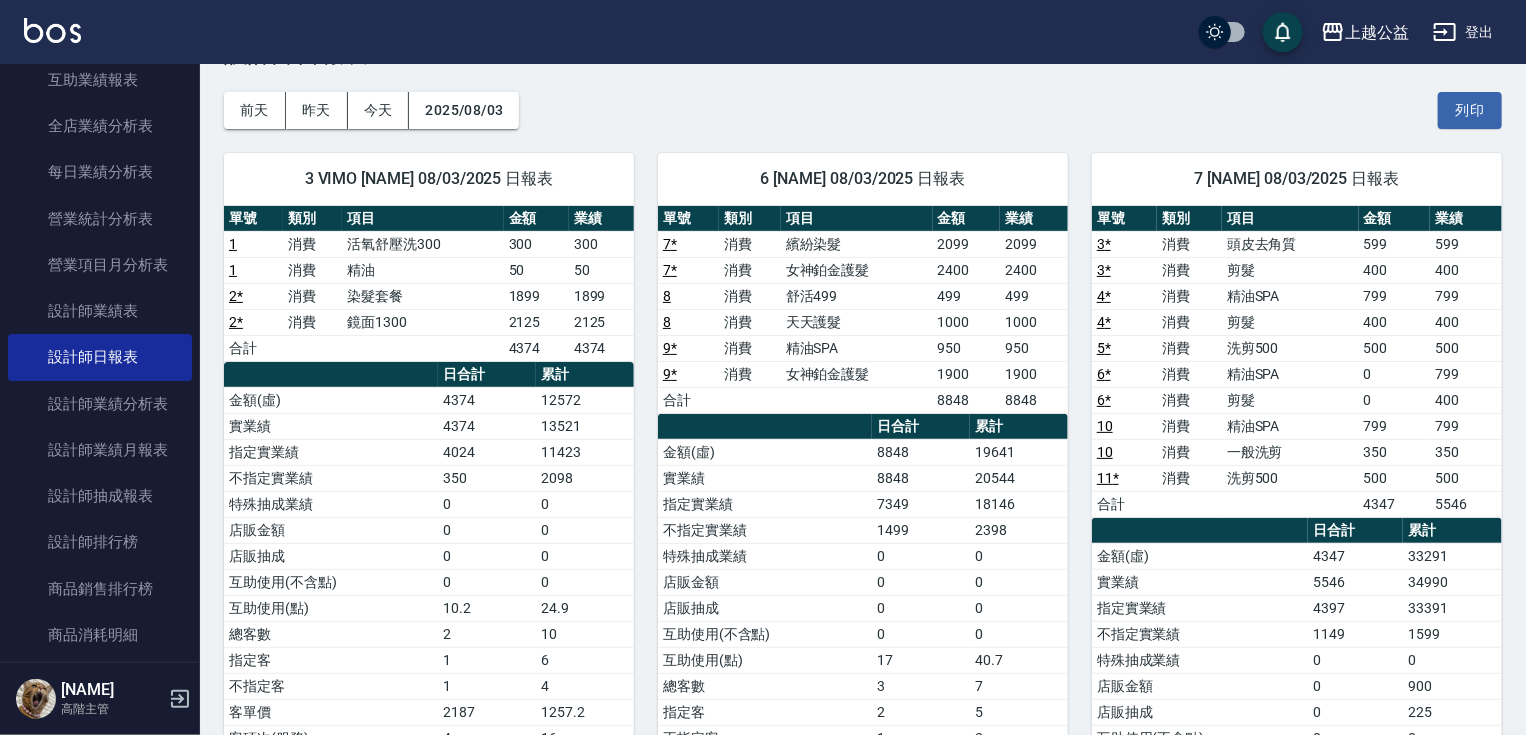 drag, startPoint x: 1050, startPoint y: 344, endPoint x: 1053, endPoint y: 391, distance: 47.095646 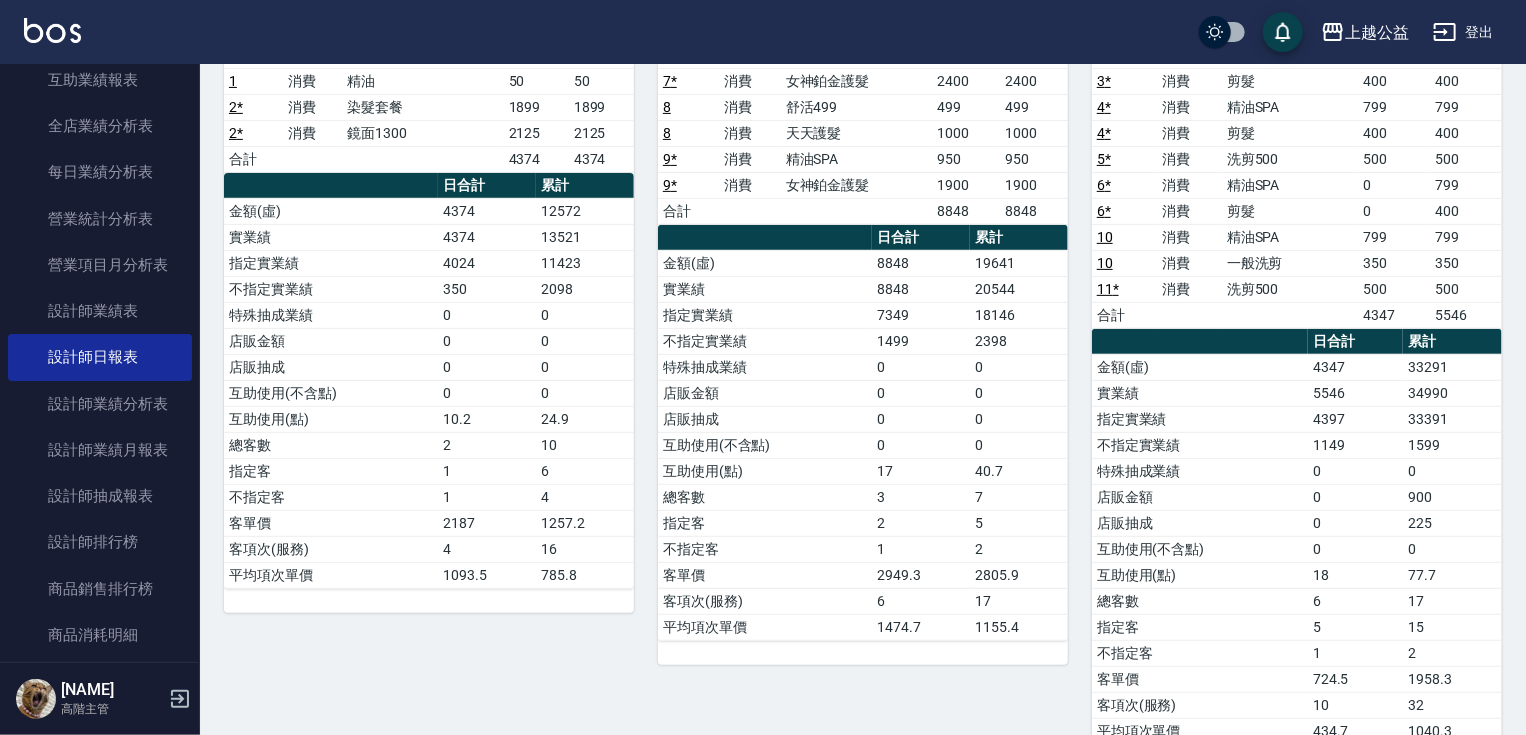 scroll, scrollTop: 0, scrollLeft: 0, axis: both 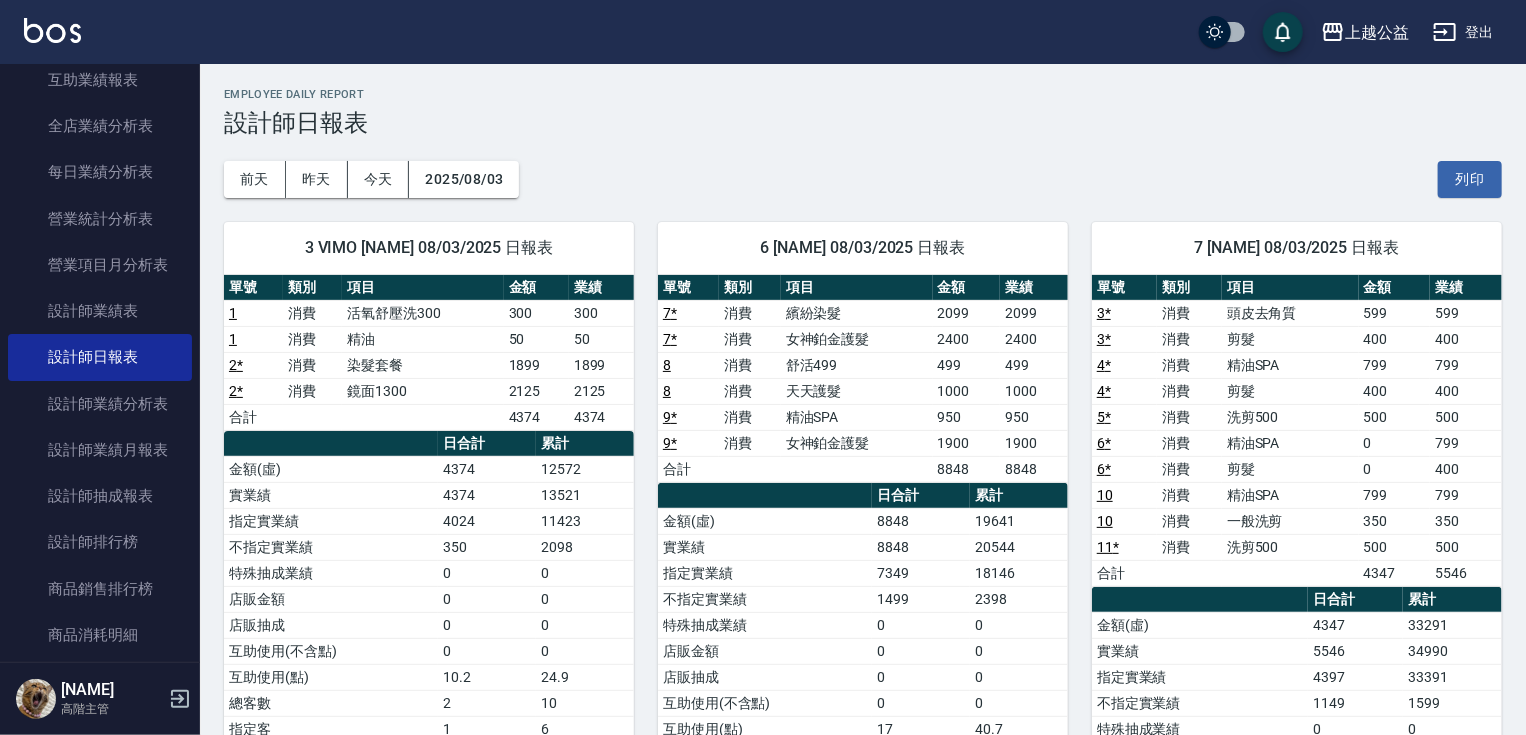 drag, startPoint x: 758, startPoint y: 456, endPoint x: 758, endPoint y: 414, distance: 42 